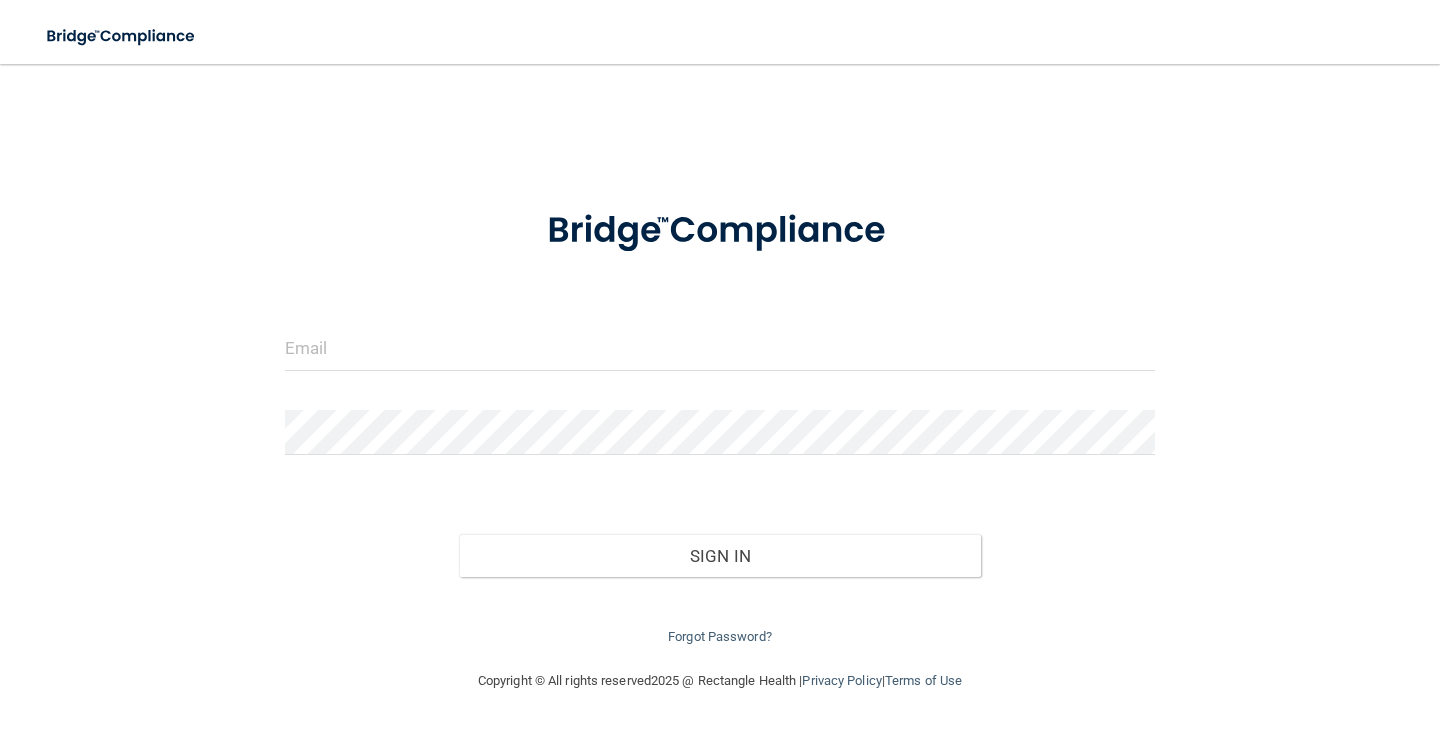 scroll, scrollTop: 0, scrollLeft: 0, axis: both 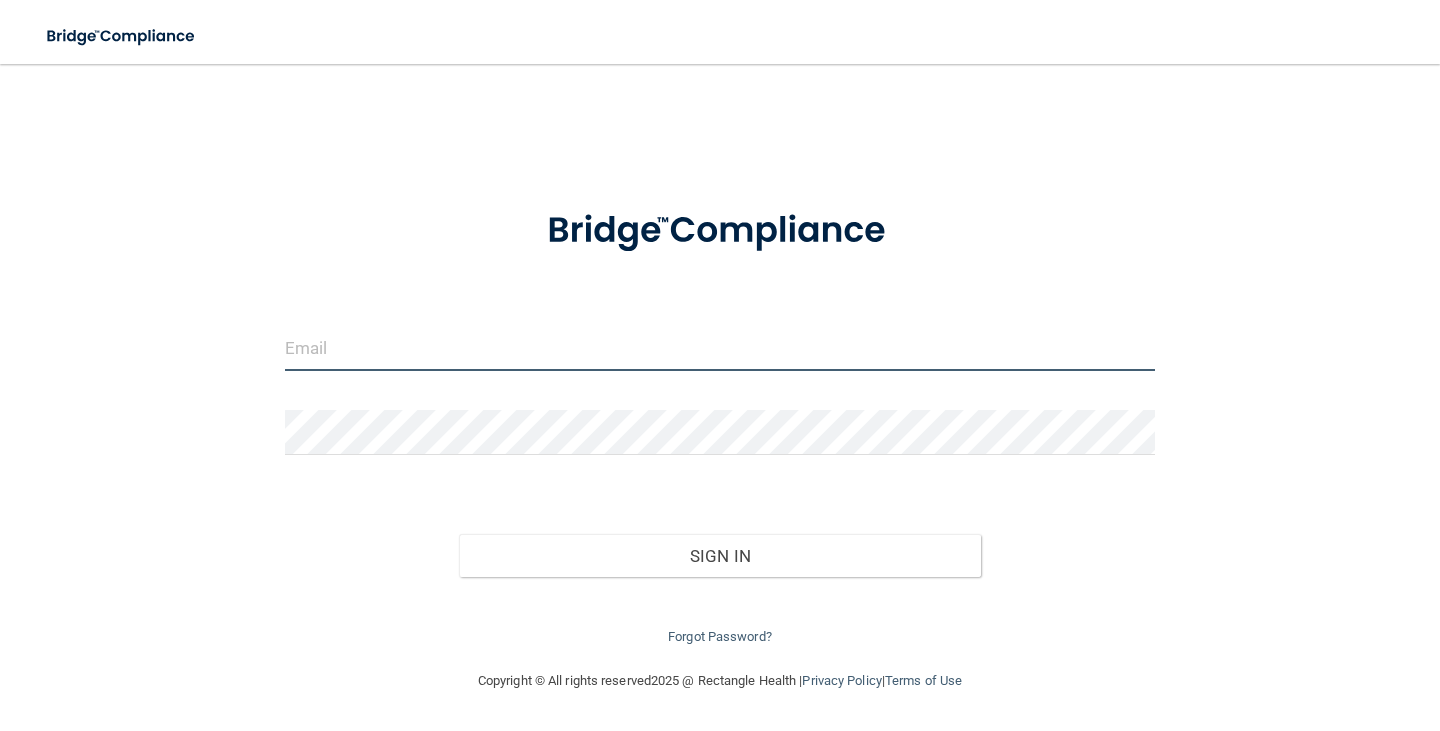 click at bounding box center (720, 348) 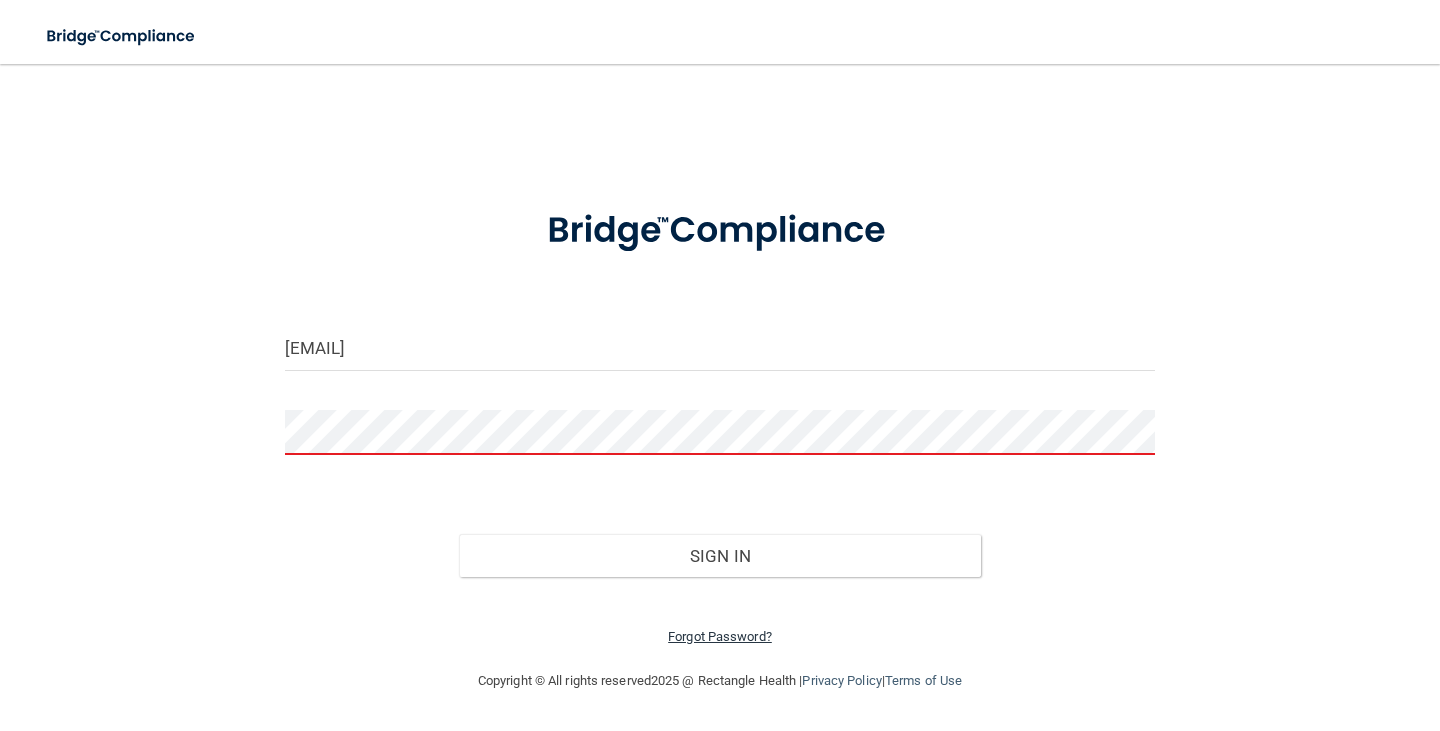 click on "Forgot Password?" at bounding box center [720, 636] 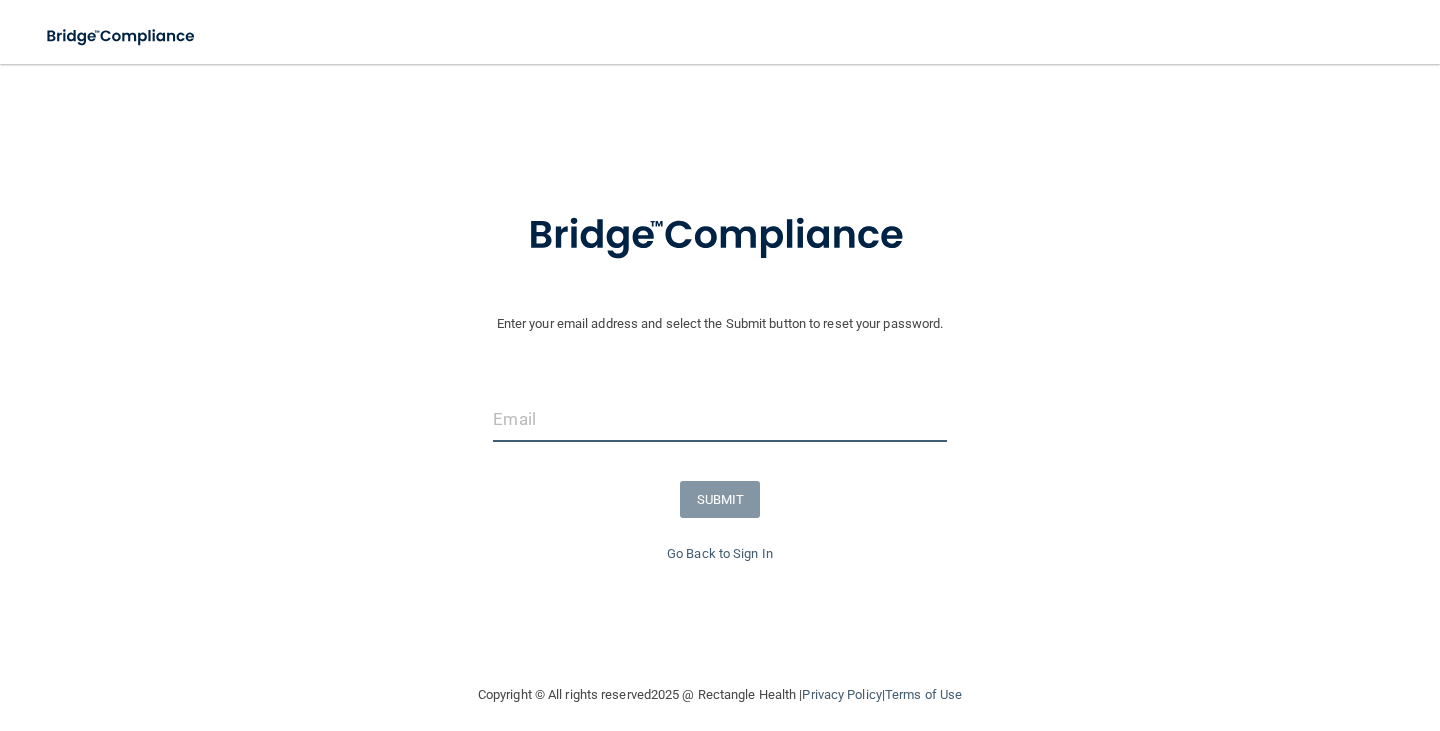 click at bounding box center (719, 419) 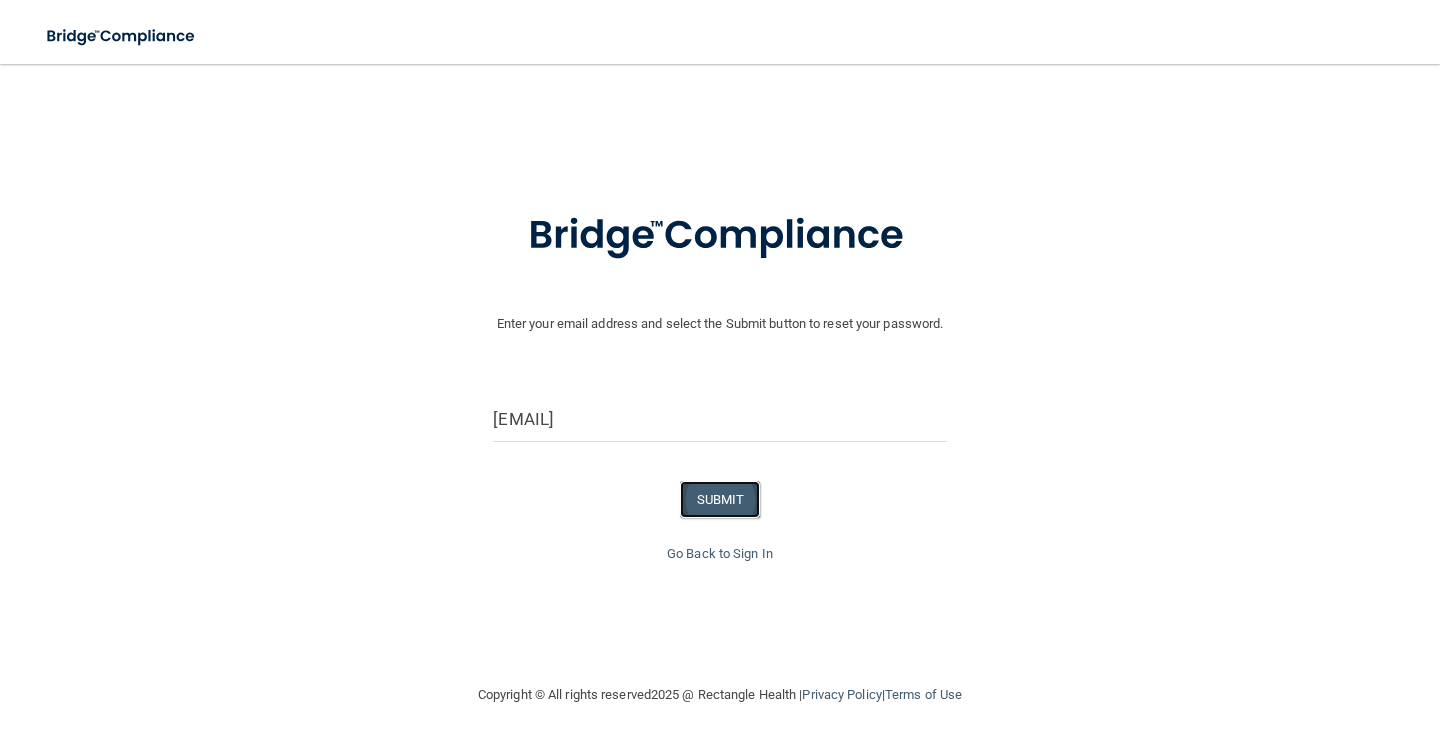 click on "SUBMIT" at bounding box center [720, 499] 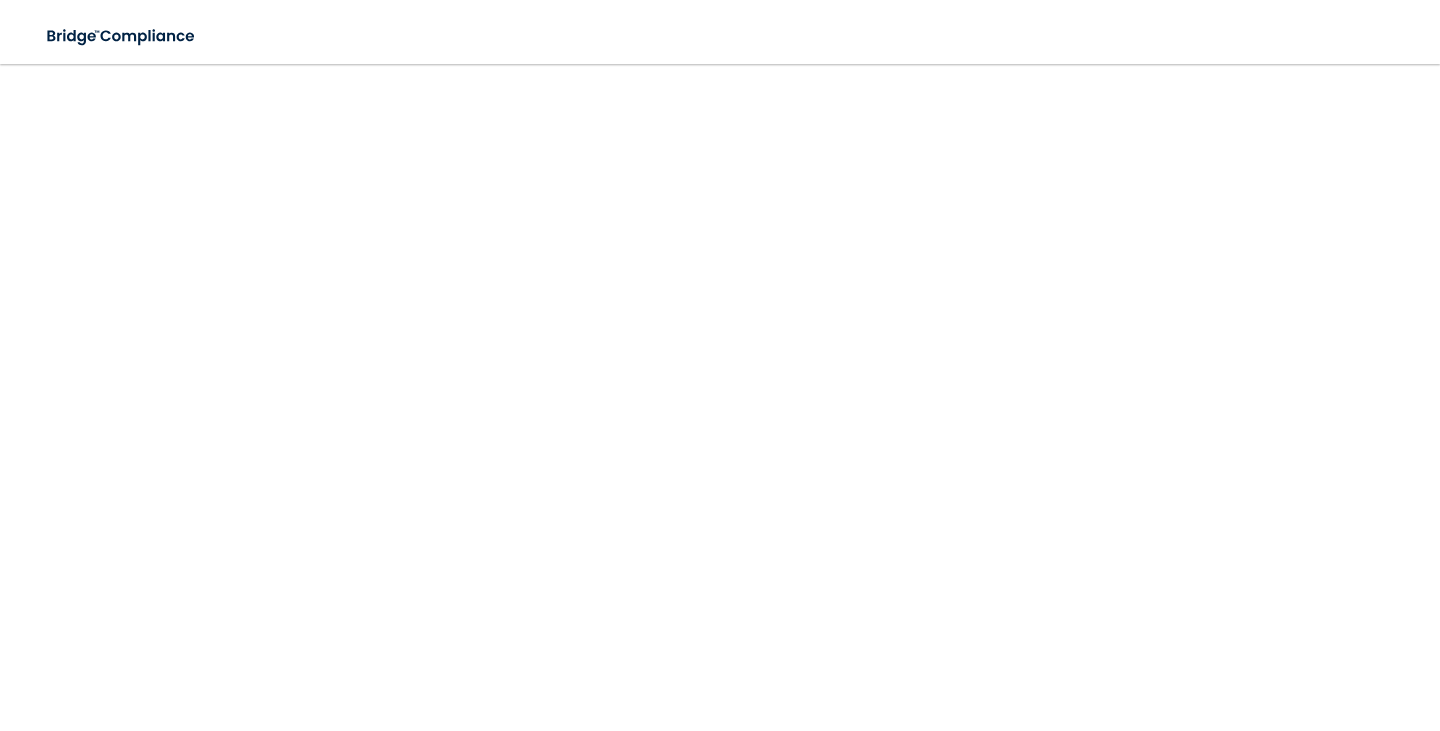 scroll, scrollTop: 0, scrollLeft: 0, axis: both 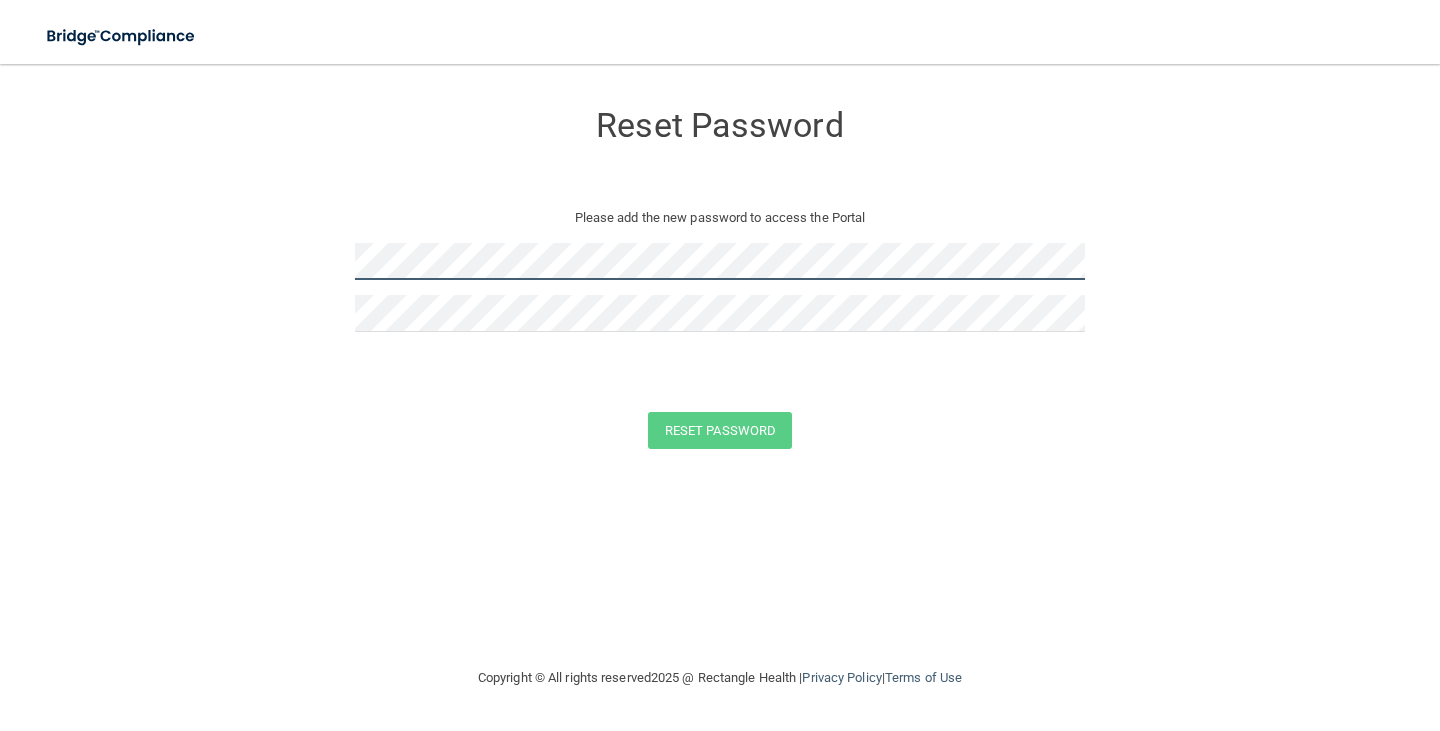 click on "Reset Password     Please add the new password to access the Portal                                                 Reset Password              You have successfully updated your password!   Click here to login ." at bounding box center (720, 278) 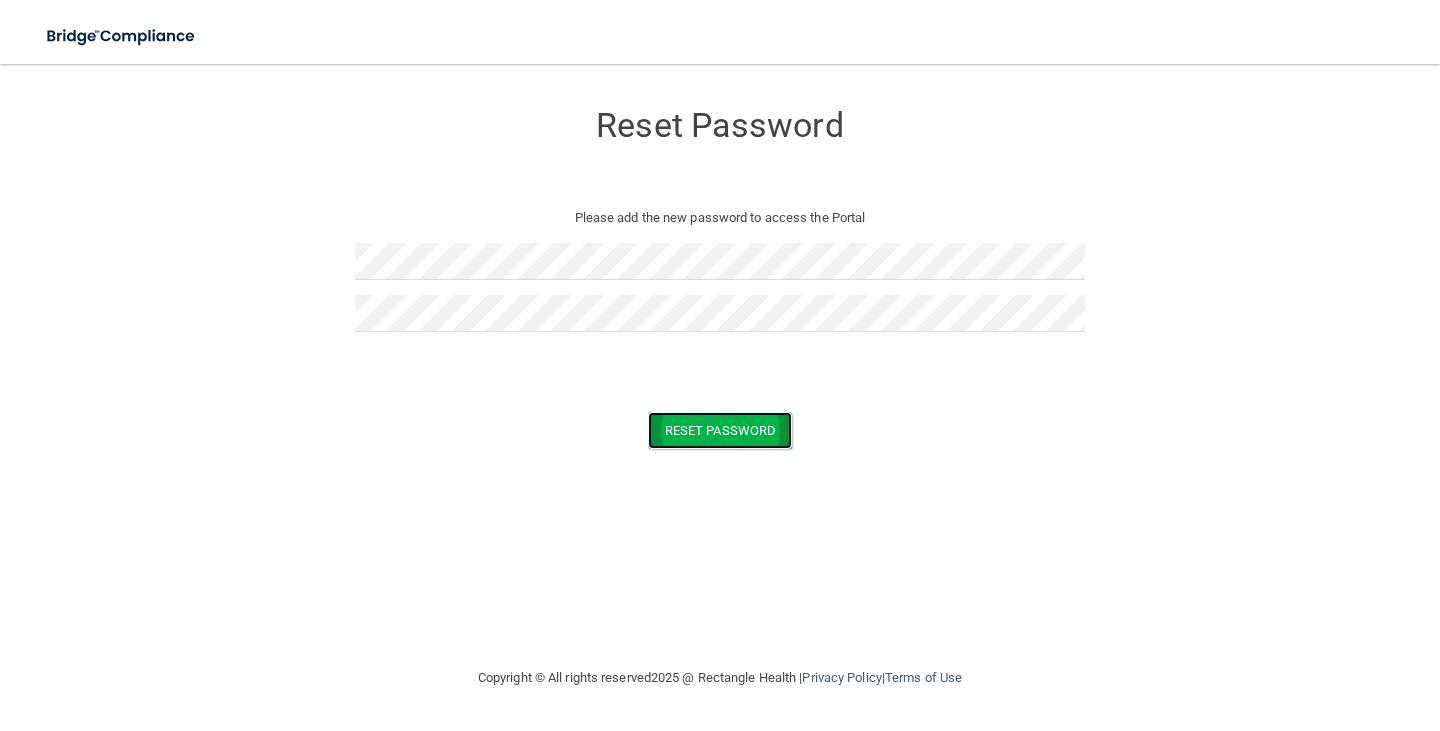 click on "Reset Password" at bounding box center [720, 430] 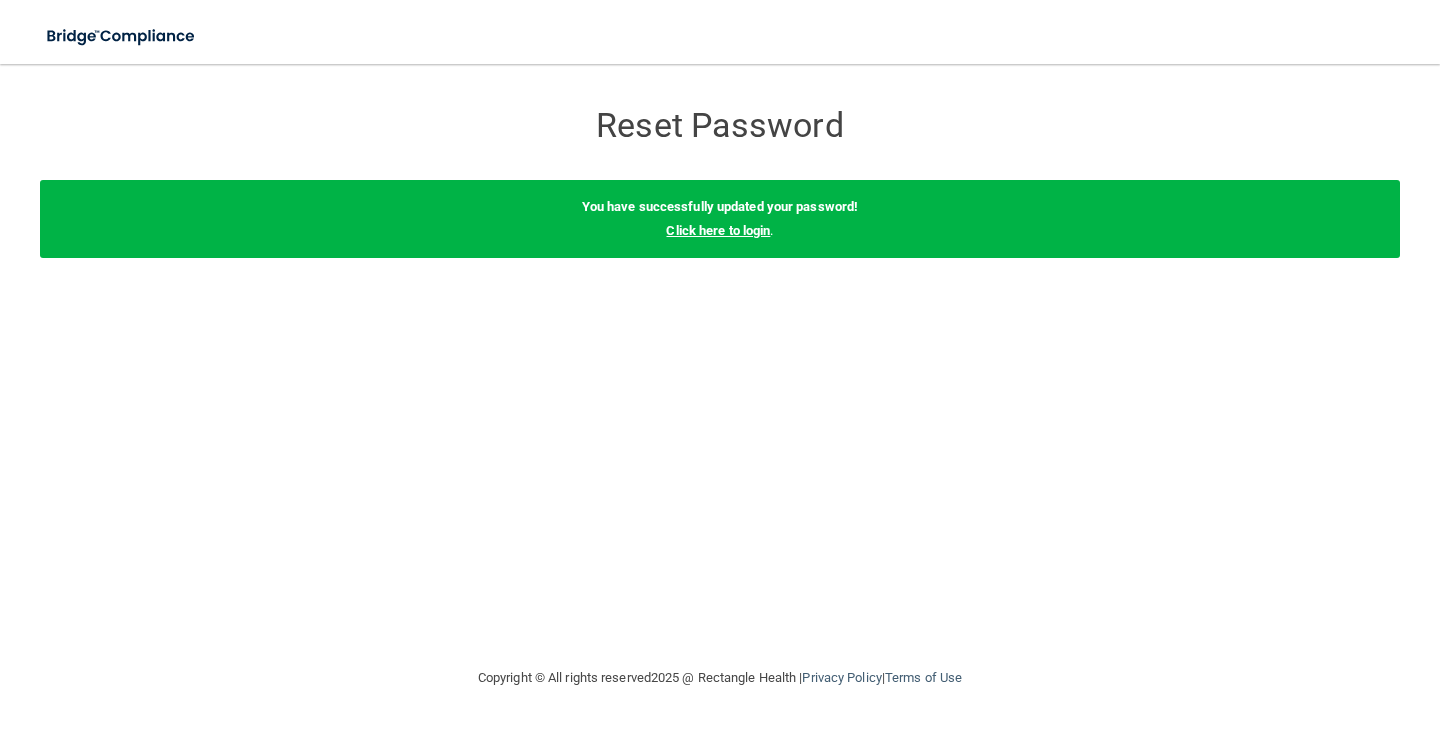 click on "Click here to login" at bounding box center [718, 230] 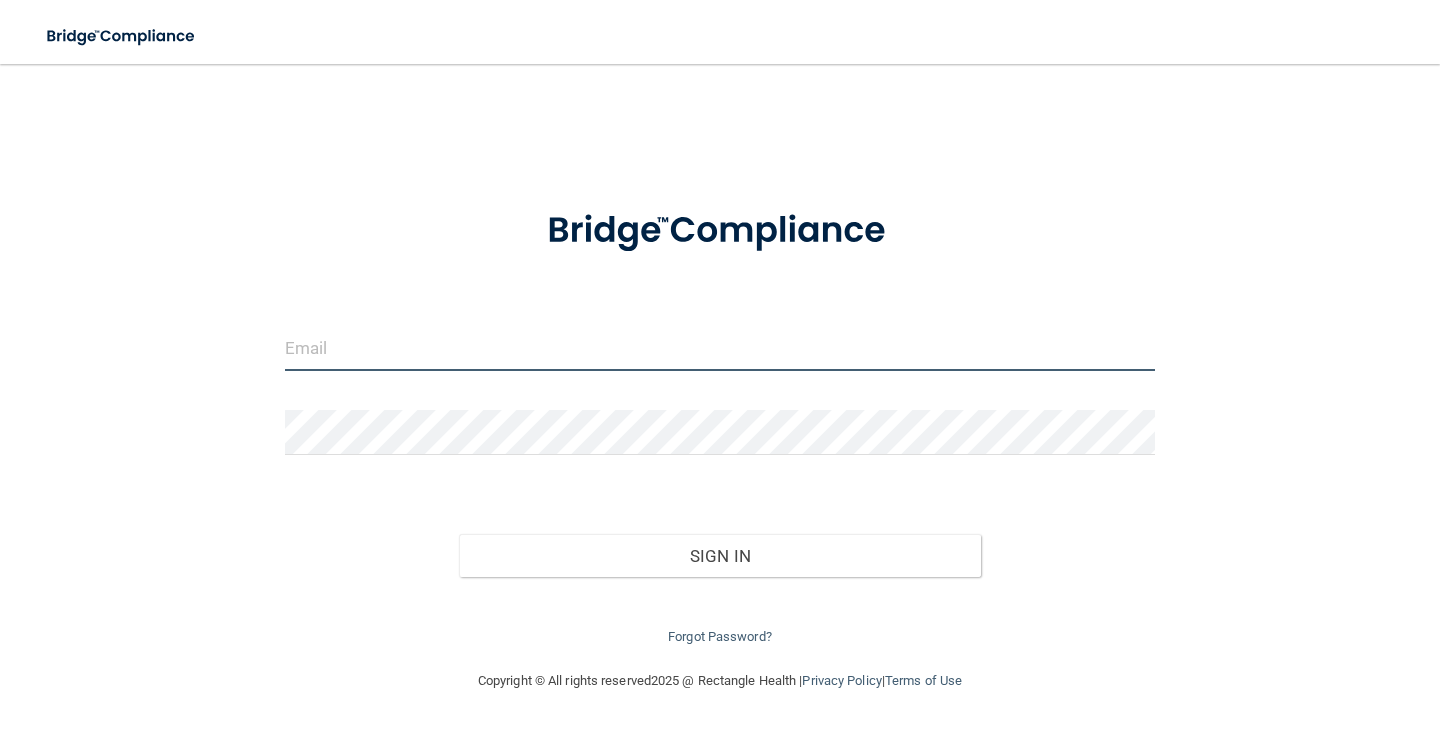 type on "[EMAIL]" 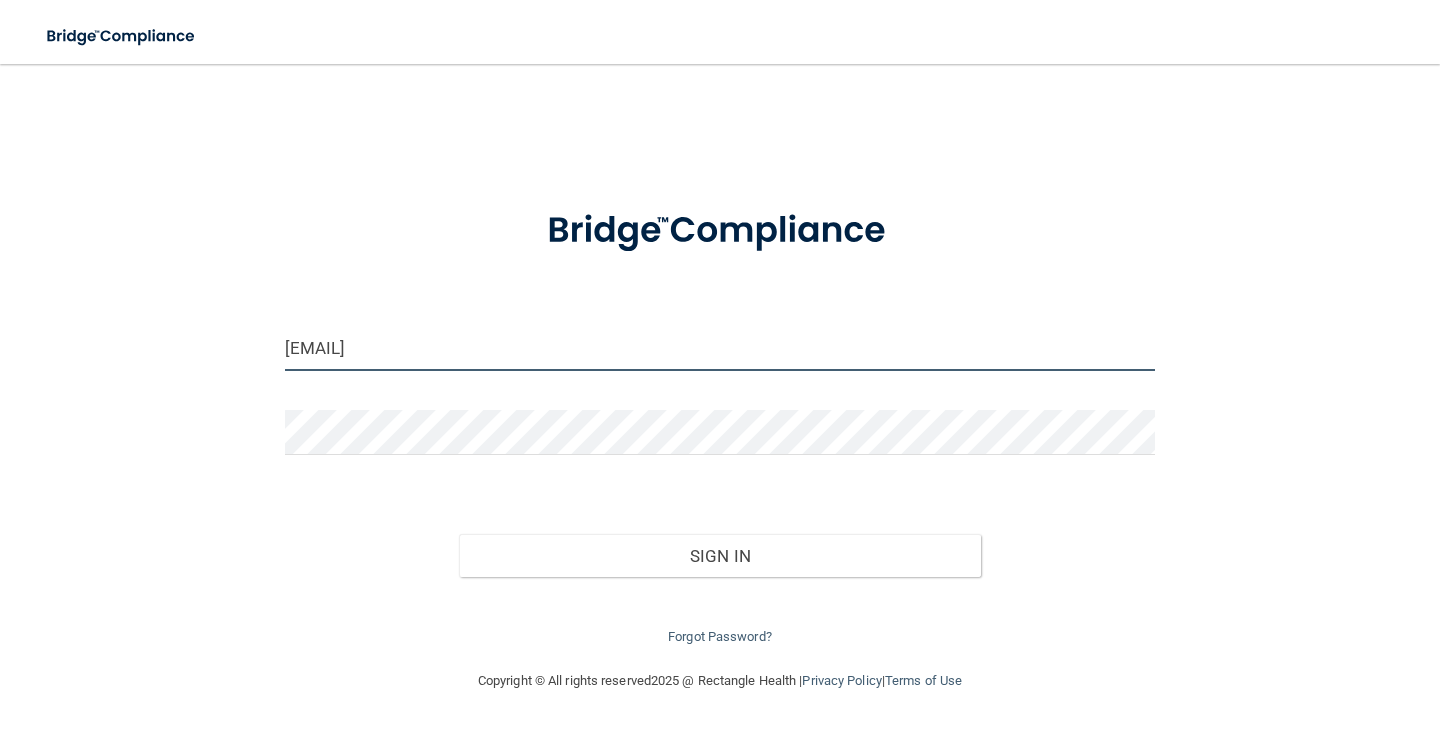 click on "[EMAIL]" at bounding box center [720, 348] 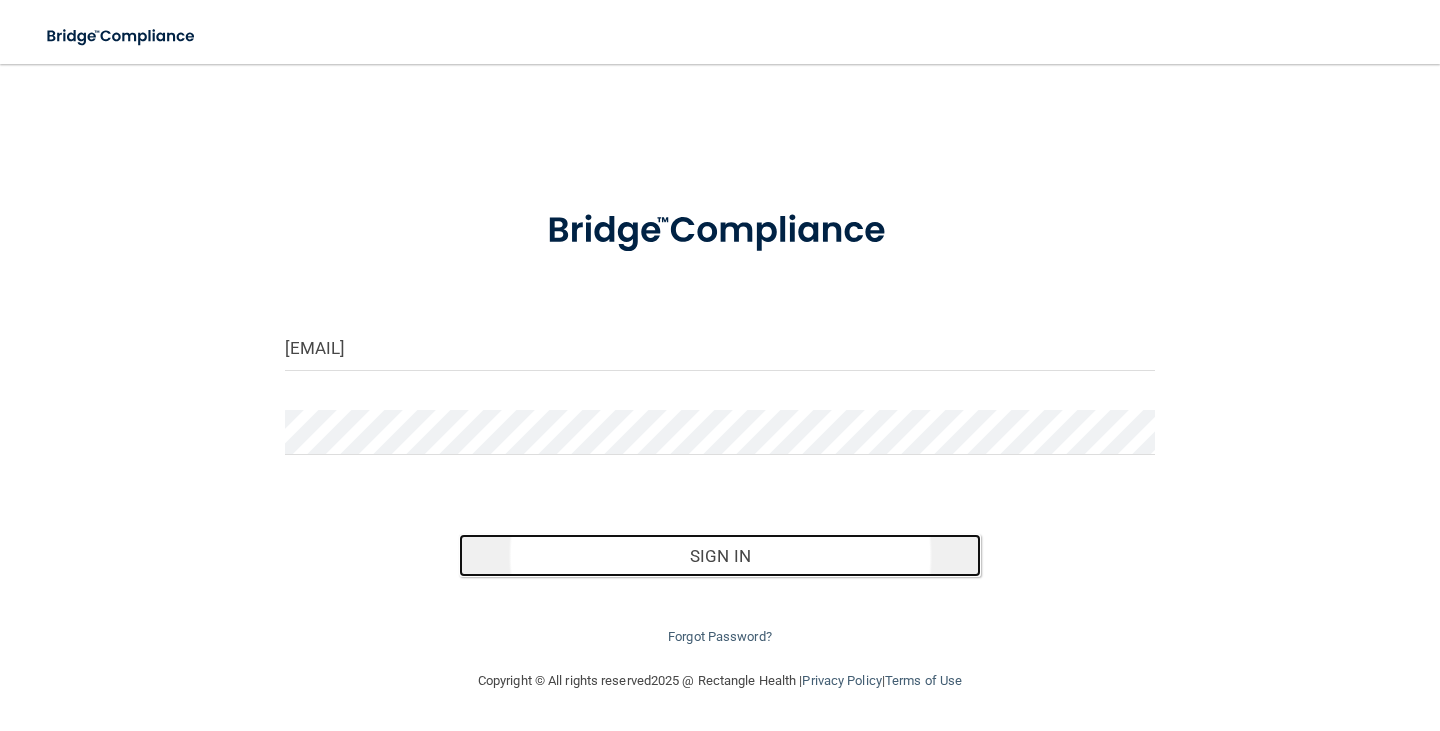 click on "Sign In" at bounding box center (720, 556) 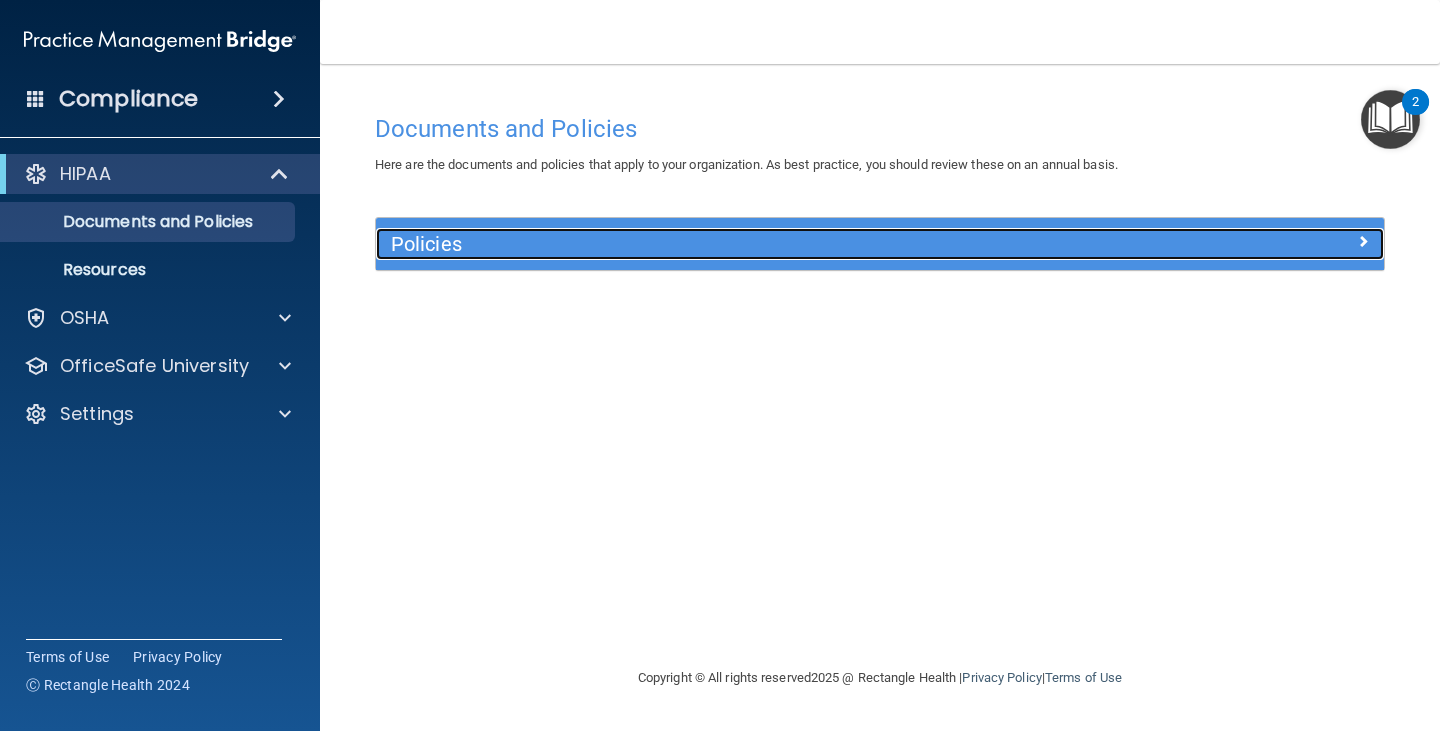 click on "Policies" at bounding box center (754, 244) 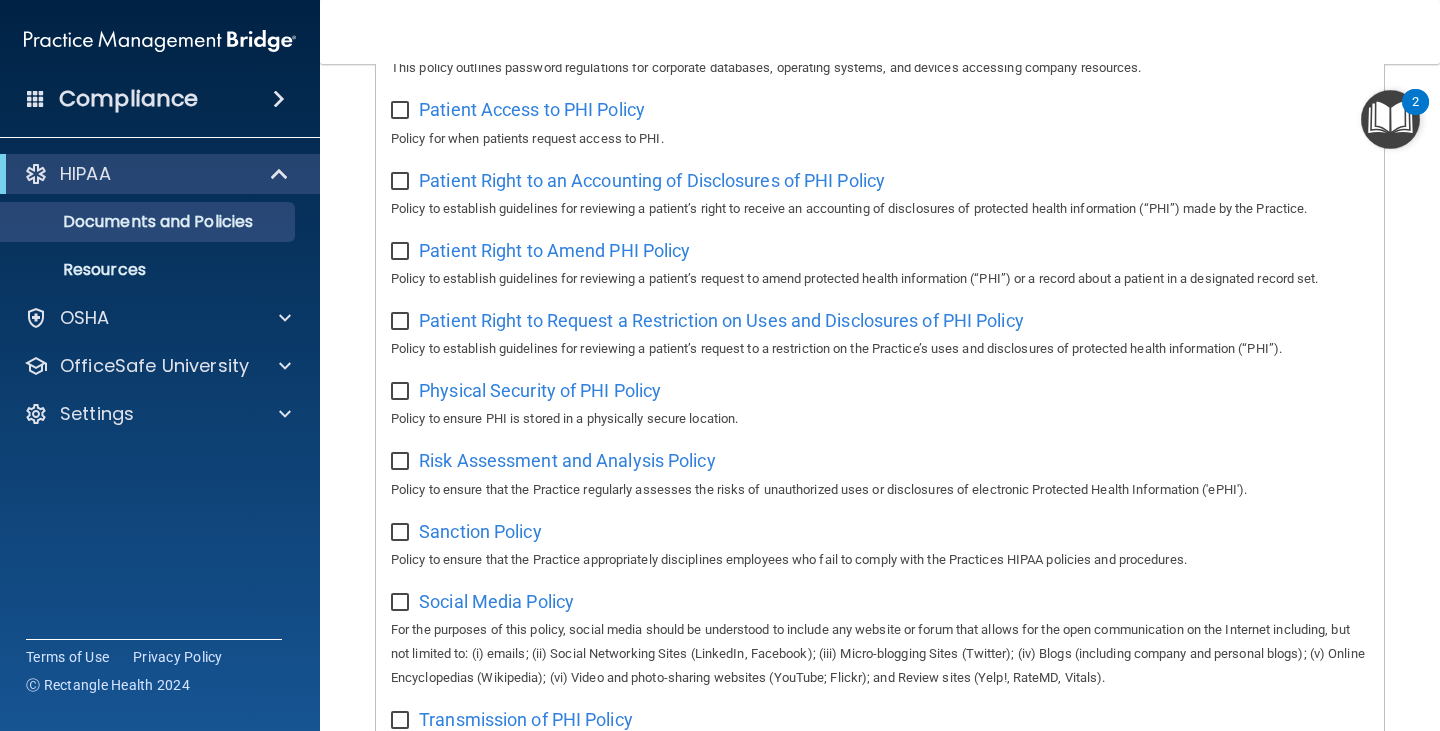 scroll, scrollTop: 1323, scrollLeft: 0, axis: vertical 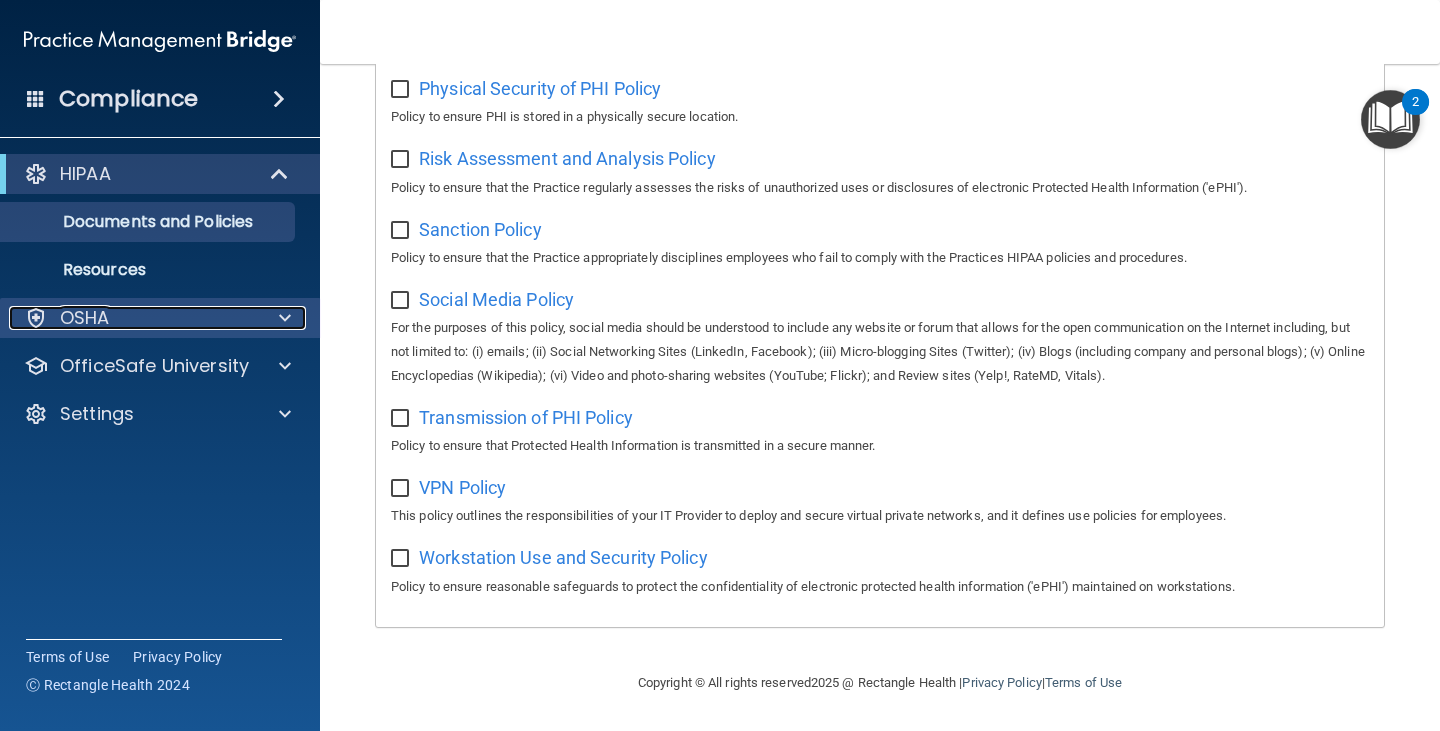 click on "OSHA" at bounding box center (133, 318) 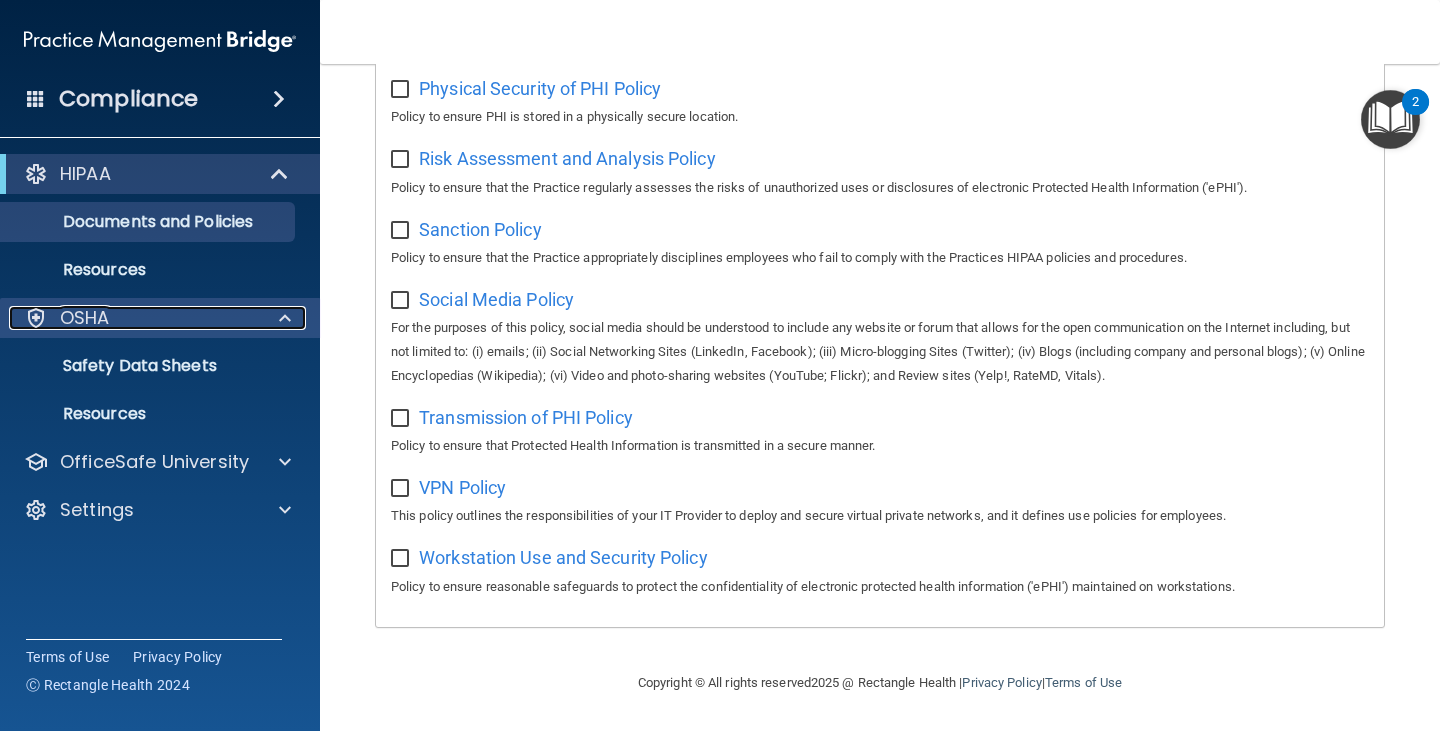 click on "OSHA" at bounding box center [133, 318] 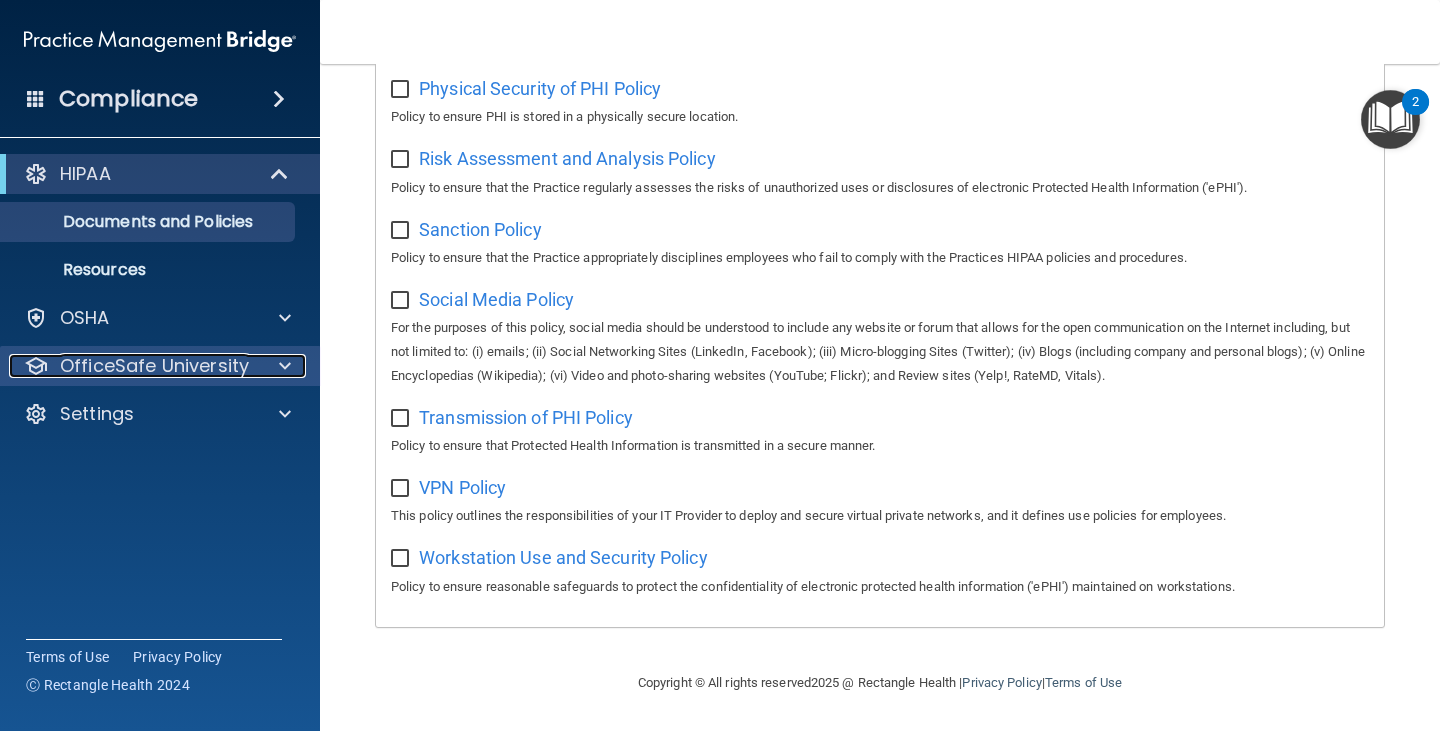 click at bounding box center [282, 366] 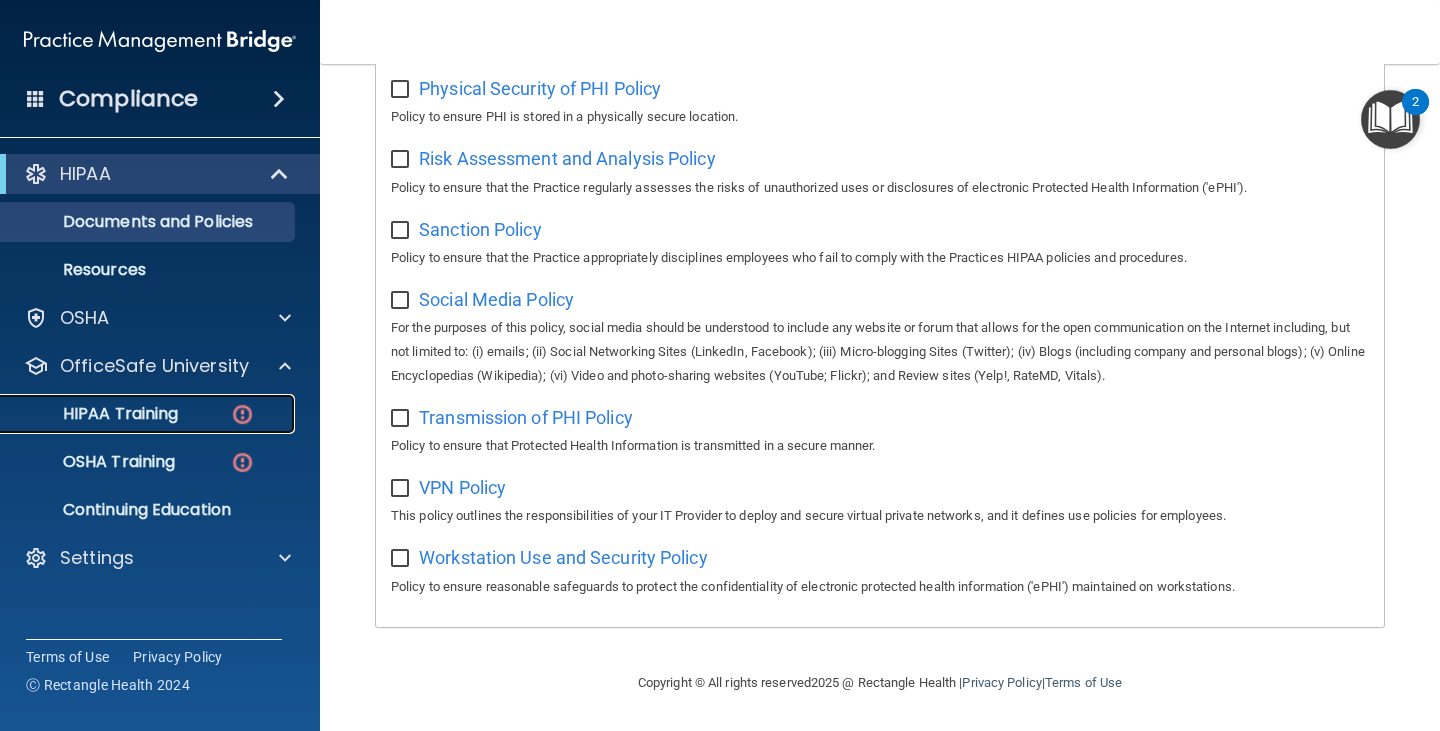 click on "HIPAA Training" at bounding box center (95, 414) 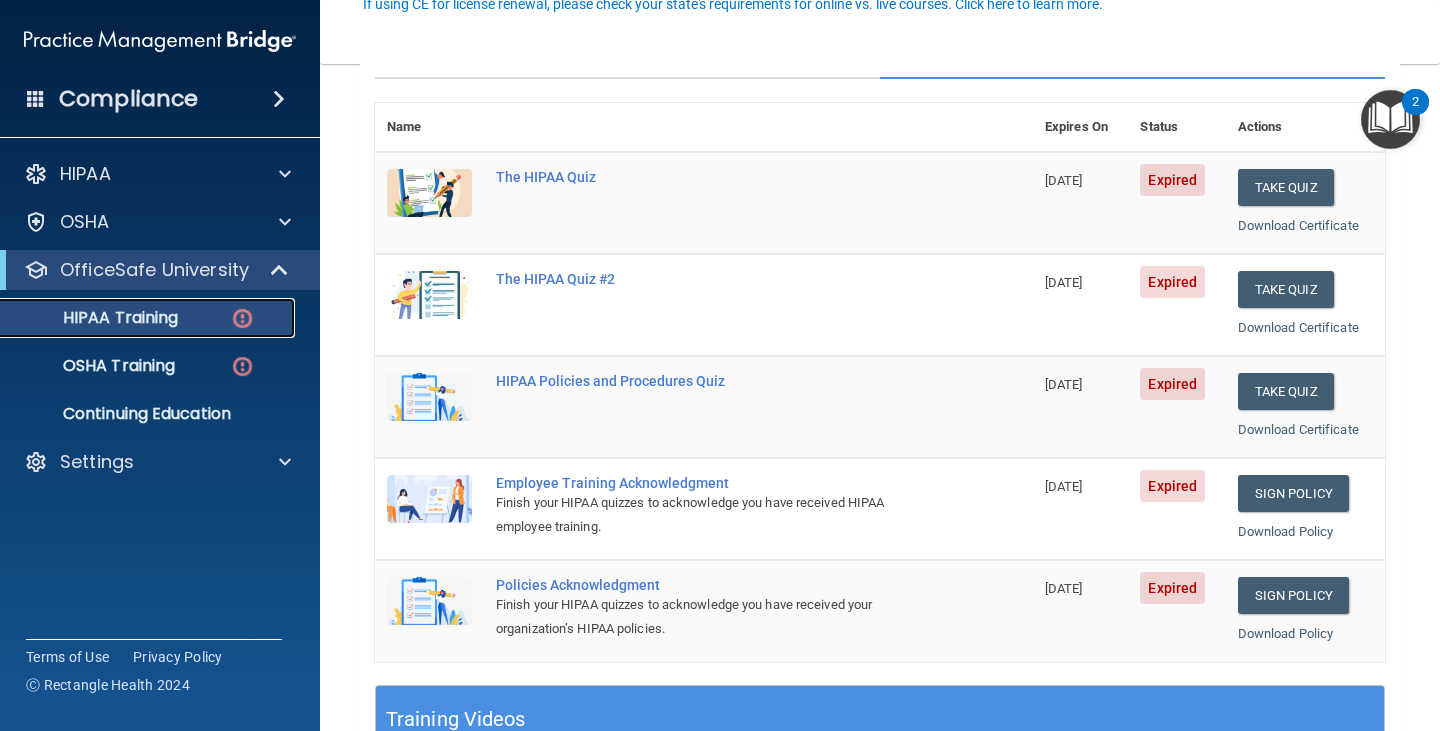 scroll, scrollTop: 0, scrollLeft: 0, axis: both 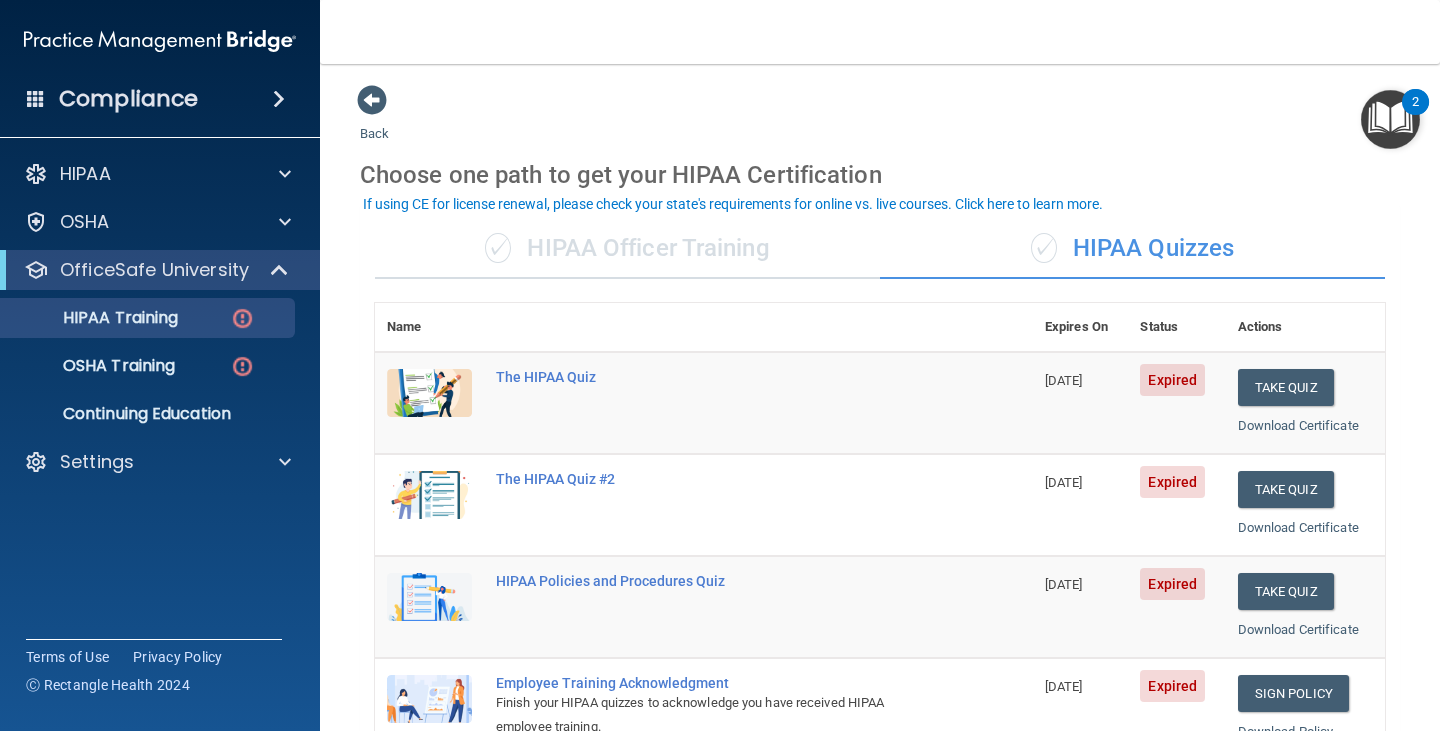 click on "✓   HIPAA Officer Training" at bounding box center (627, 249) 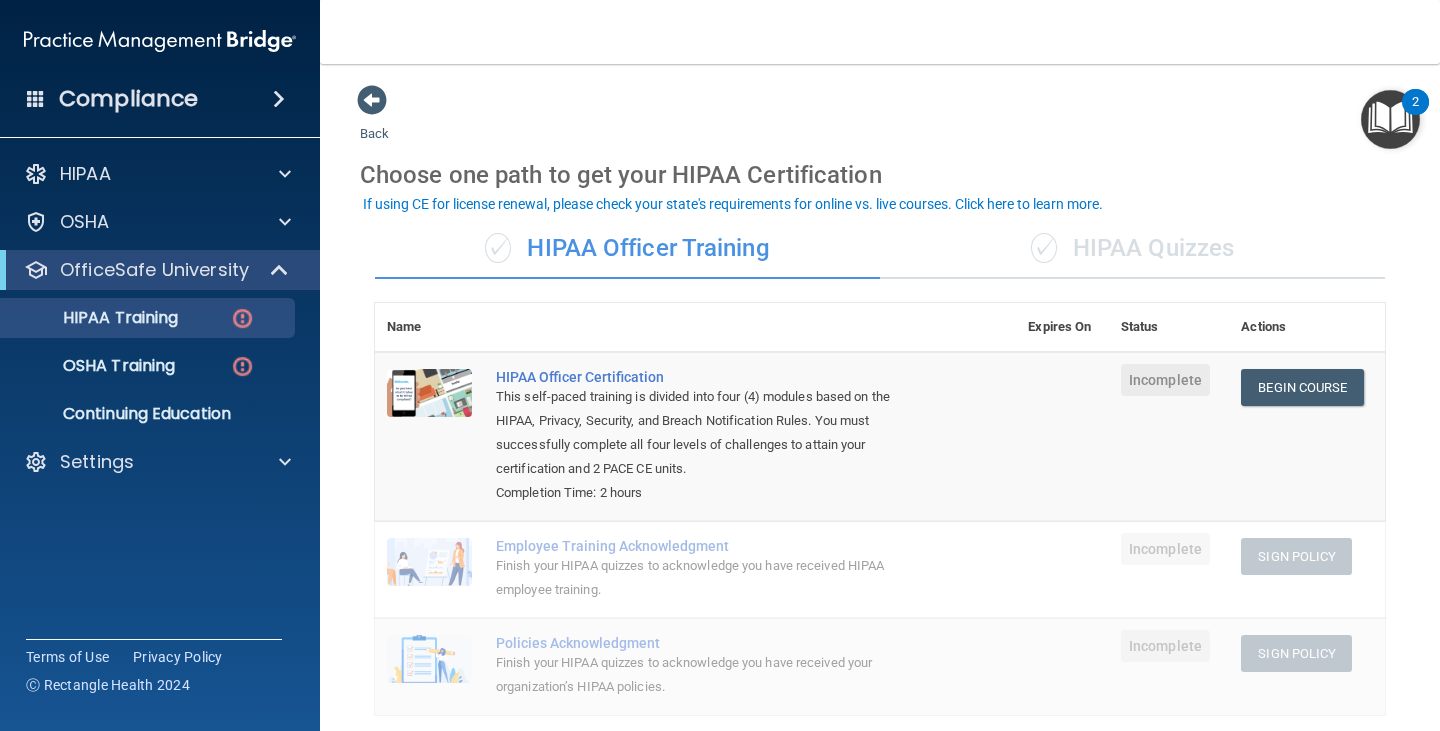 click on "✓   HIPAA Quizzes" at bounding box center [1132, 249] 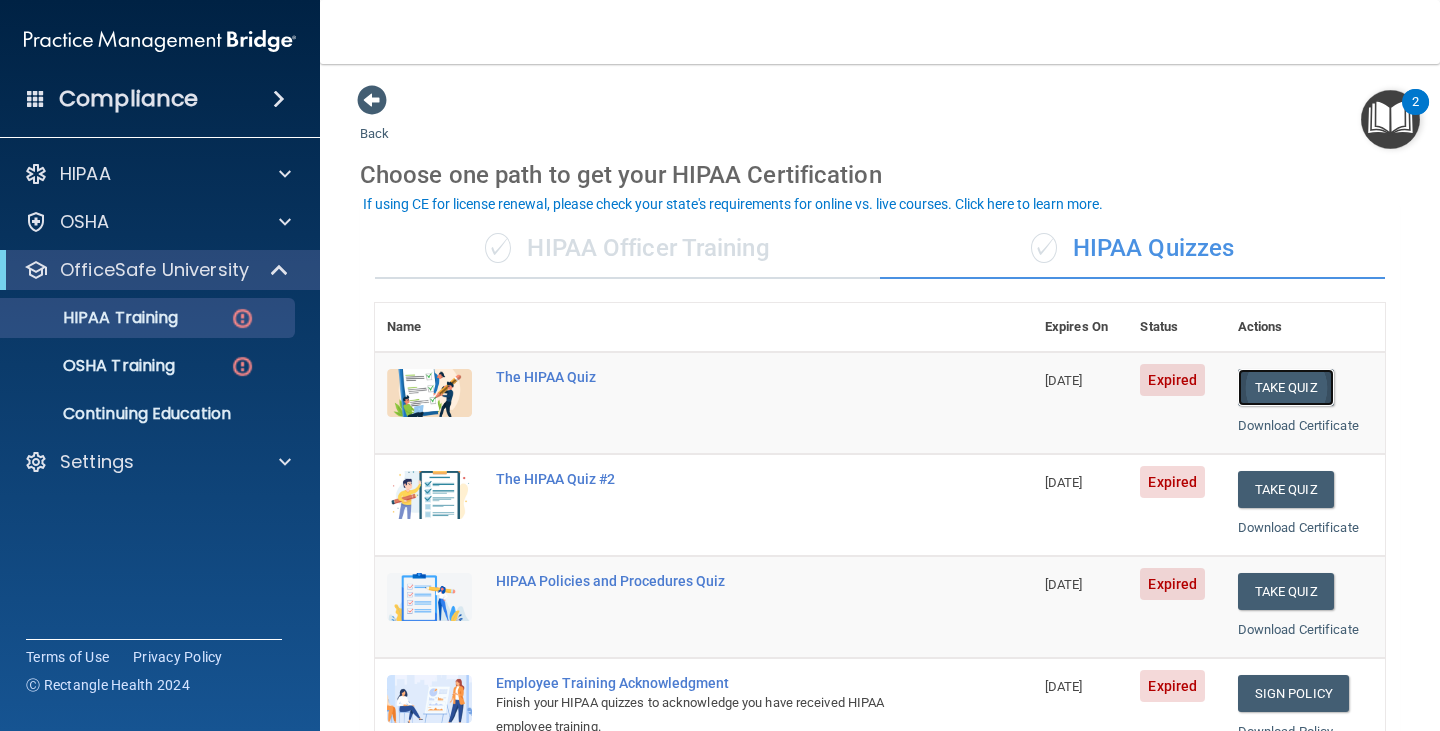 click on "Take Quiz" at bounding box center (1286, 387) 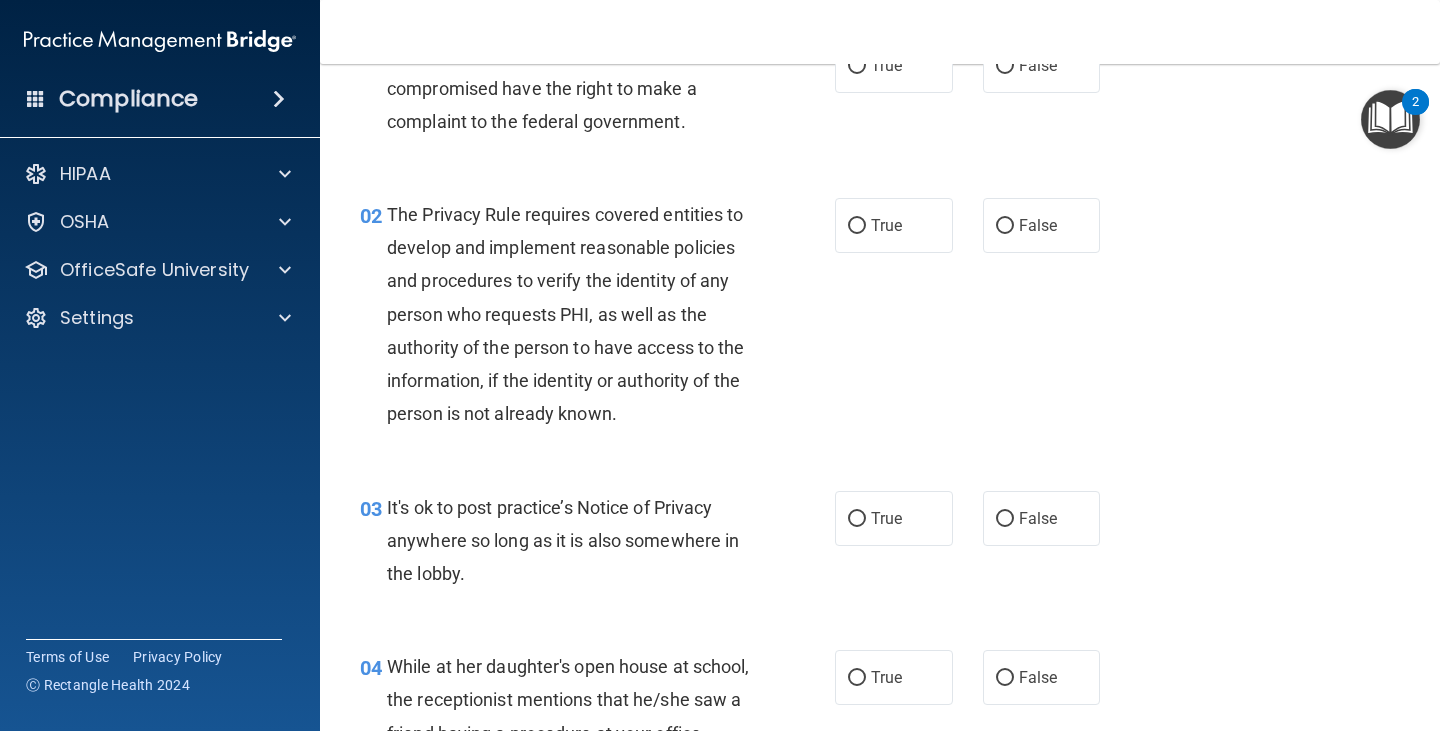 scroll, scrollTop: 0, scrollLeft: 0, axis: both 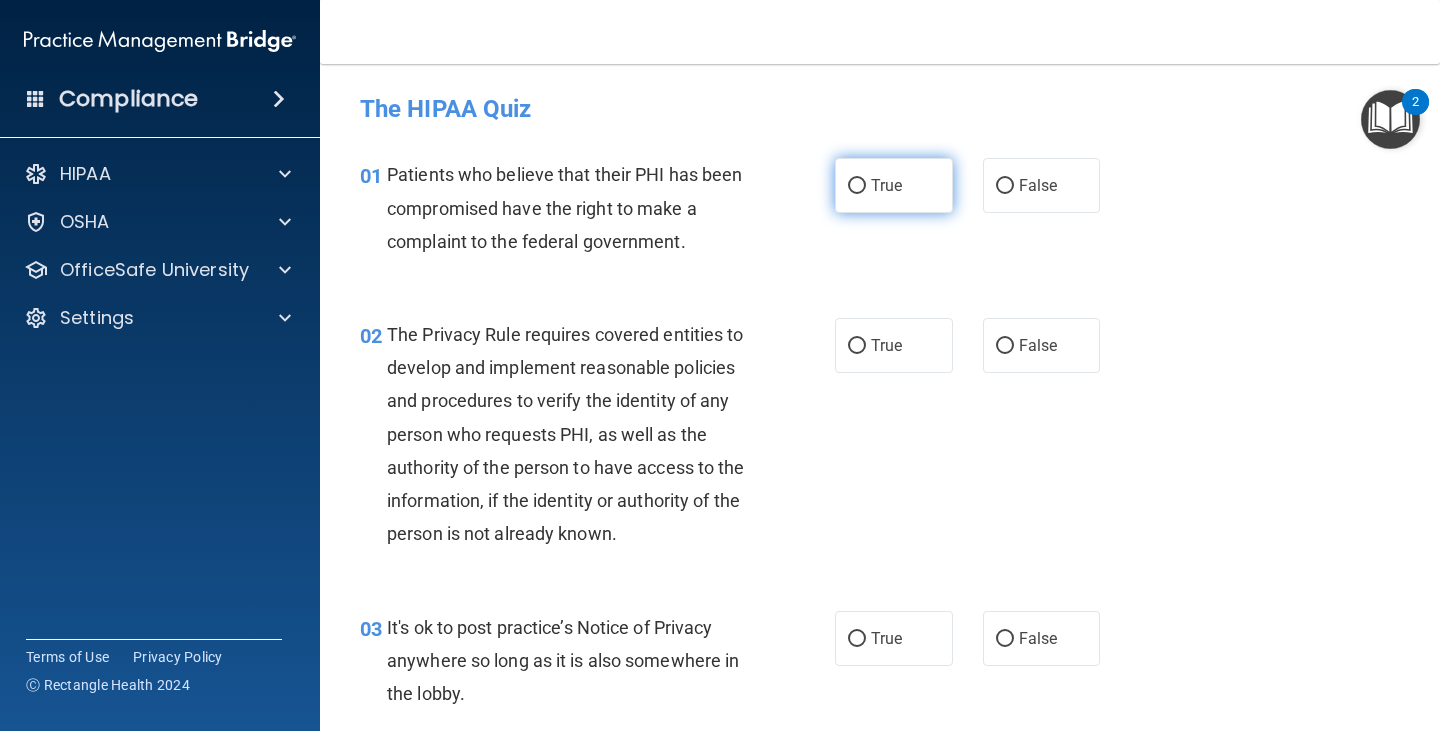 click on "True" at bounding box center [886, 185] 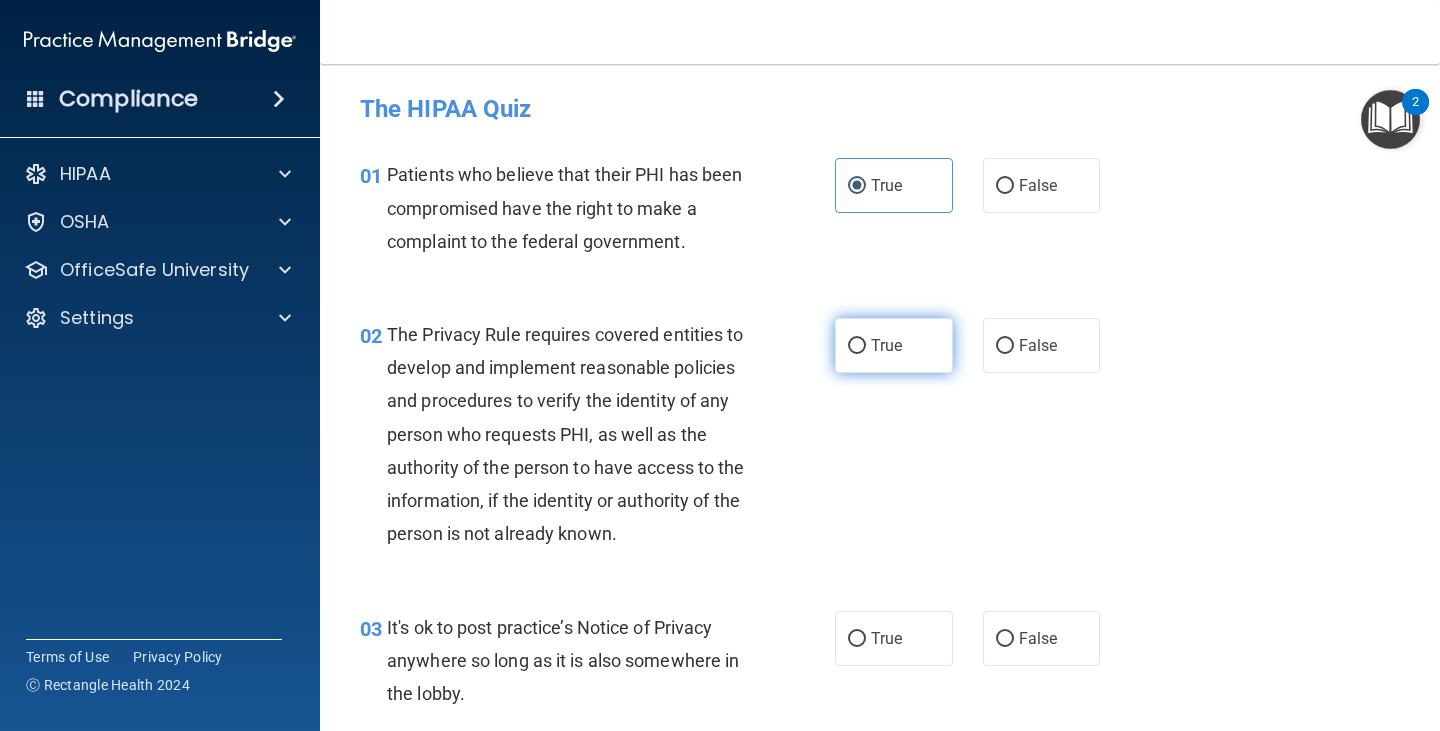 click on "True" at bounding box center (894, 345) 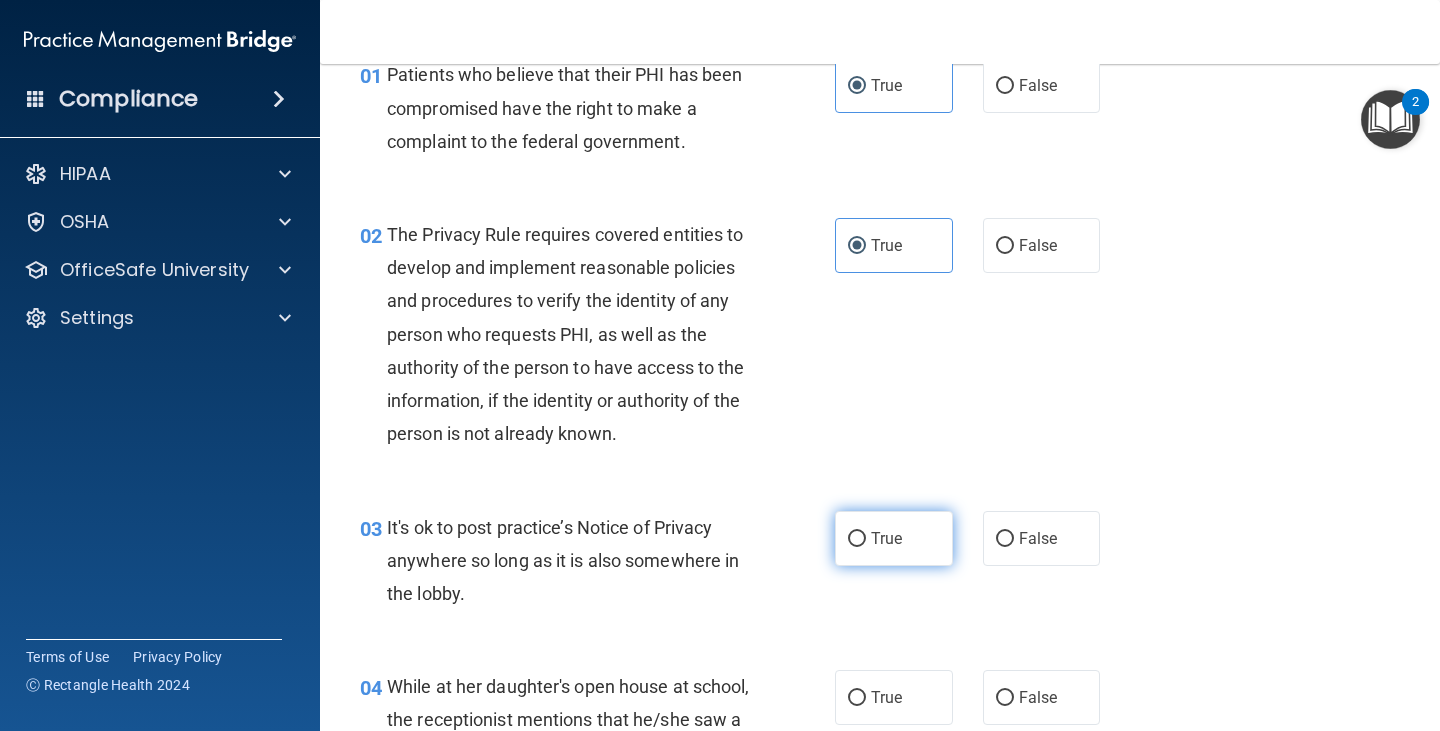 scroll, scrollTop: 200, scrollLeft: 0, axis: vertical 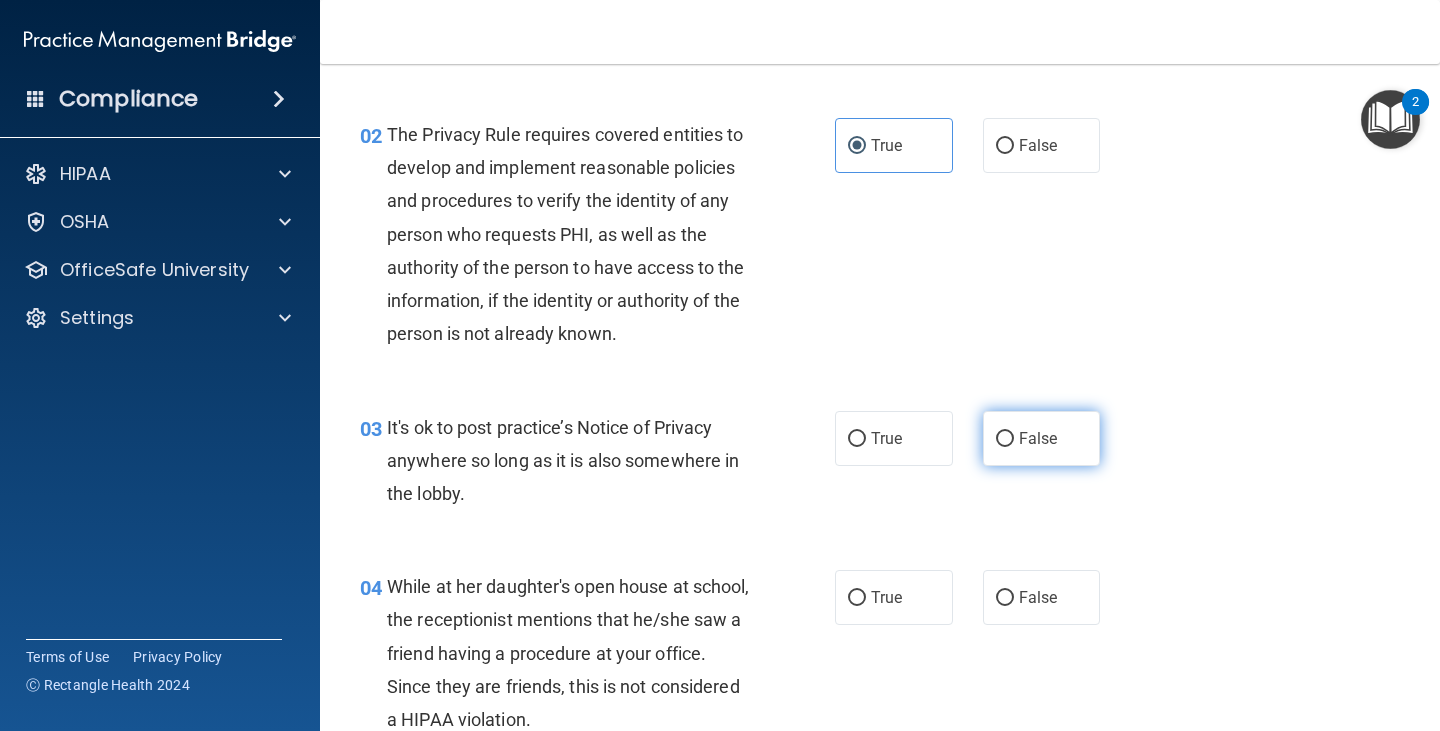 click on "False" at bounding box center [1038, 438] 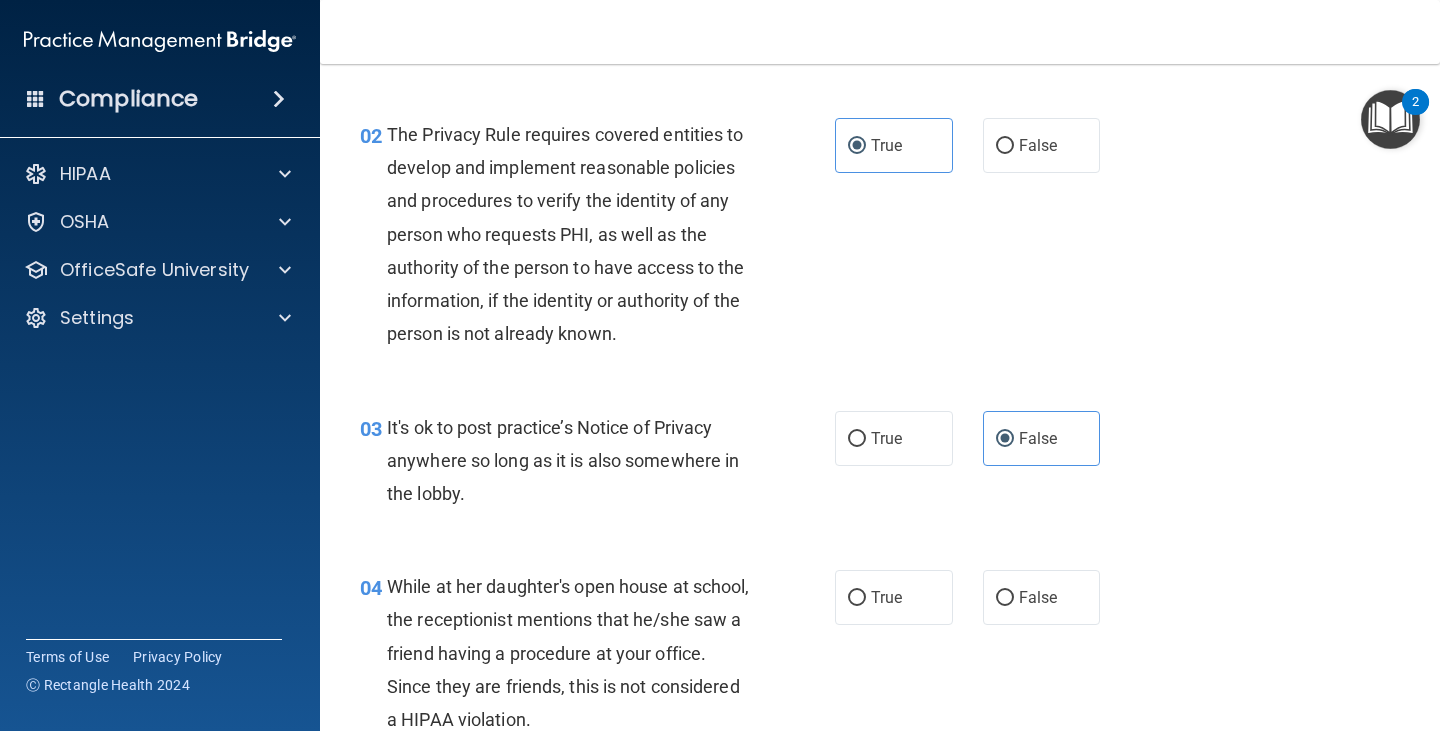 scroll, scrollTop: 300, scrollLeft: 0, axis: vertical 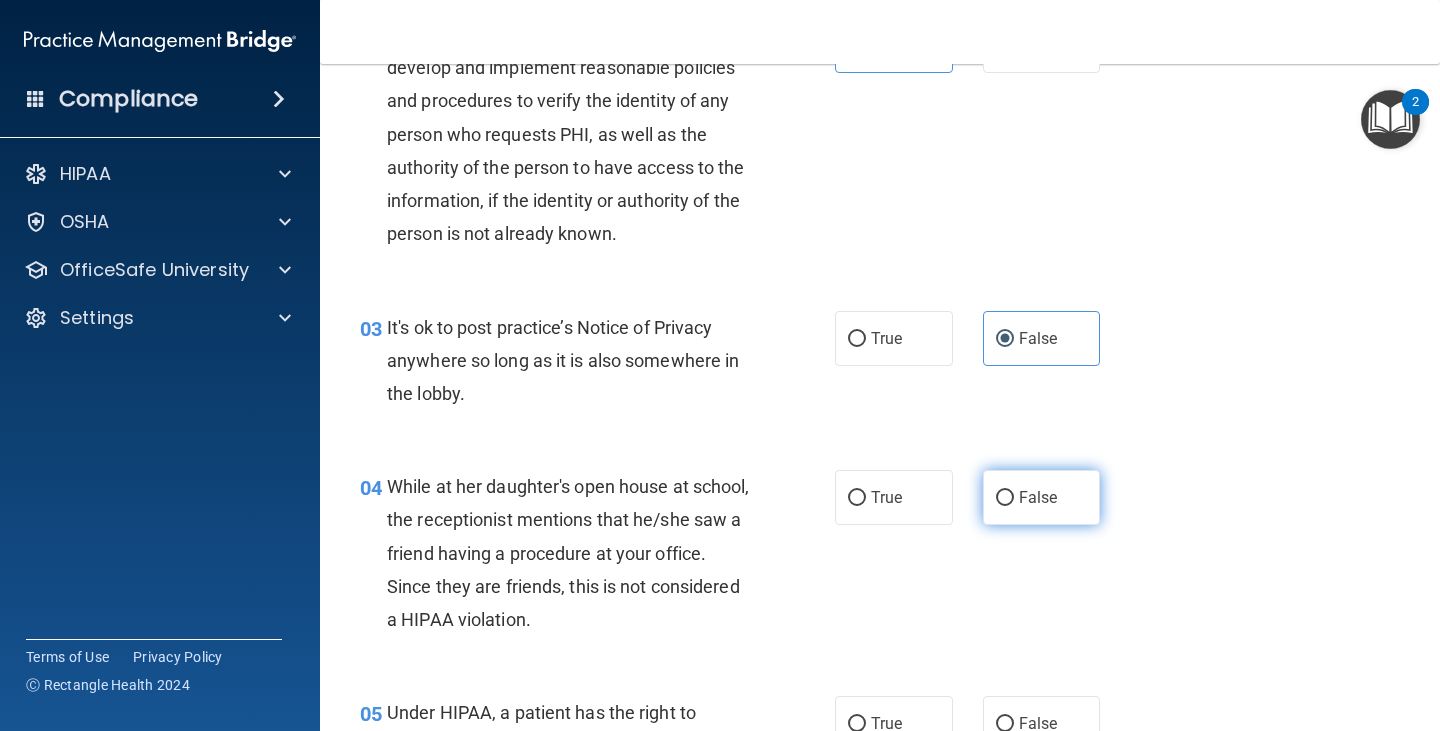 click on "False" at bounding box center (1042, 497) 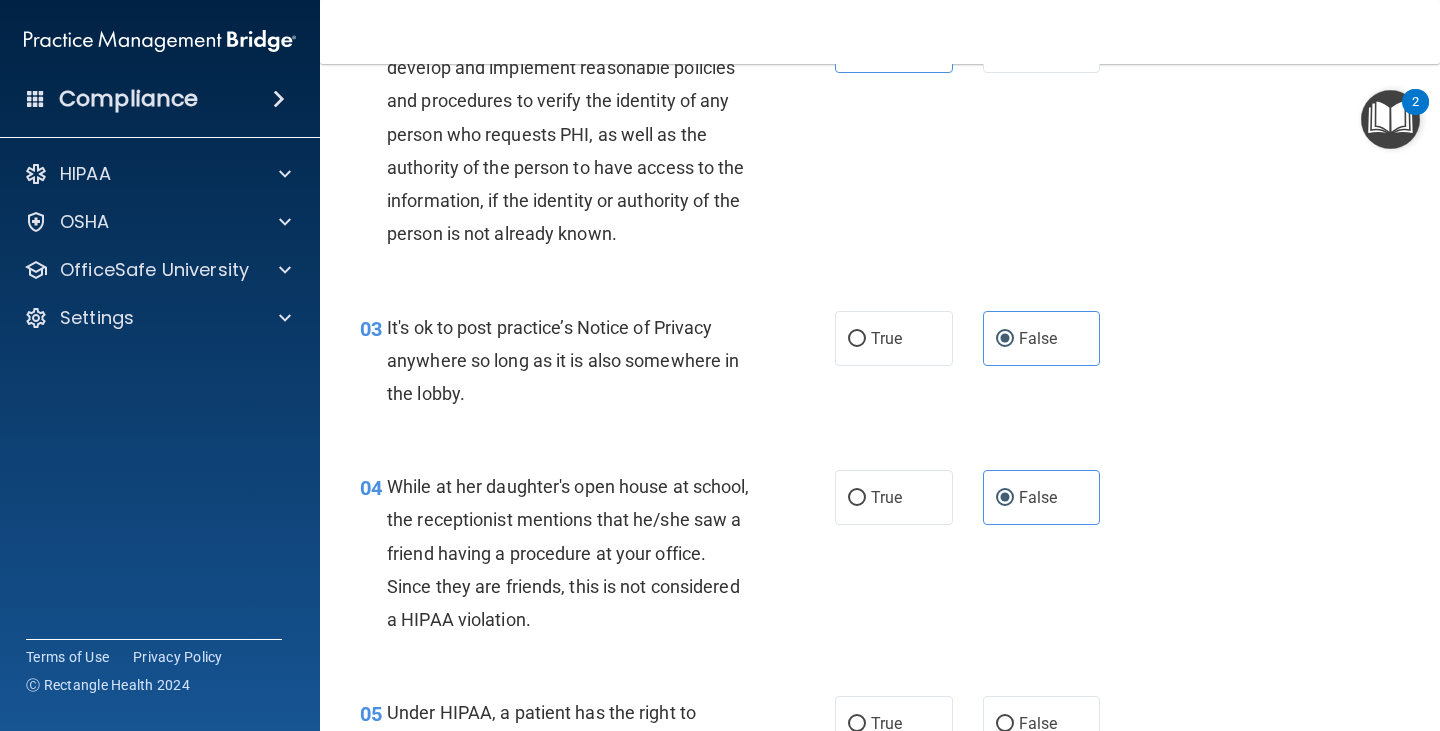 scroll, scrollTop: 500, scrollLeft: 0, axis: vertical 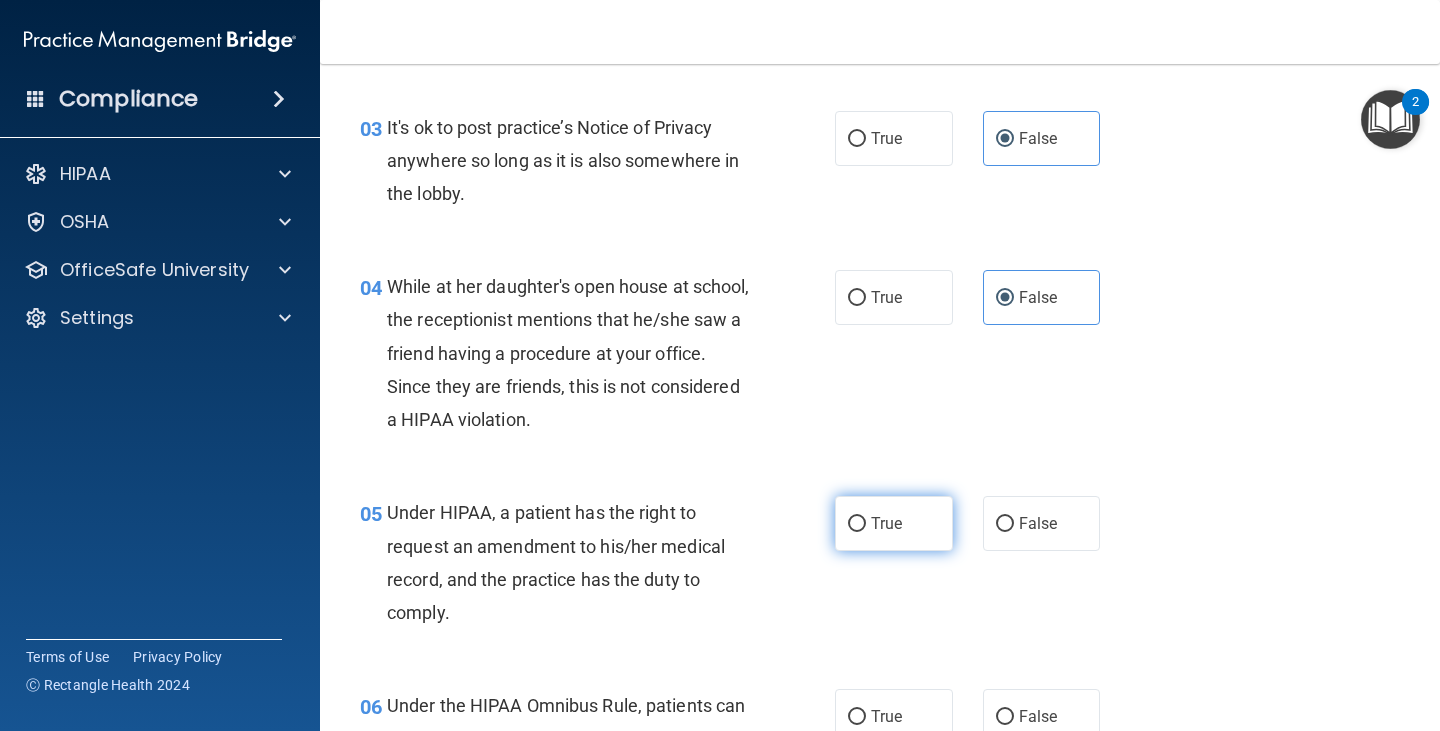 click on "True" at bounding box center (886, 523) 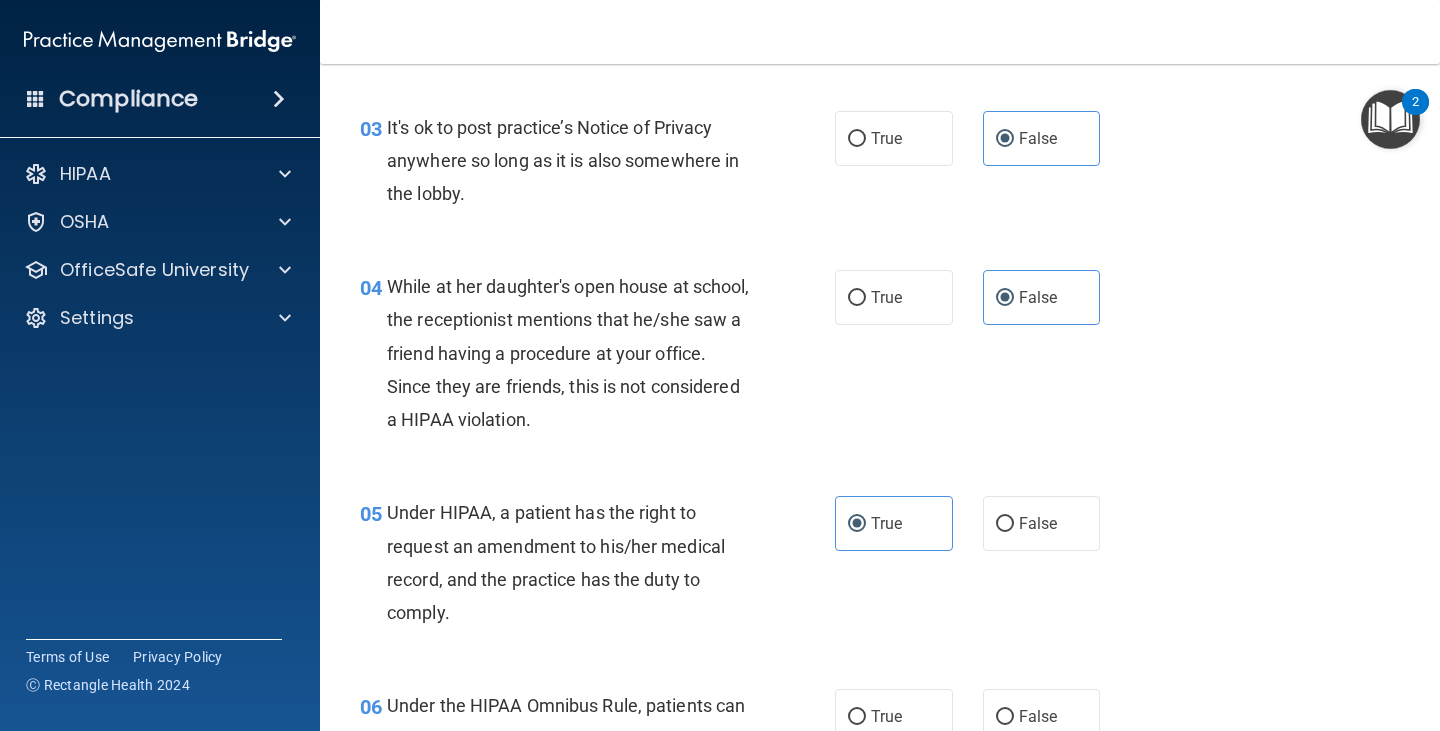 scroll, scrollTop: 600, scrollLeft: 0, axis: vertical 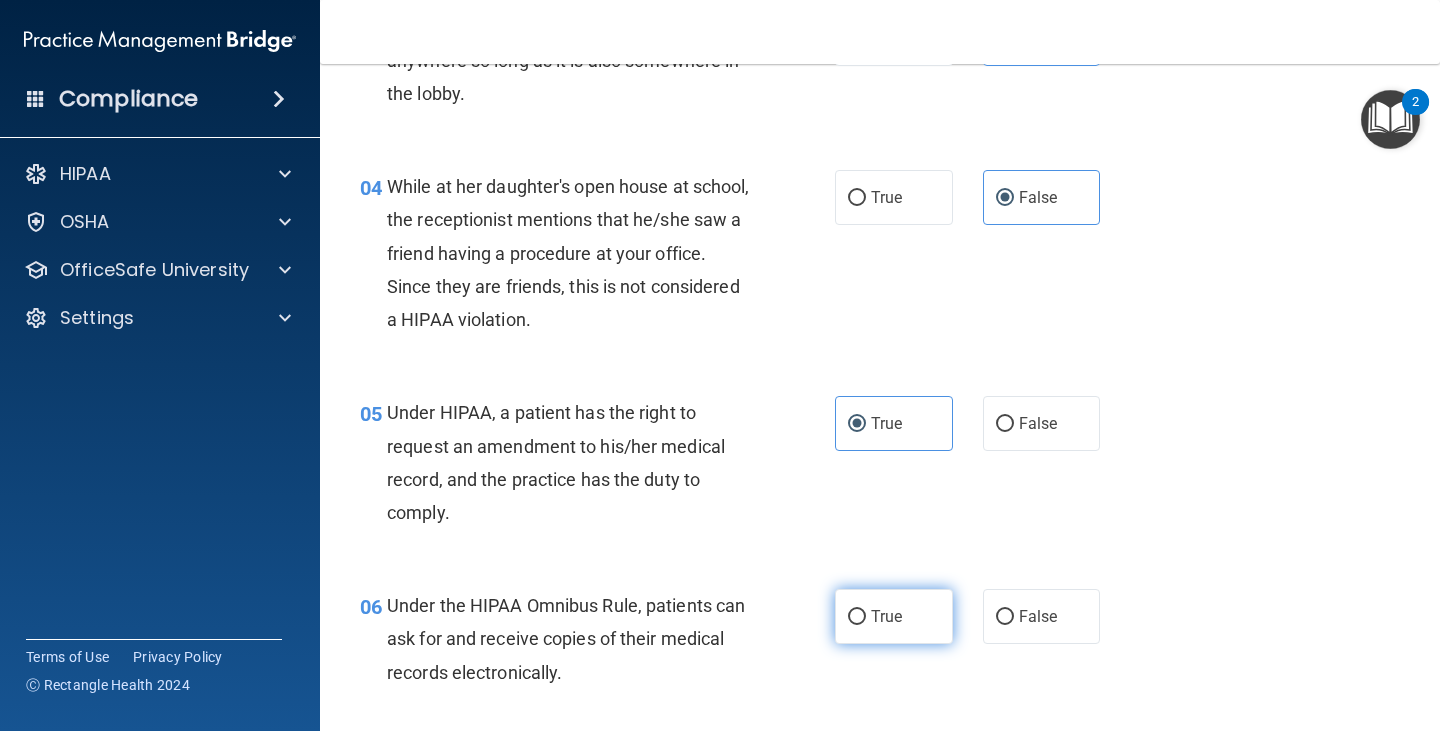 click on "True" at bounding box center [894, 616] 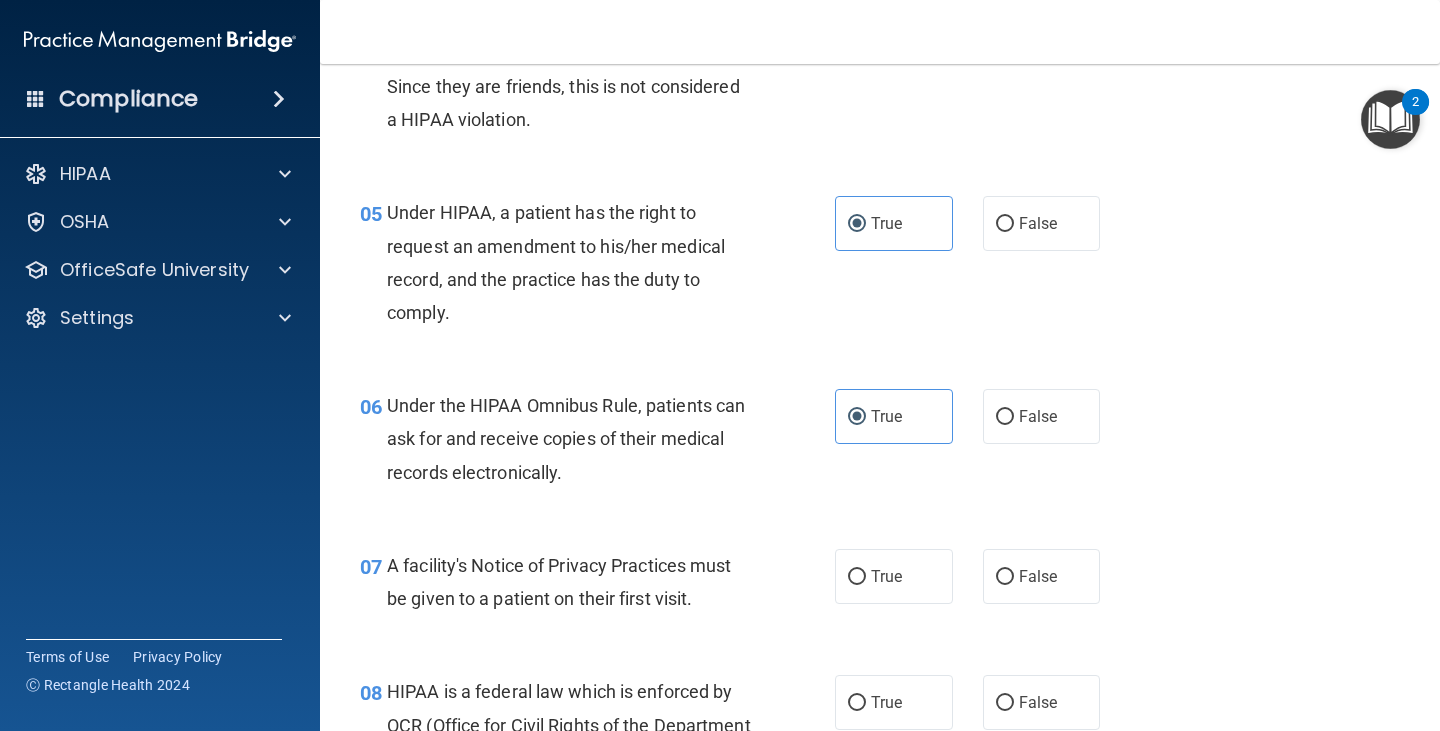 scroll, scrollTop: 900, scrollLeft: 0, axis: vertical 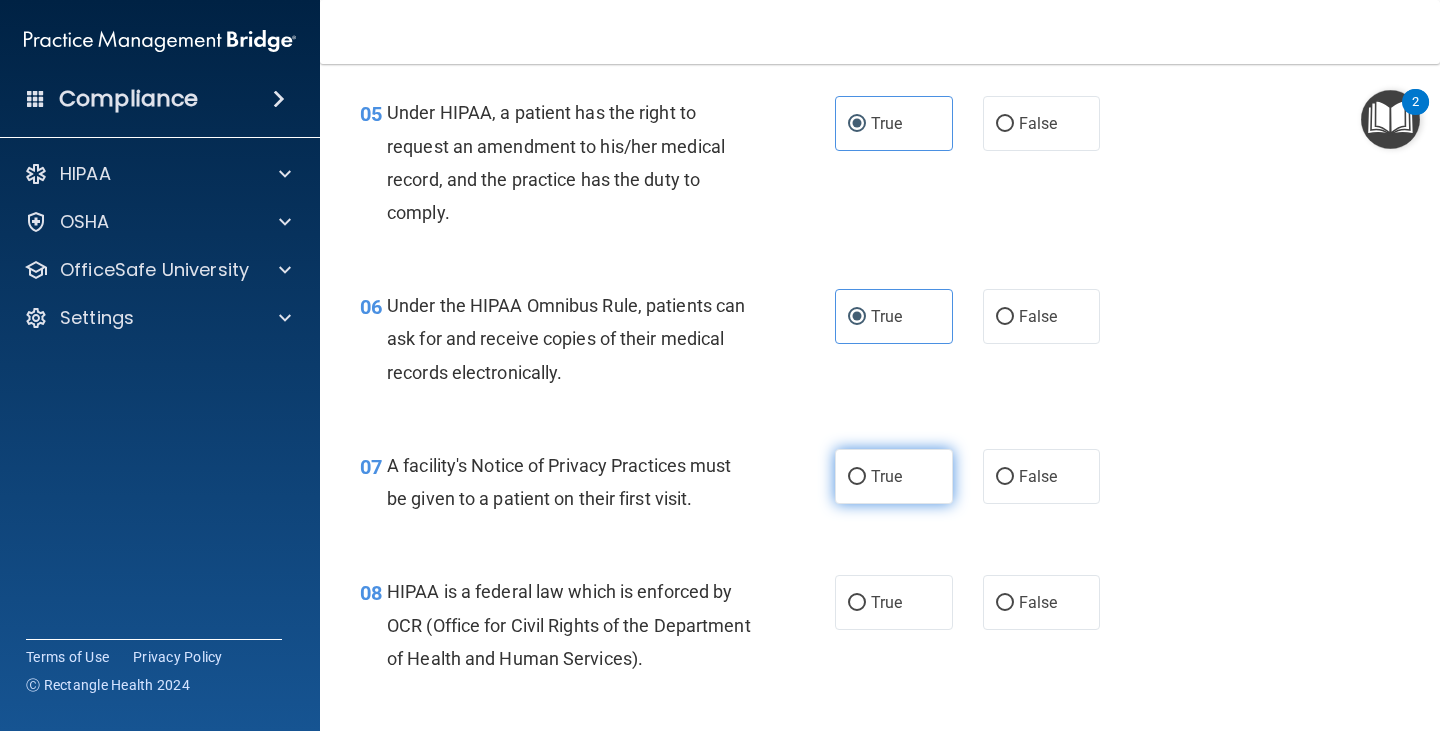 click on "True" at bounding box center [894, 476] 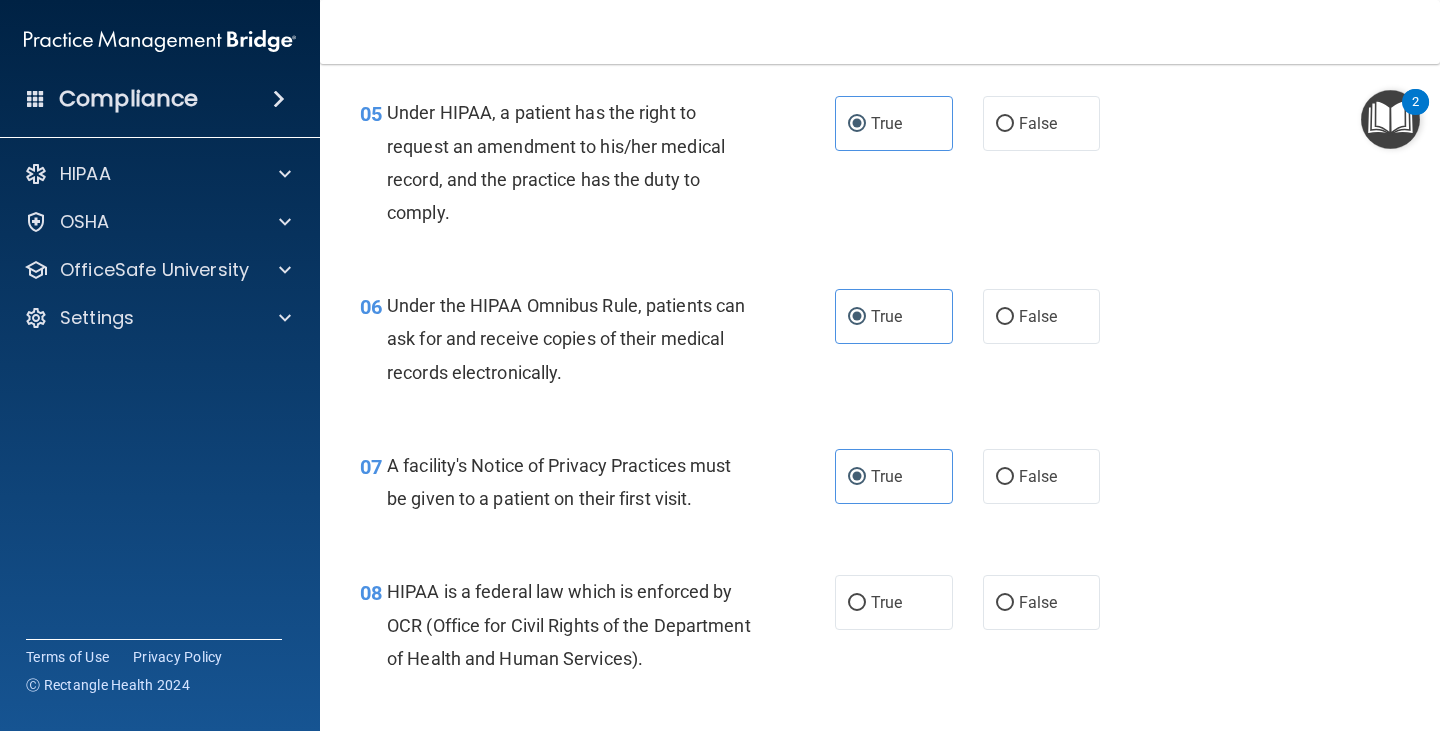 scroll, scrollTop: 1000, scrollLeft: 0, axis: vertical 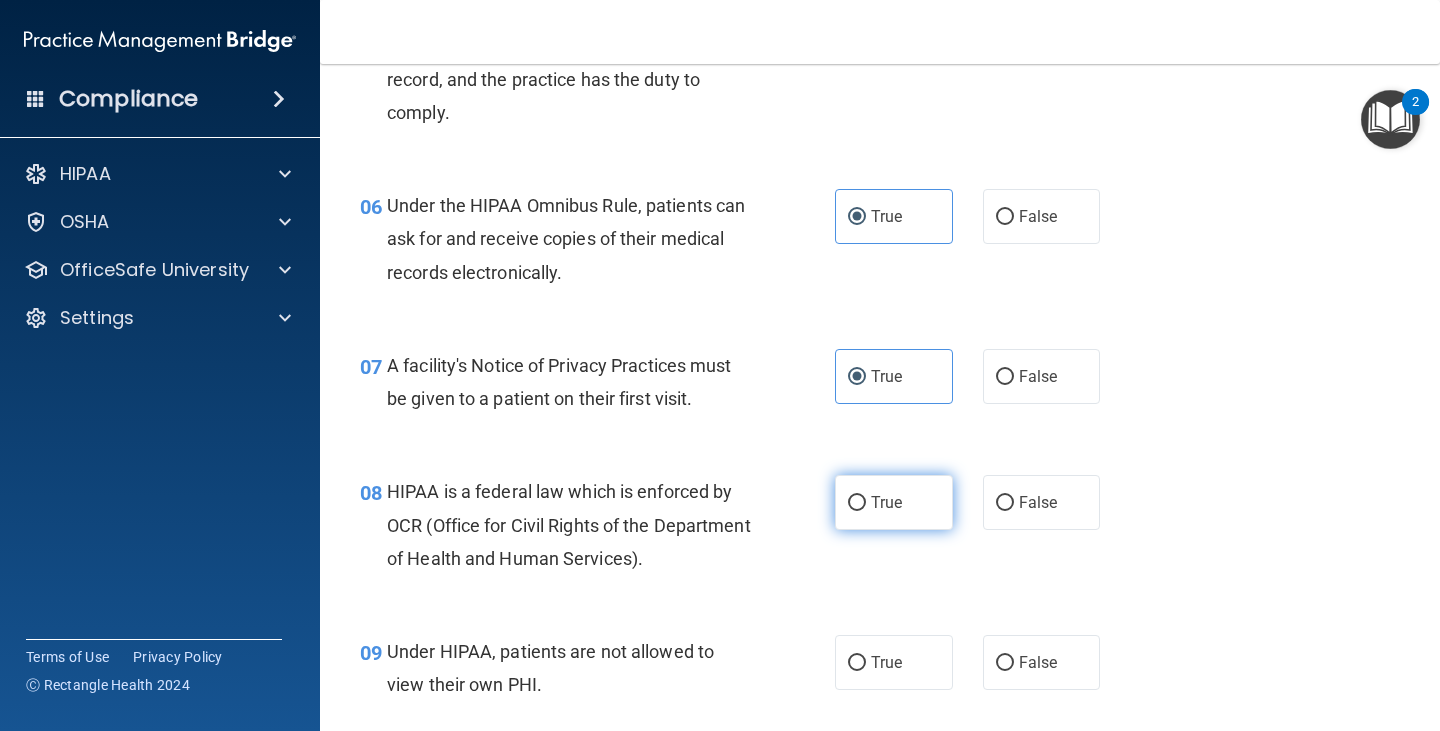 click on "True" at bounding box center (894, 502) 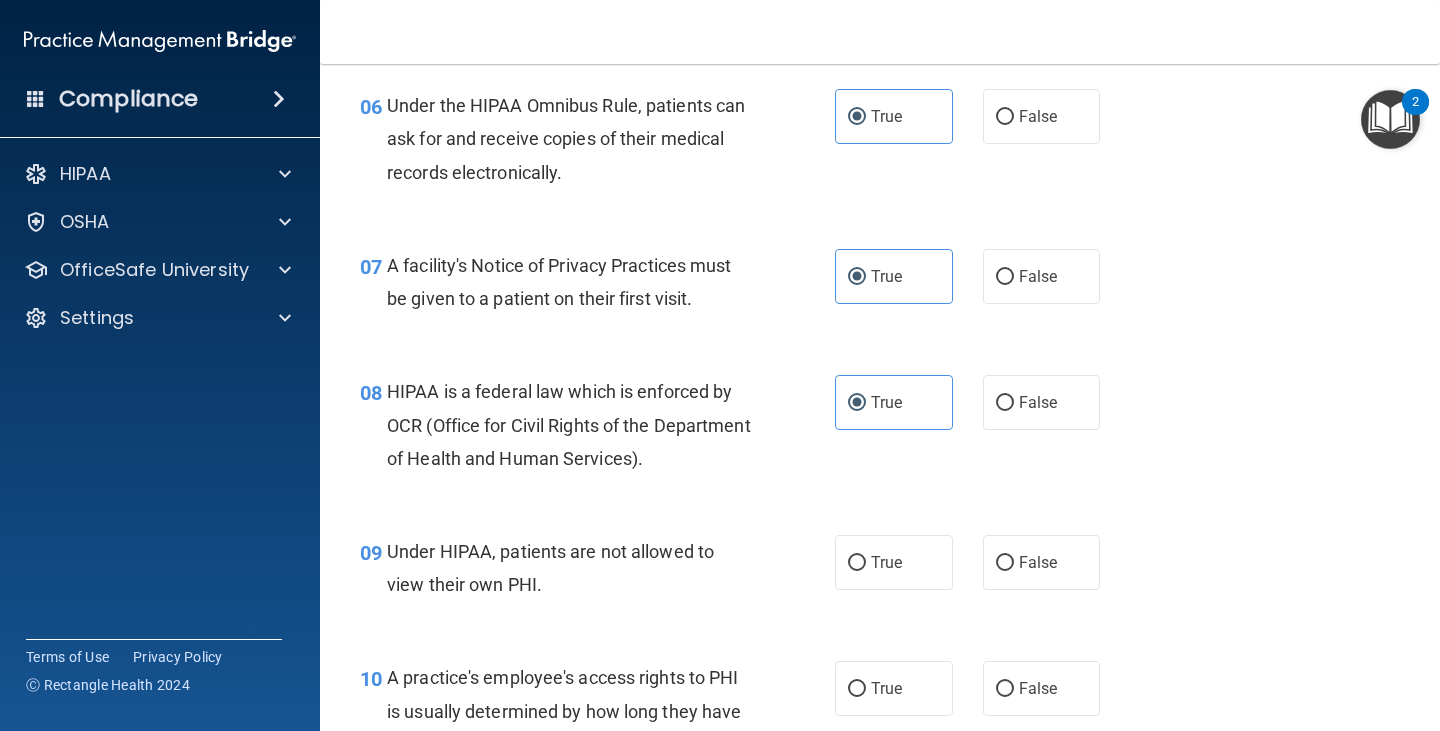 scroll, scrollTop: 1200, scrollLeft: 0, axis: vertical 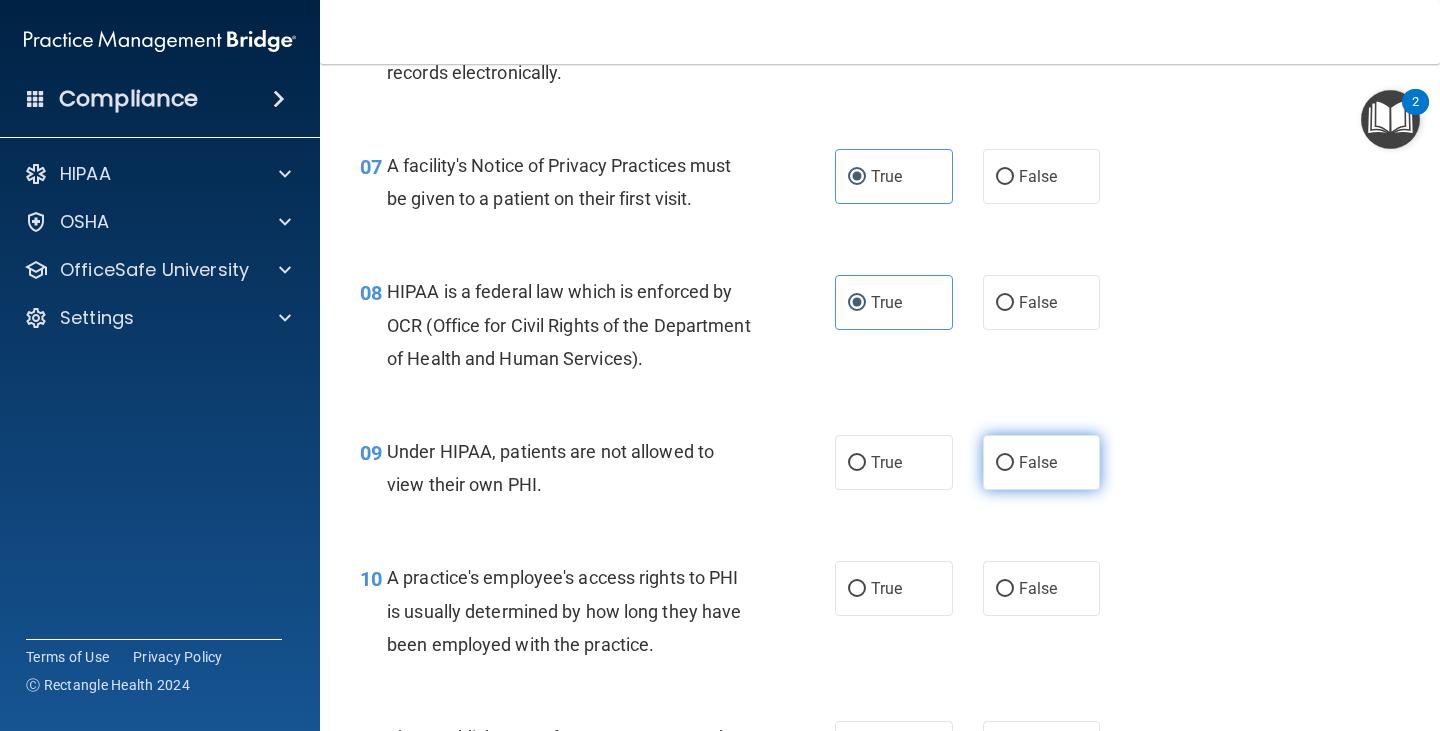 click on "False" at bounding box center (1042, 462) 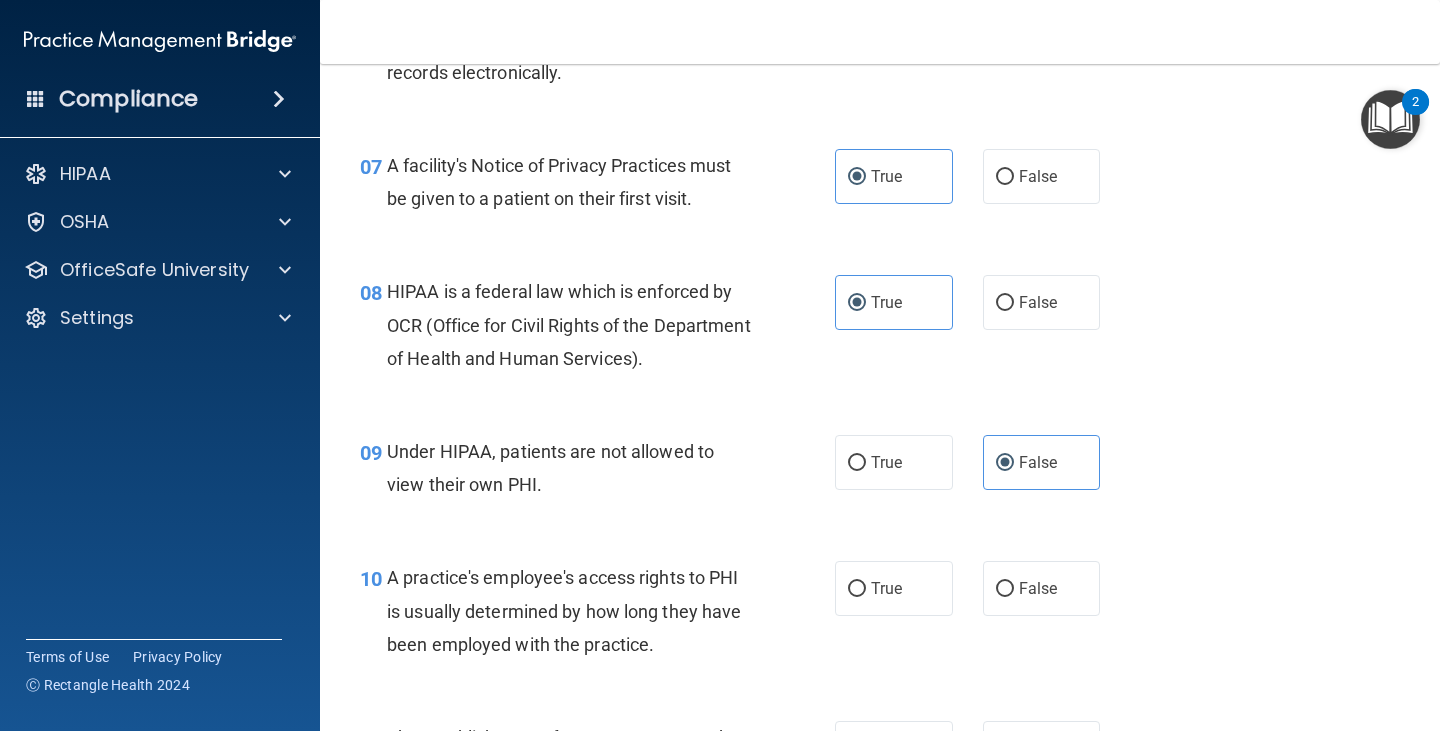 scroll, scrollTop: 1300, scrollLeft: 0, axis: vertical 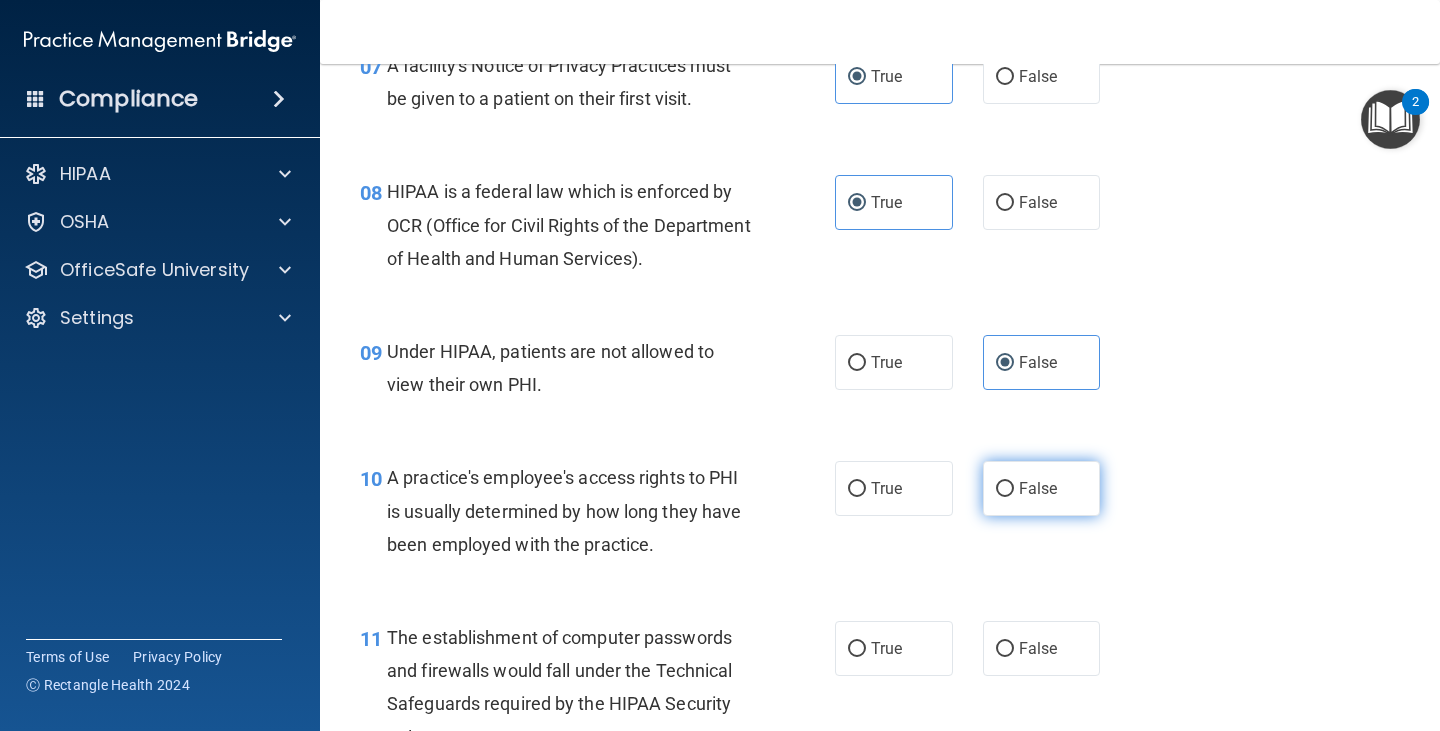 click on "False" at bounding box center (1038, 488) 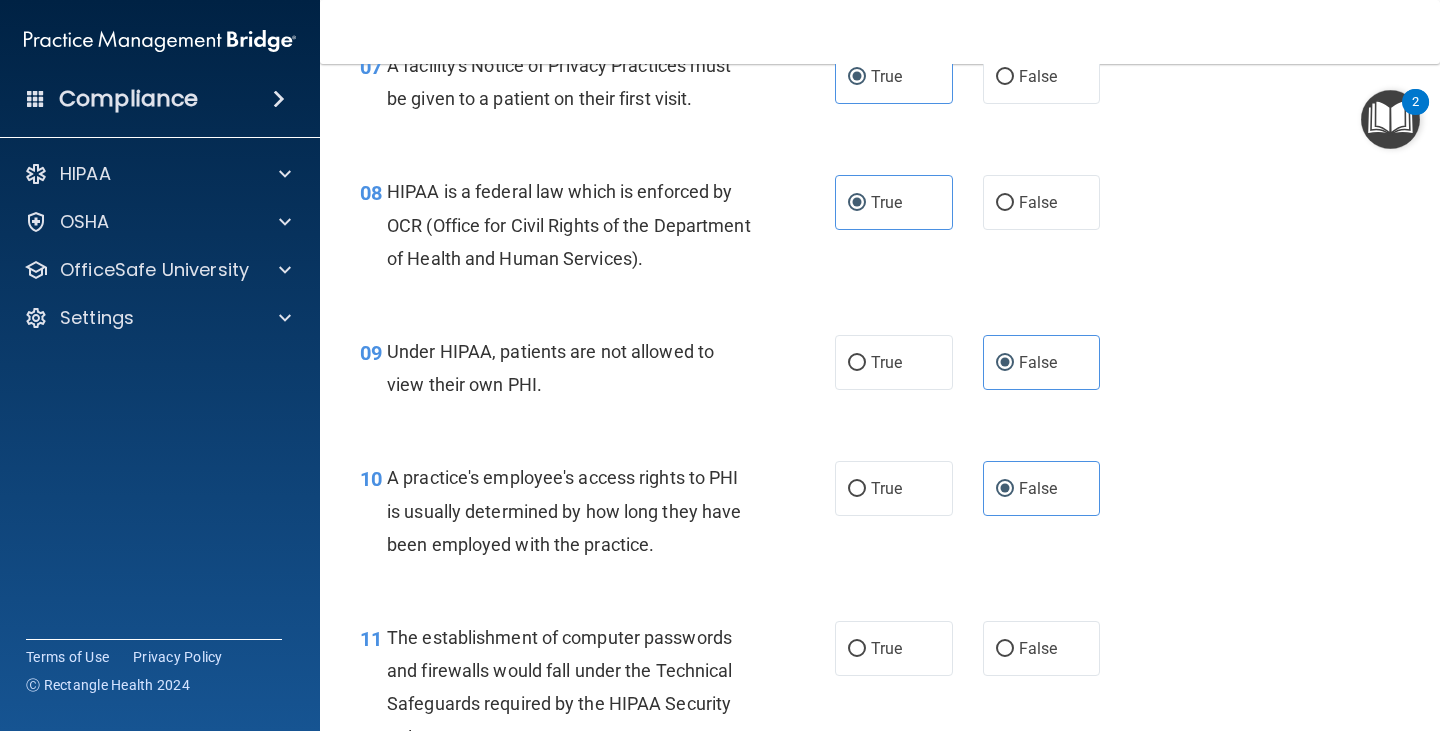 scroll, scrollTop: 1500, scrollLeft: 0, axis: vertical 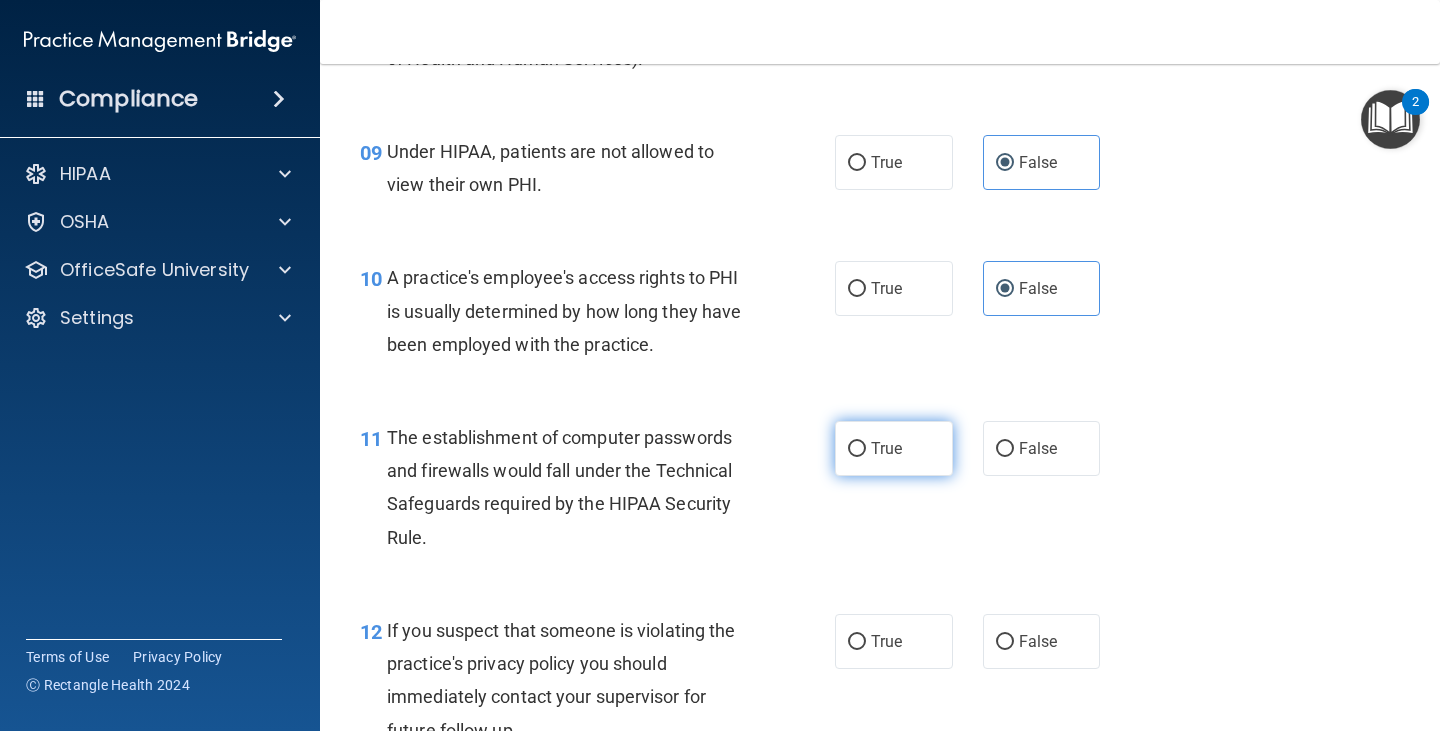 click on "True" at bounding box center [894, 448] 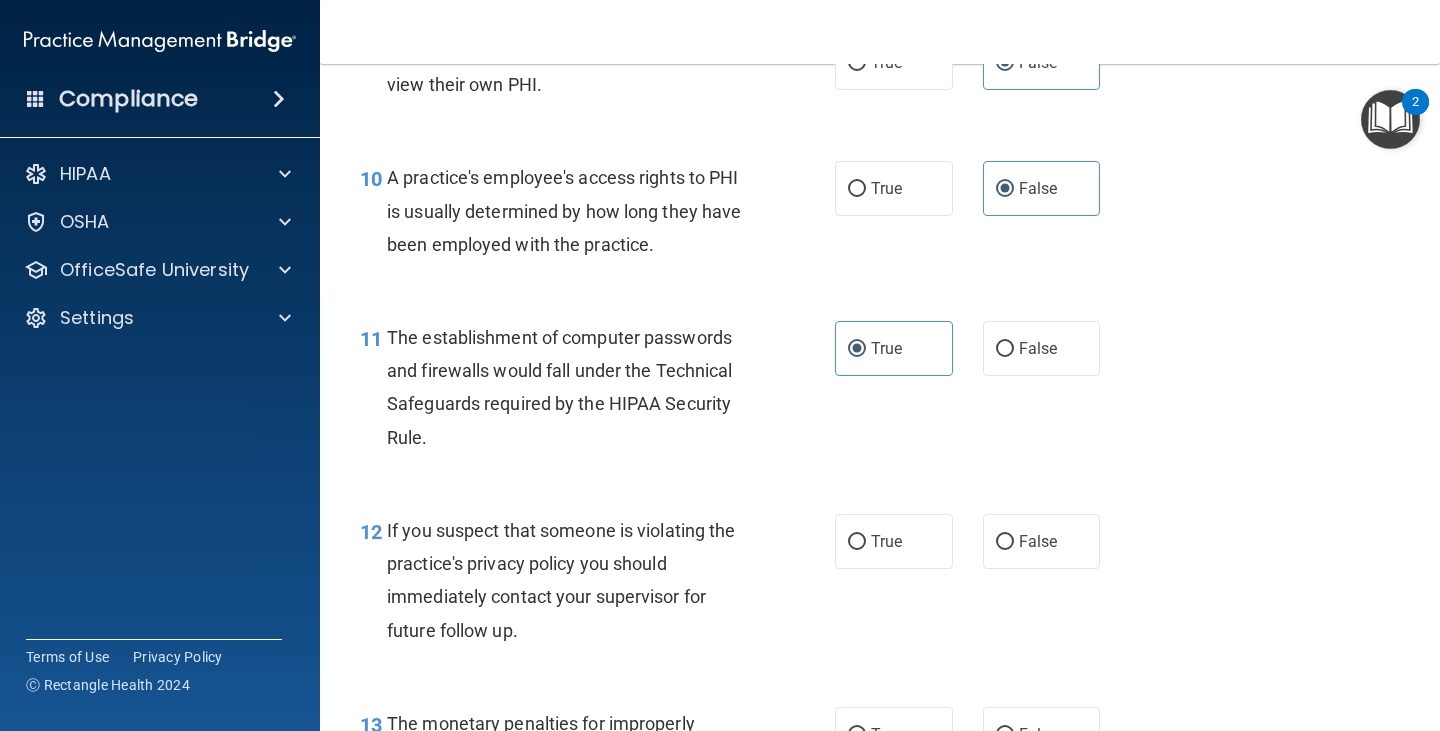 scroll, scrollTop: 1700, scrollLeft: 0, axis: vertical 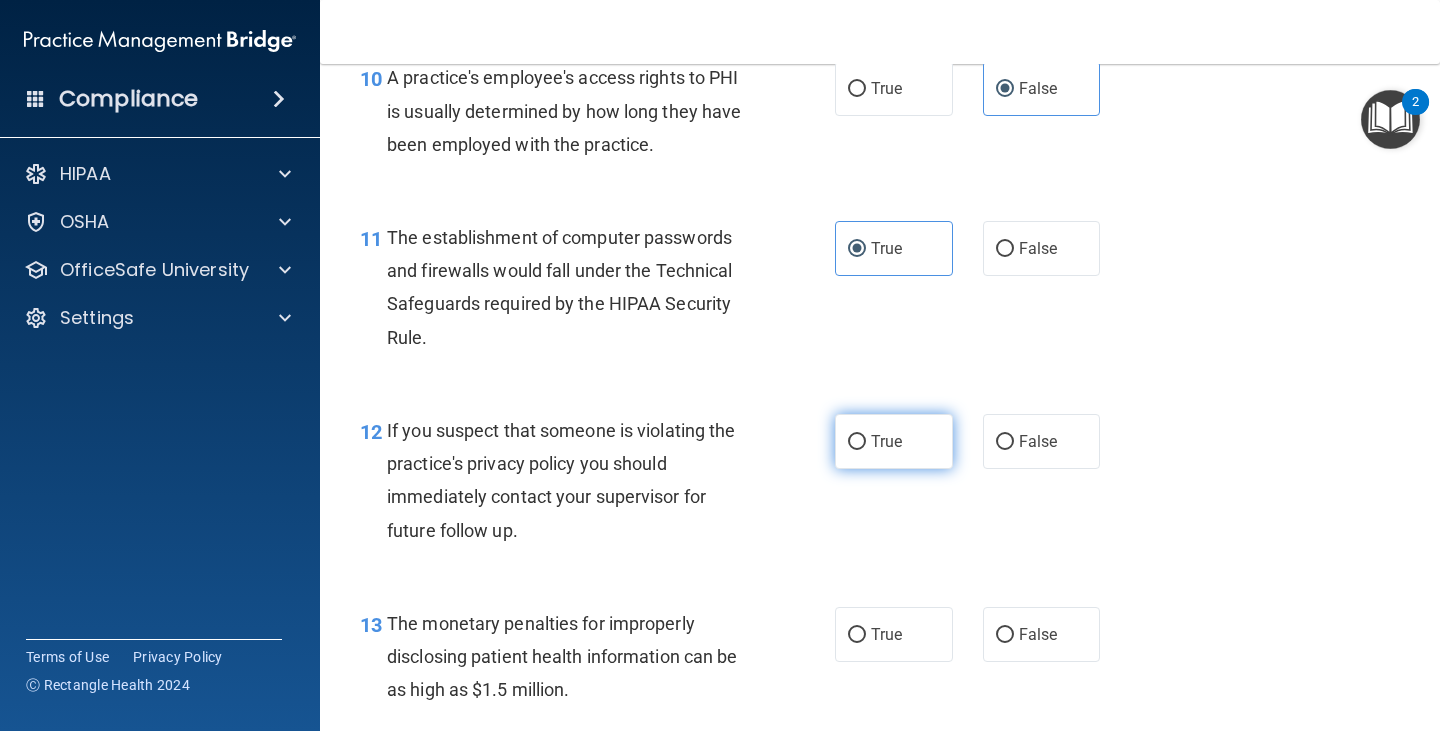 click on "True" at bounding box center (894, 441) 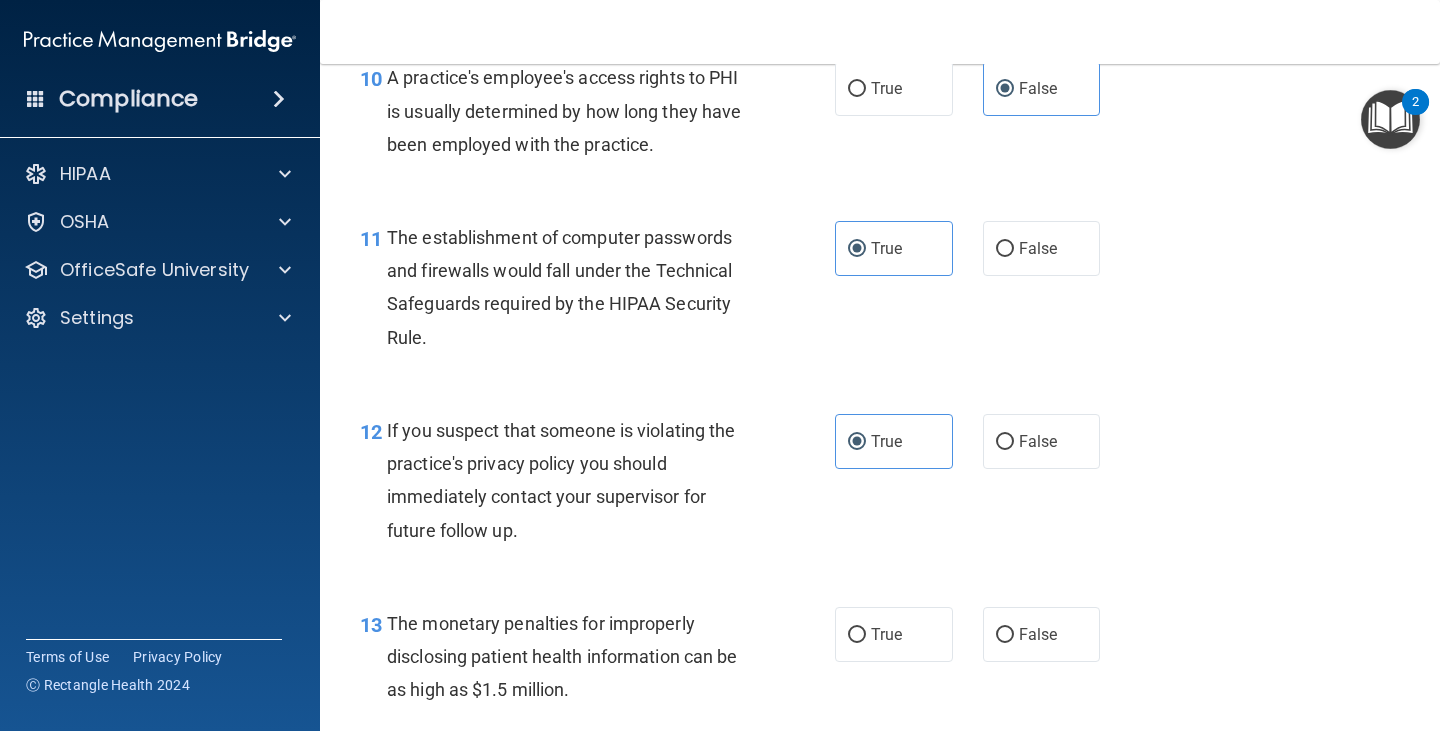 scroll, scrollTop: 1800, scrollLeft: 0, axis: vertical 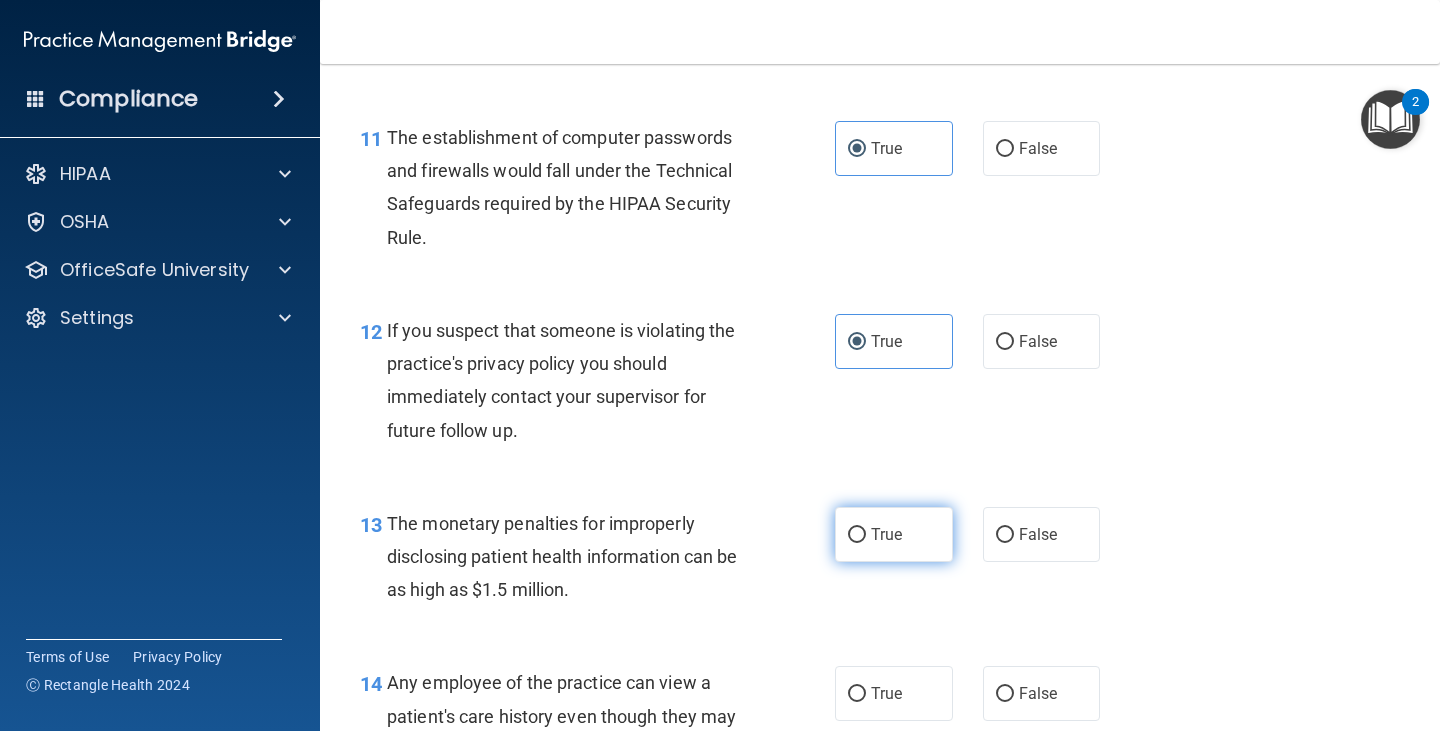 click on "True" at bounding box center (894, 534) 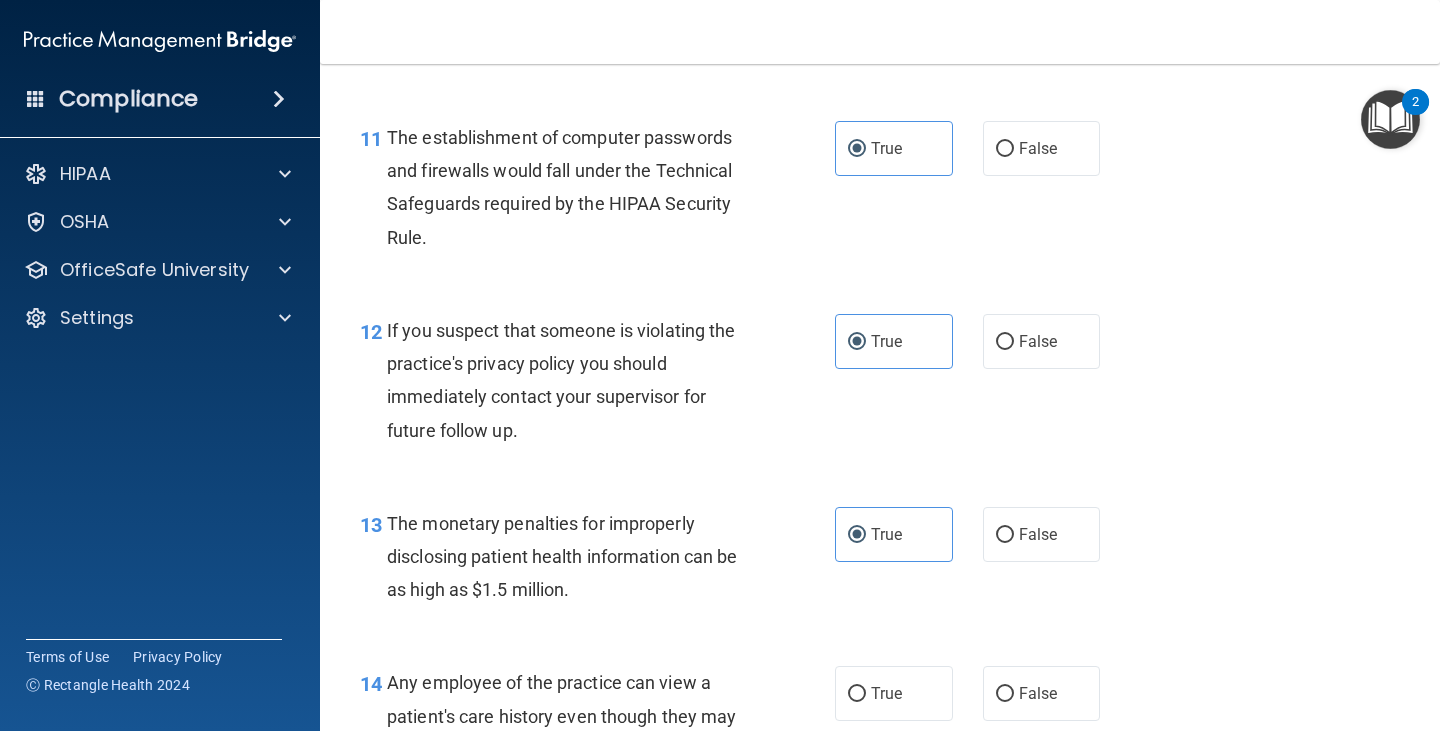 scroll, scrollTop: 1900, scrollLeft: 0, axis: vertical 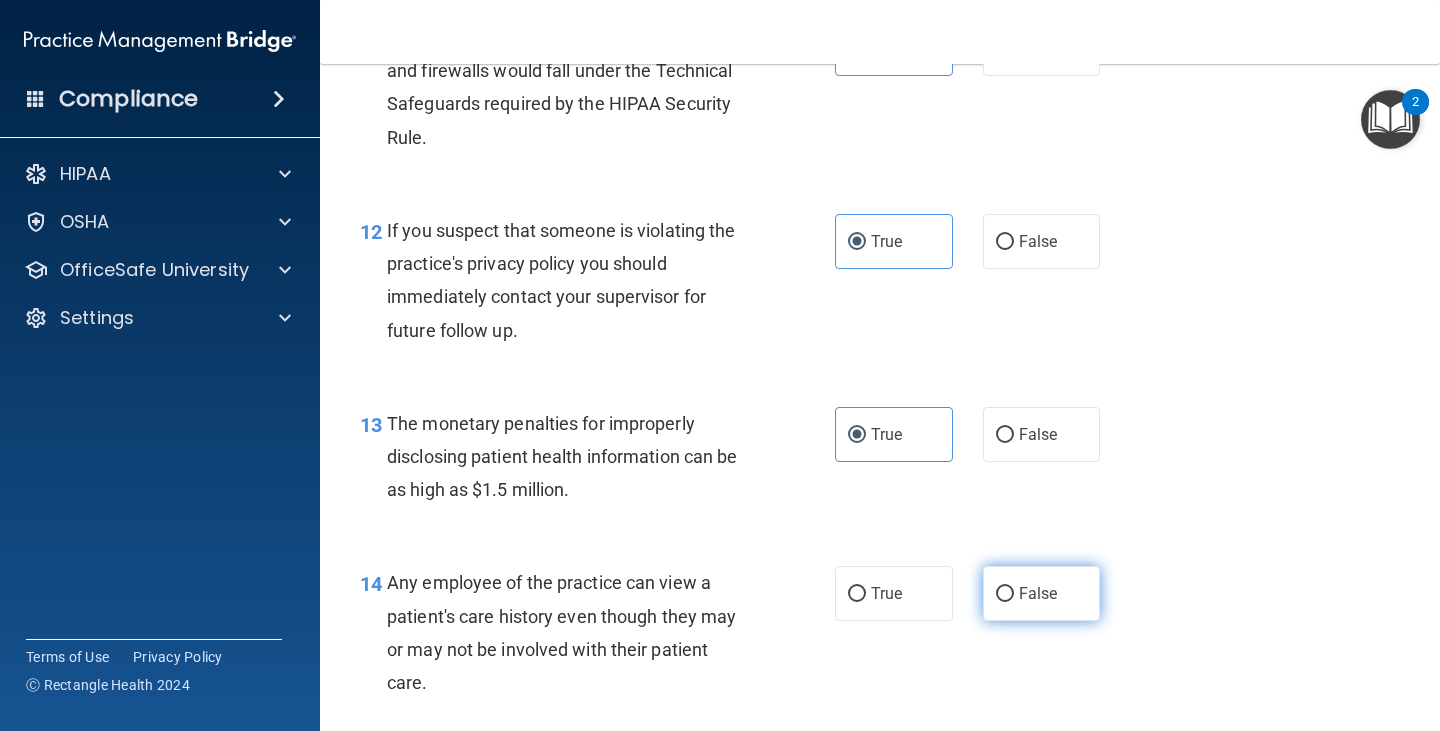 click on "False" at bounding box center (1005, 594) 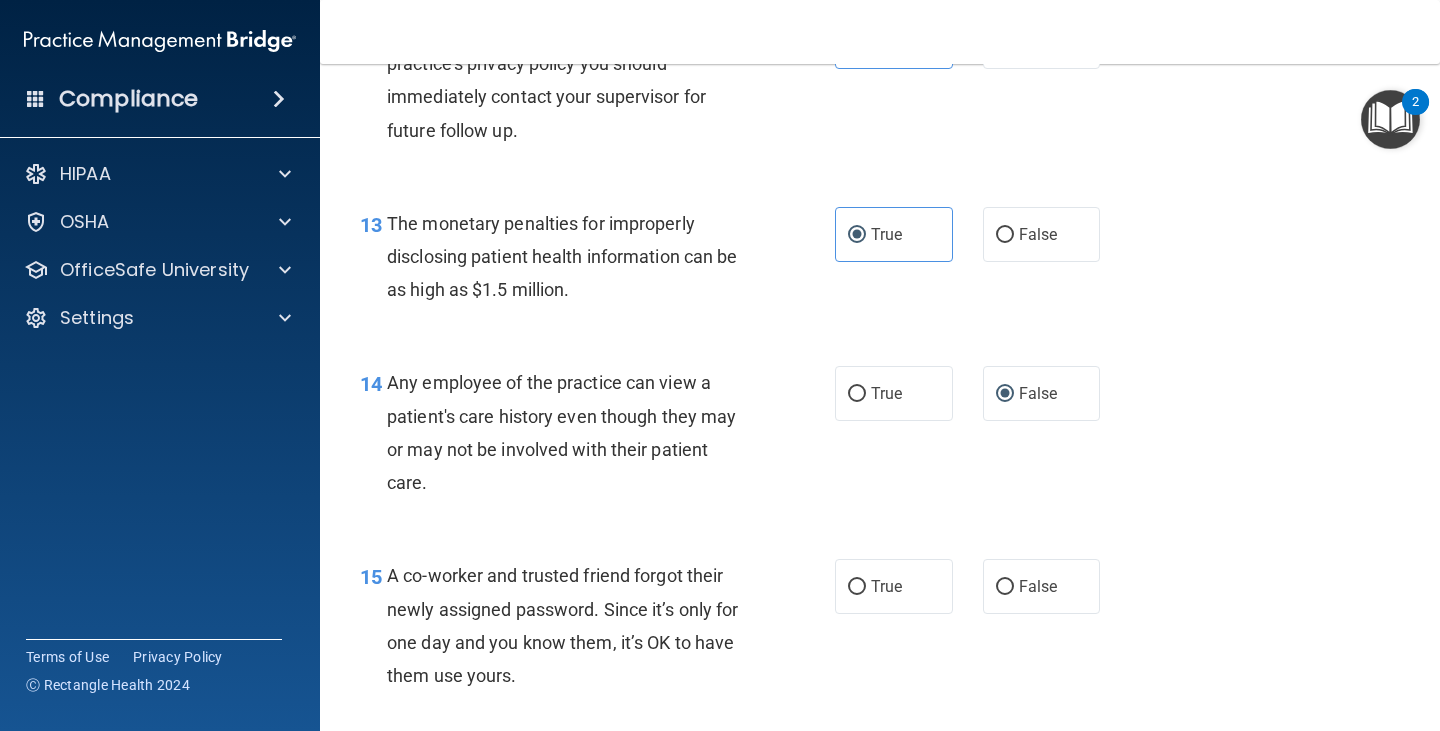 scroll, scrollTop: 2200, scrollLeft: 0, axis: vertical 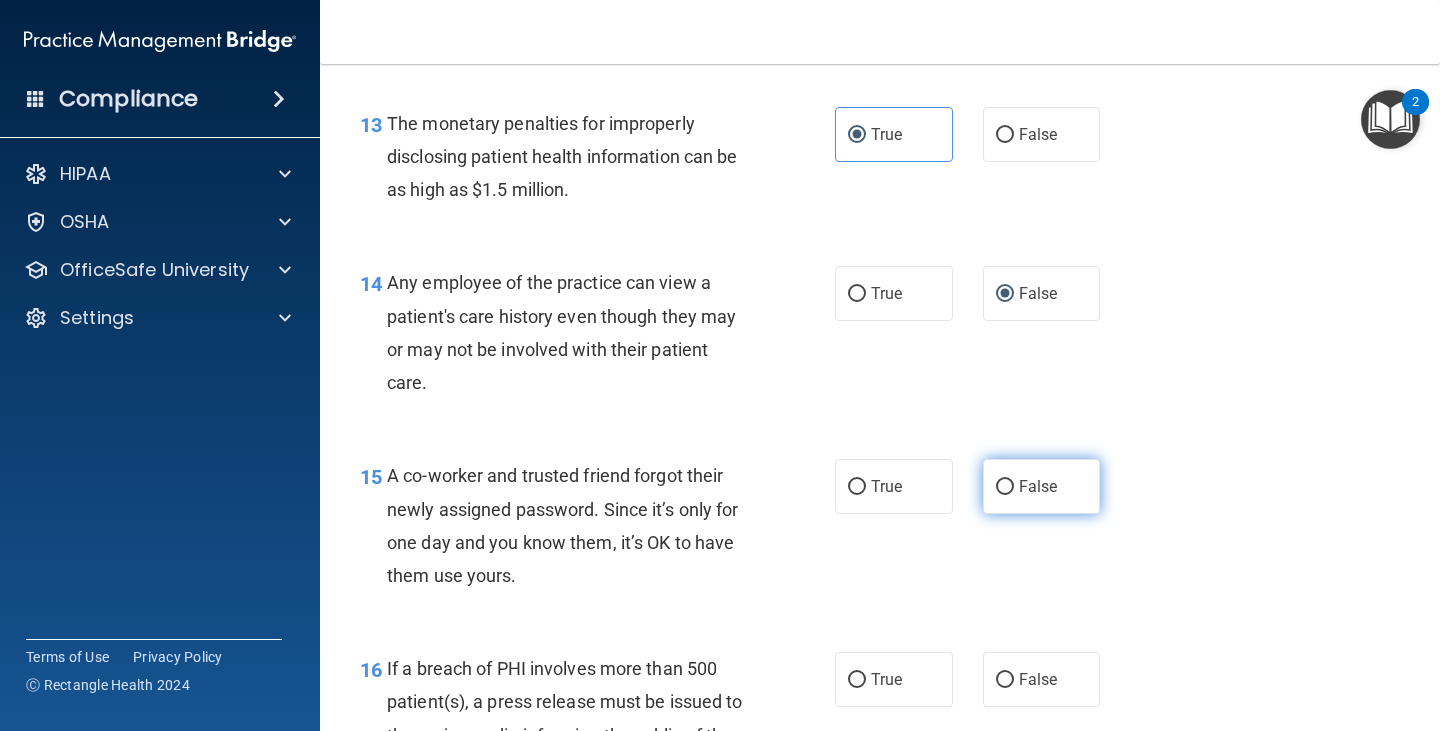 click on "False" at bounding box center (1005, 487) 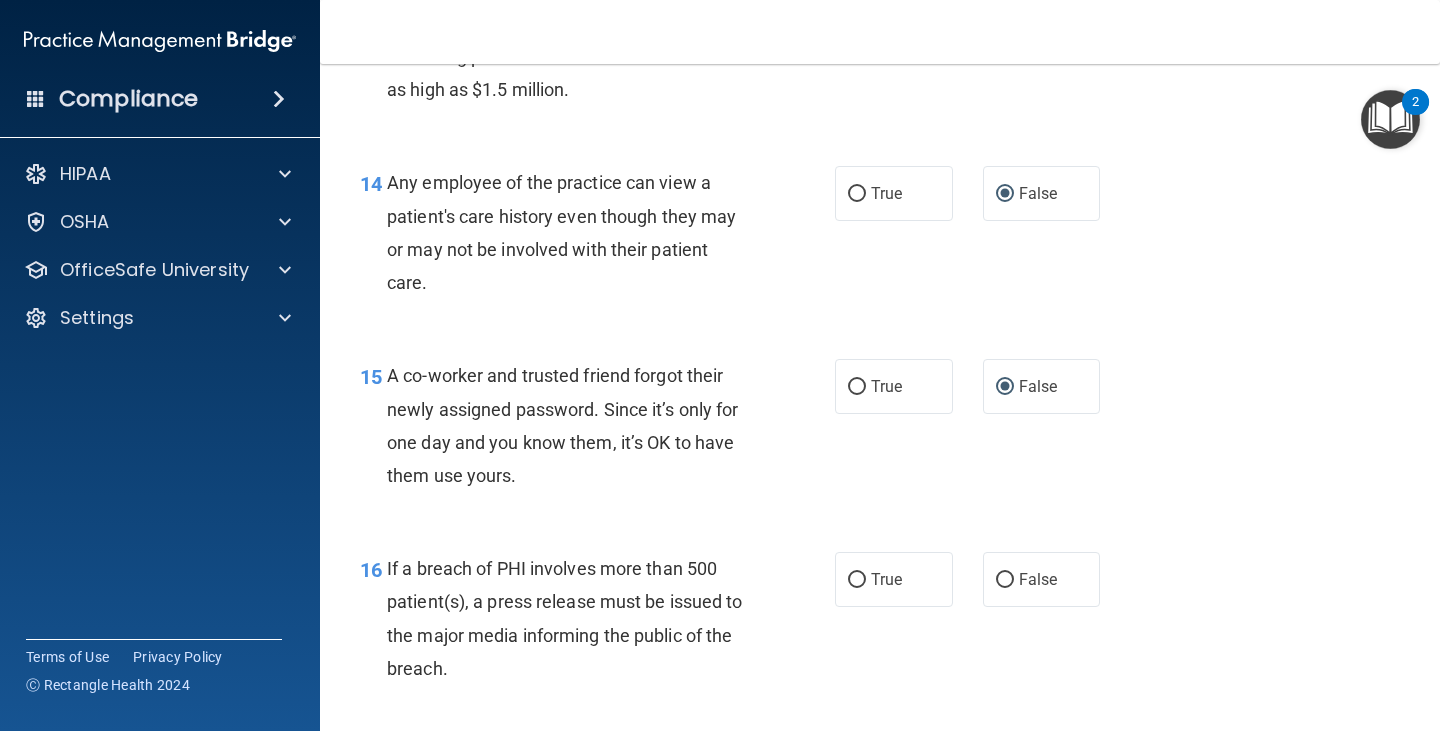 scroll, scrollTop: 2500, scrollLeft: 0, axis: vertical 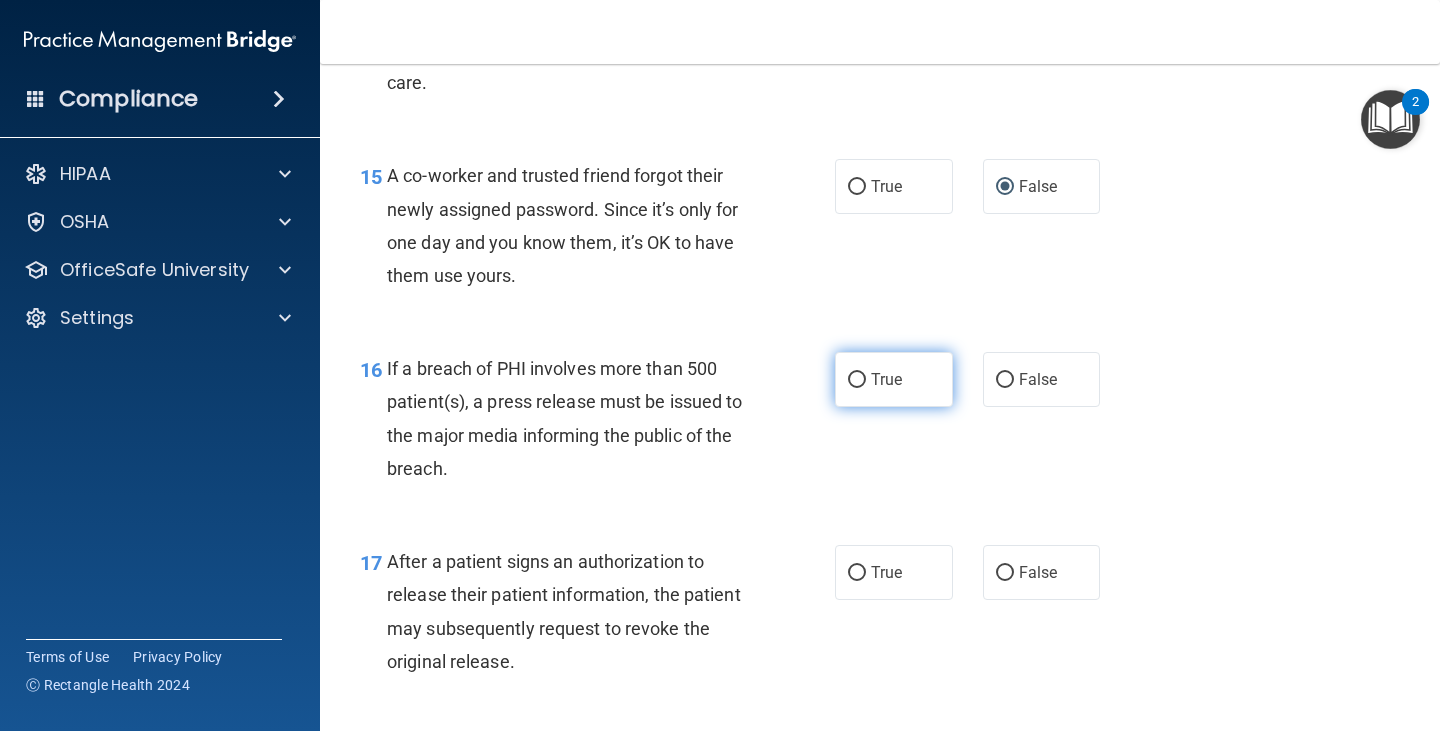 click on "True" at bounding box center (886, 379) 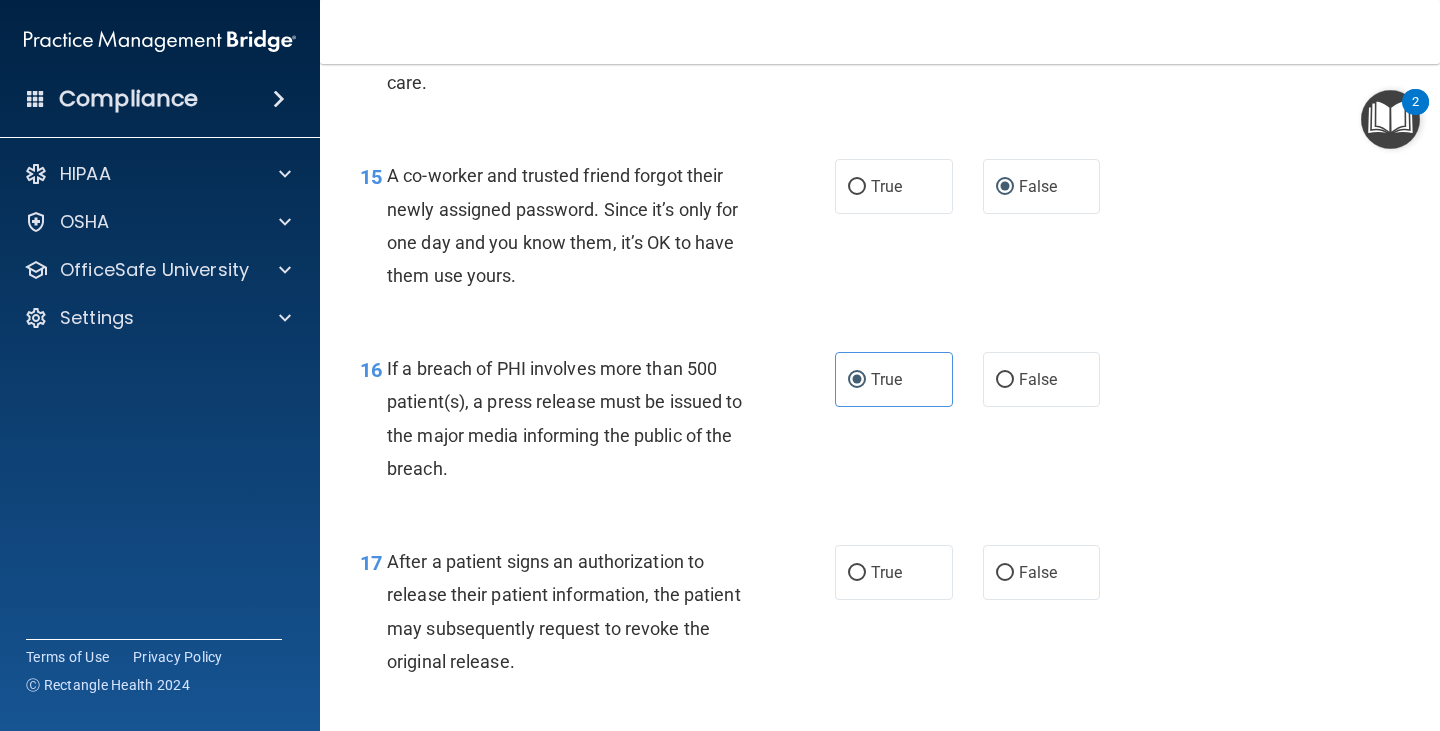 scroll, scrollTop: 2600, scrollLeft: 0, axis: vertical 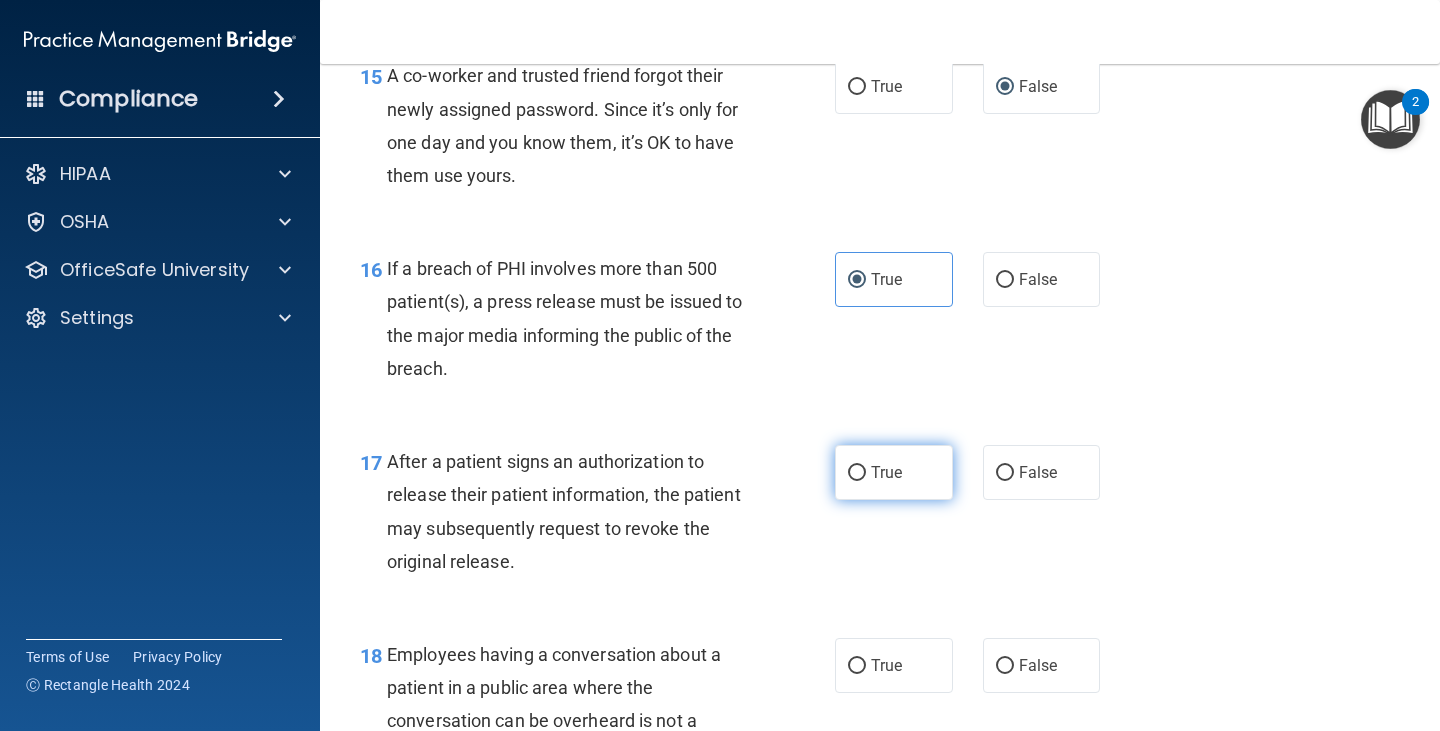 click on "True" at bounding box center (886, 472) 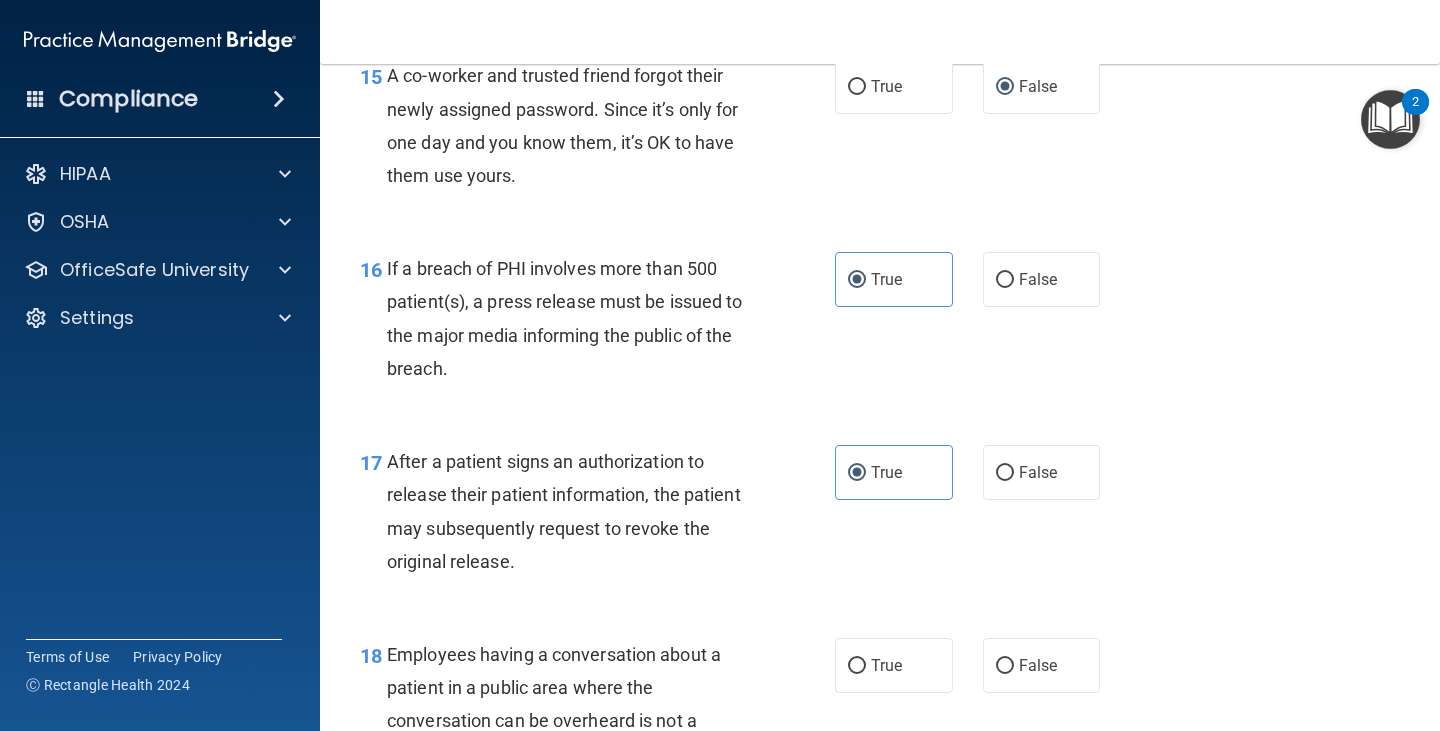 scroll, scrollTop: 2700, scrollLeft: 0, axis: vertical 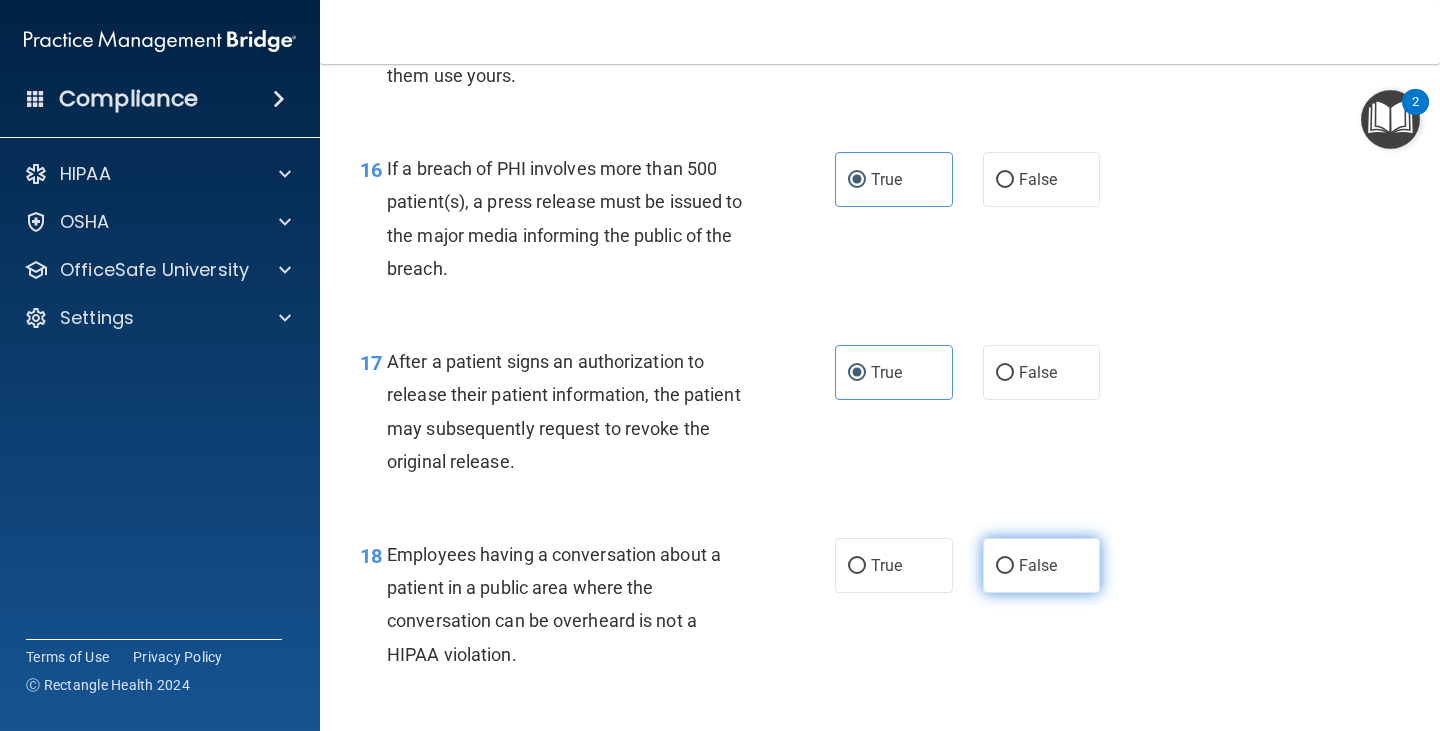 click on "False" at bounding box center [1042, 565] 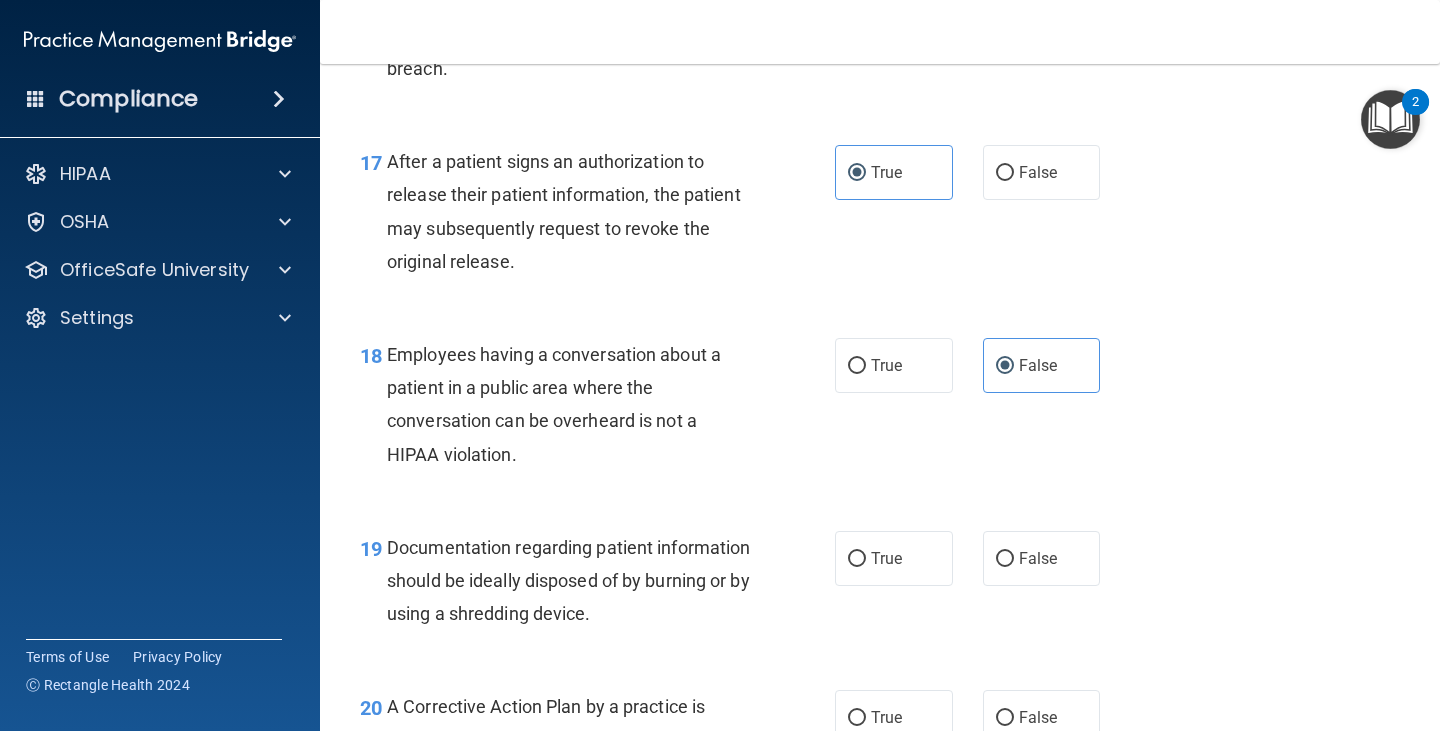 scroll, scrollTop: 3100, scrollLeft: 0, axis: vertical 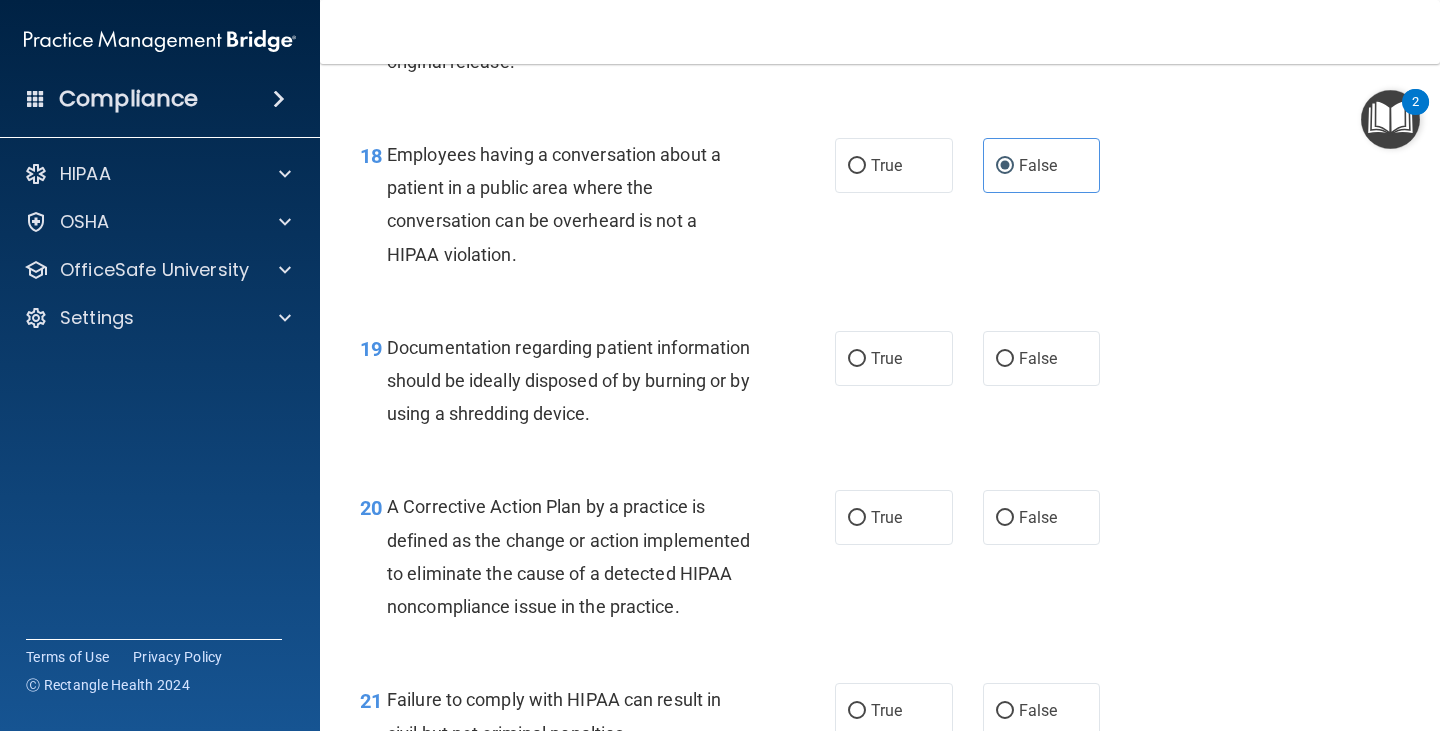 drag, startPoint x: 845, startPoint y: 360, endPoint x: 822, endPoint y: 371, distance: 25.495098 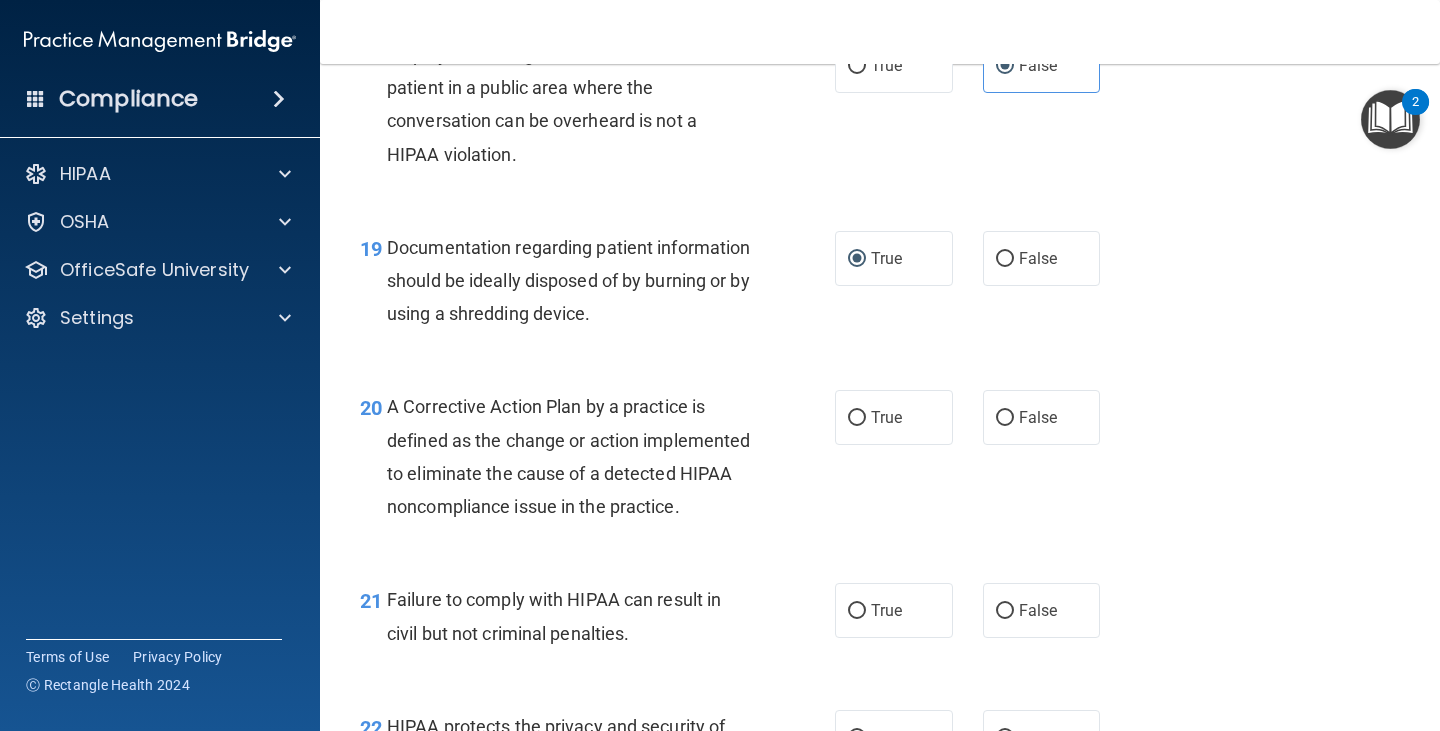 scroll, scrollTop: 3300, scrollLeft: 0, axis: vertical 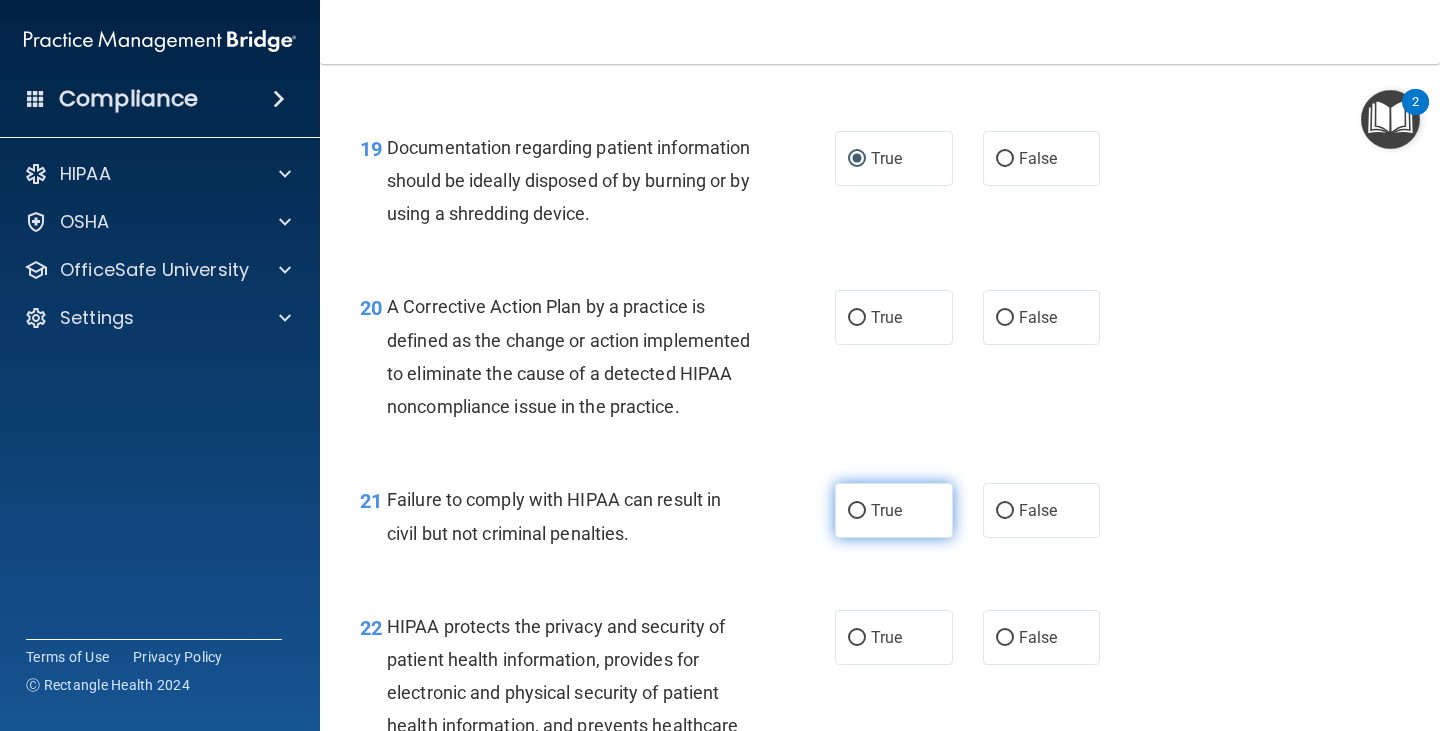 click on "True" at bounding box center (886, 510) 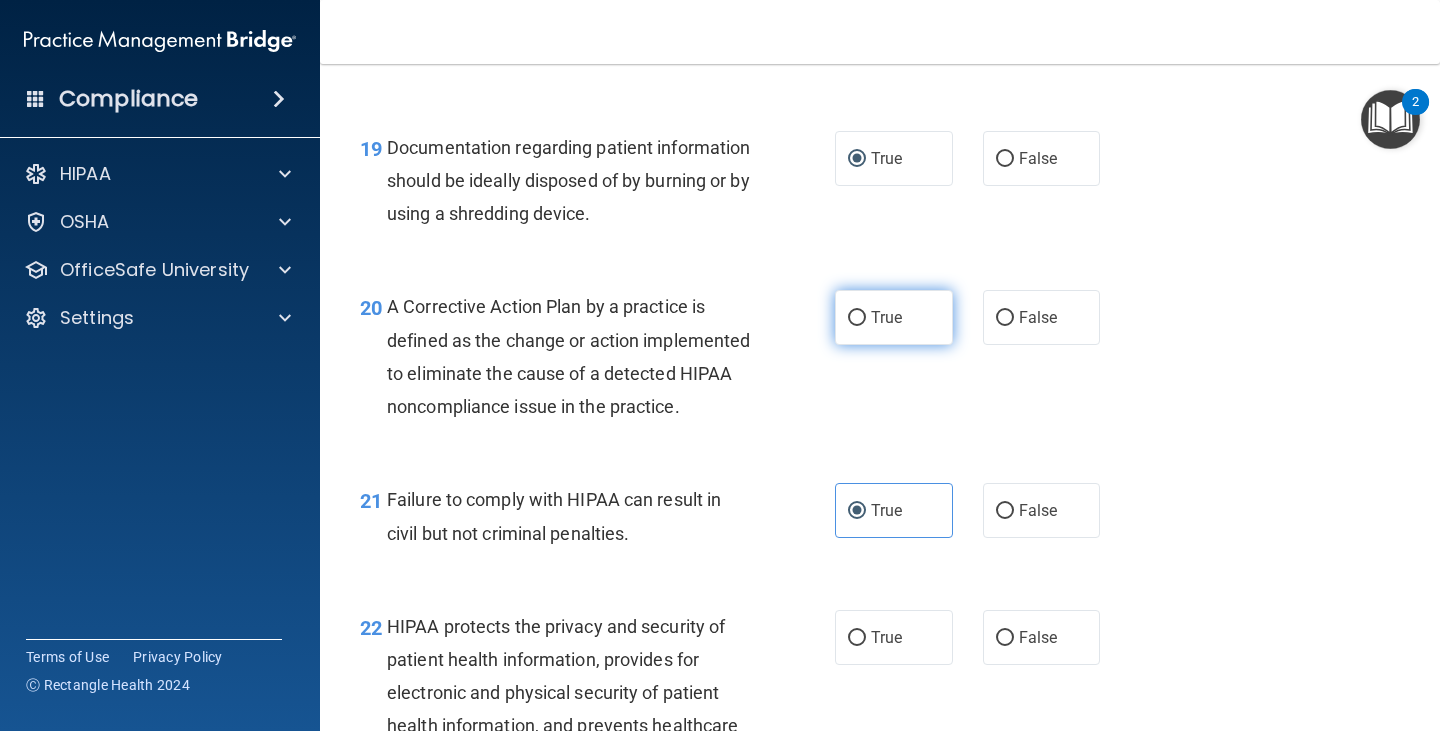 click on "True" at bounding box center (886, 317) 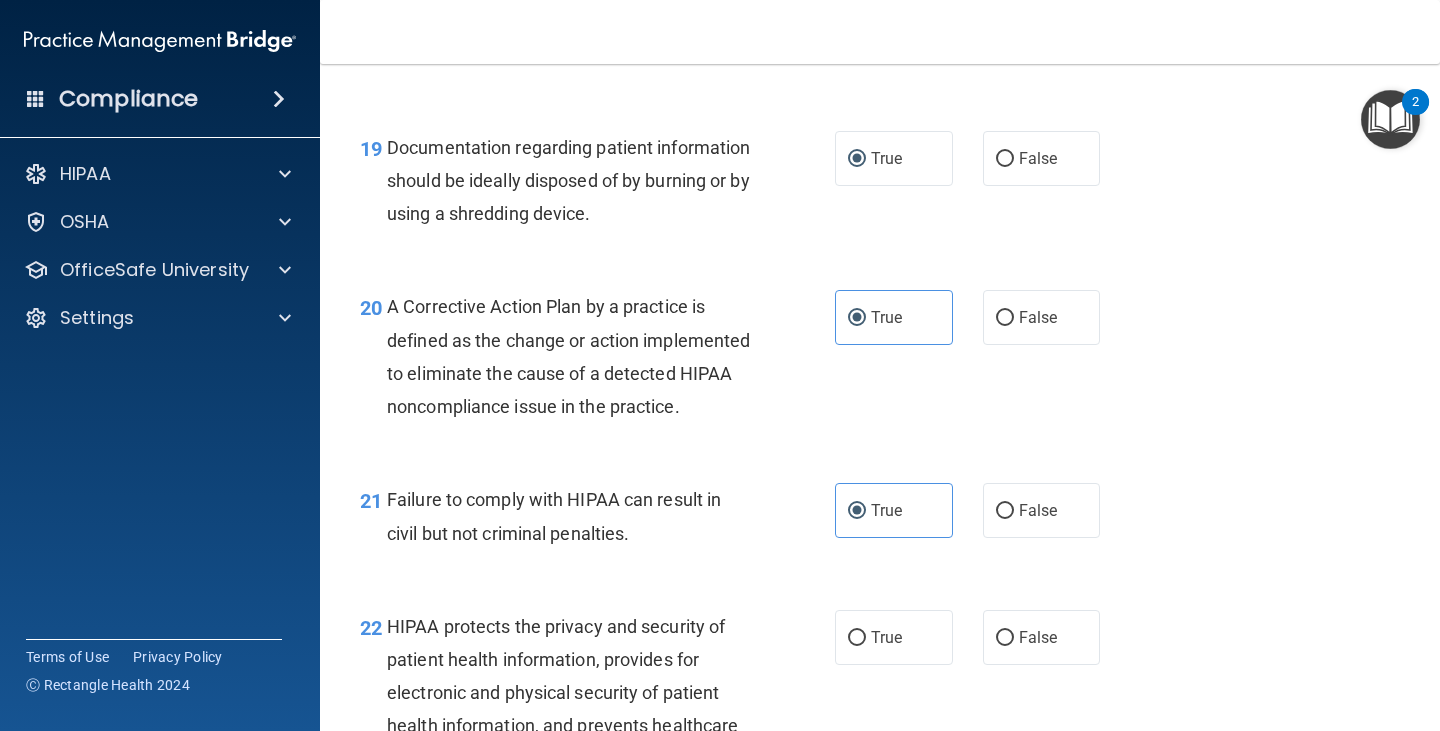 scroll, scrollTop: 3600, scrollLeft: 0, axis: vertical 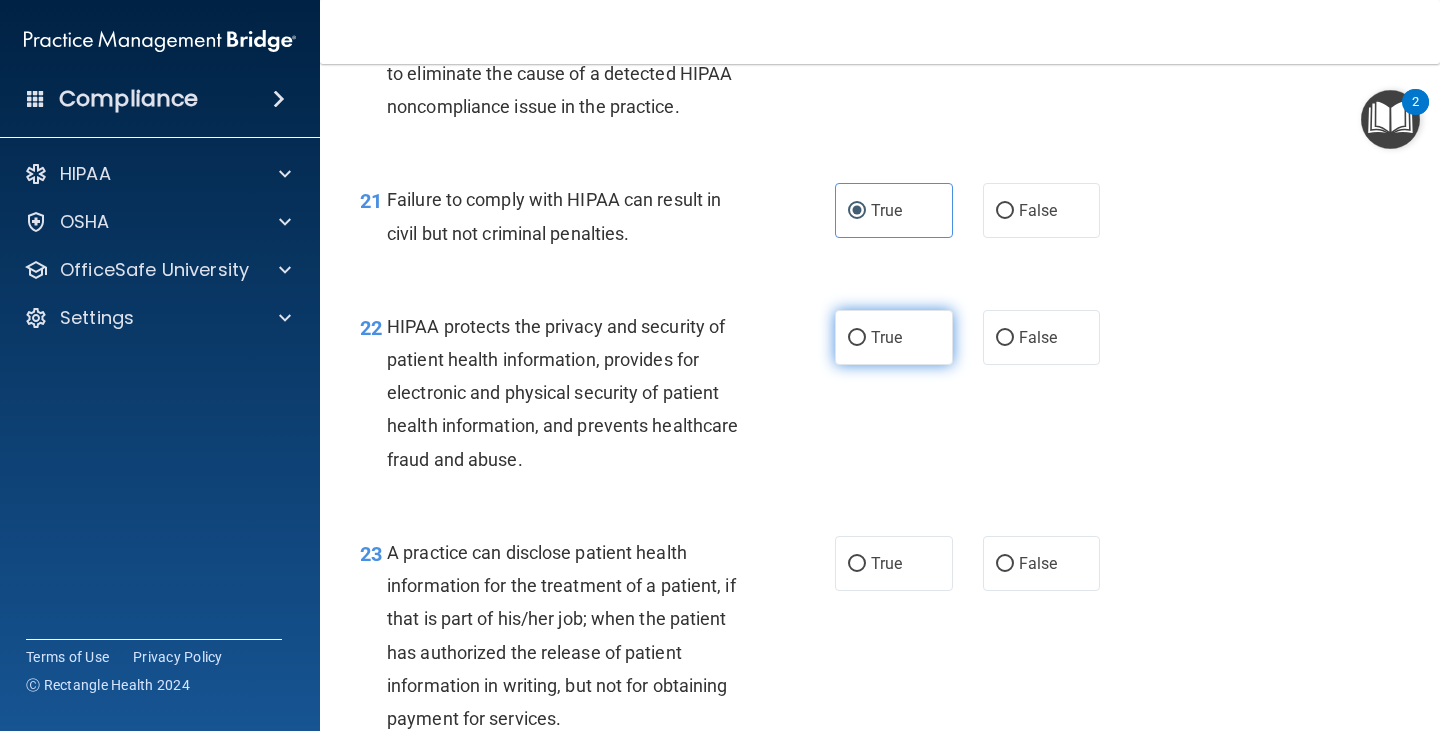 click on "True" at bounding box center (894, 337) 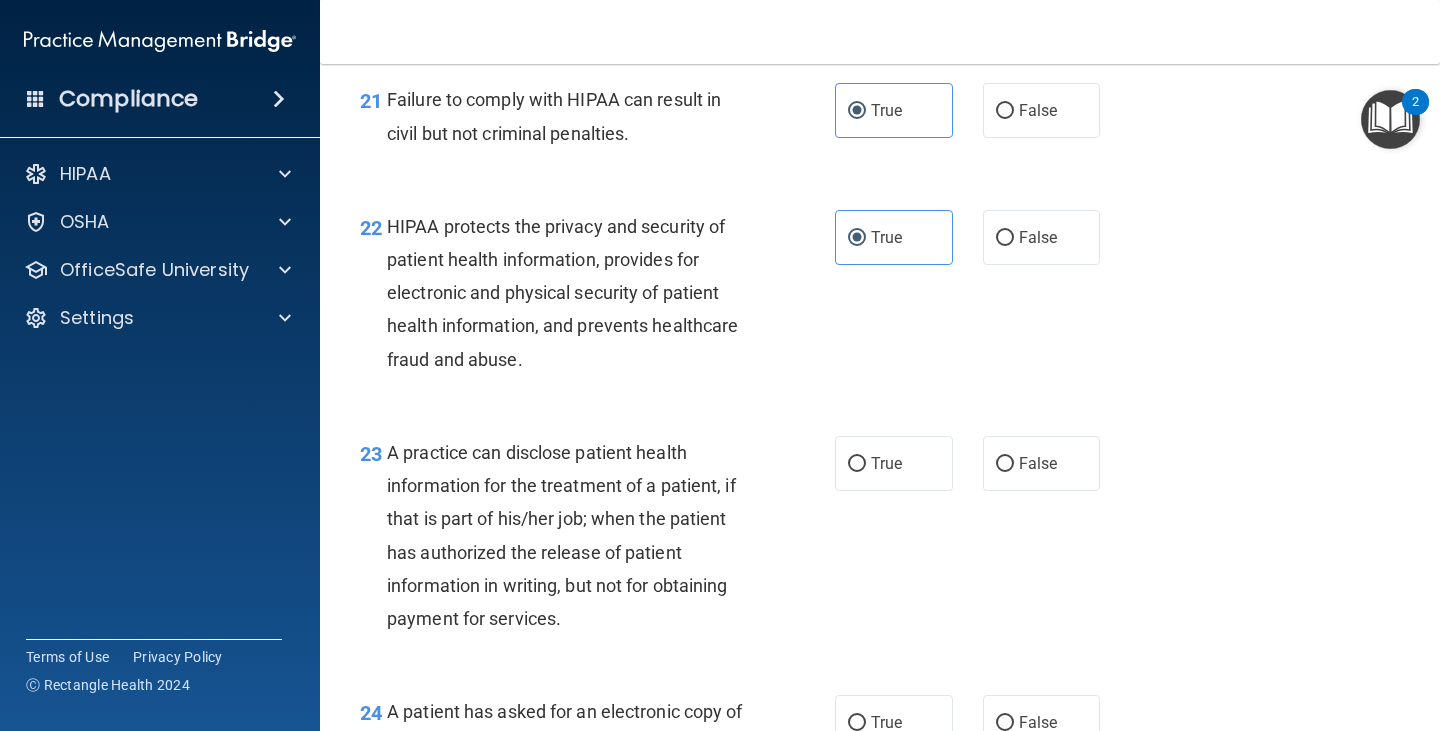 scroll, scrollTop: 3800, scrollLeft: 0, axis: vertical 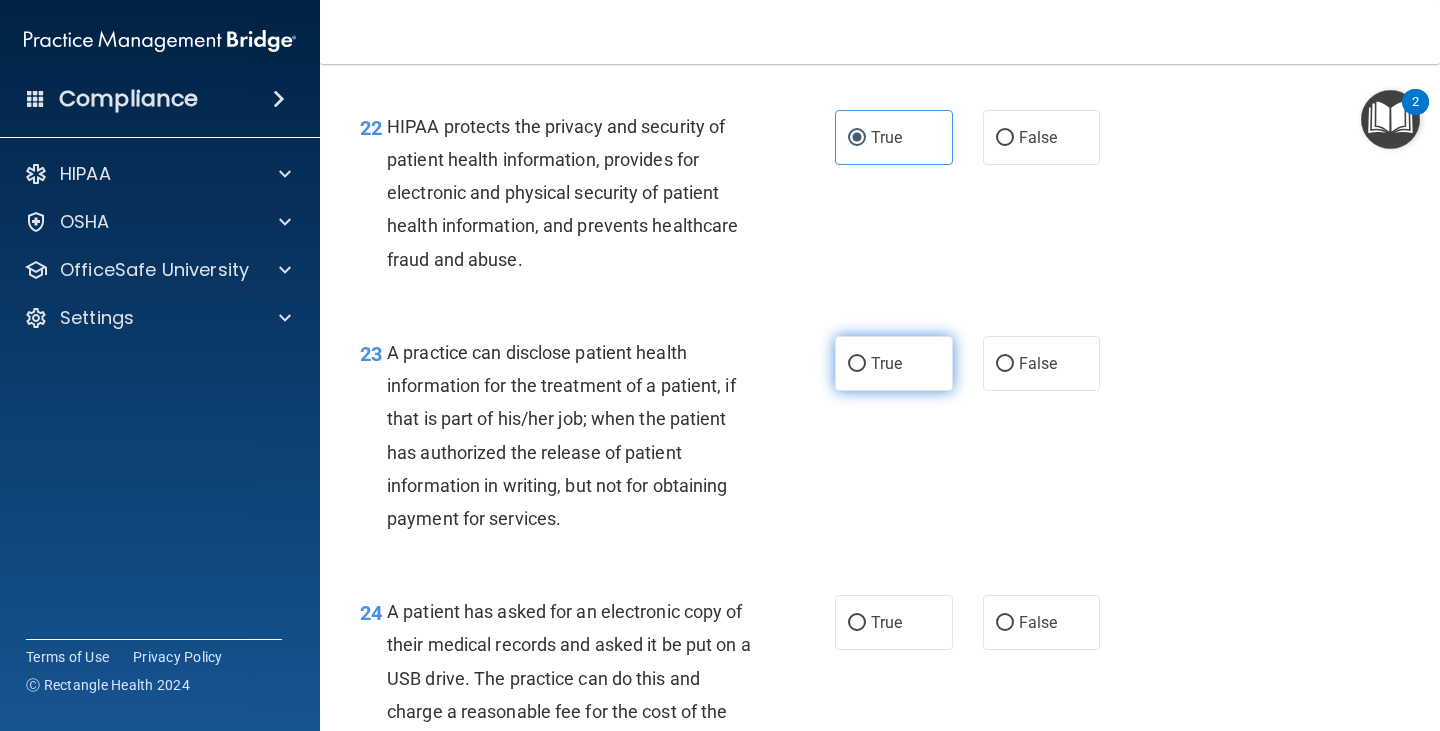 click on "True" at bounding box center [894, 363] 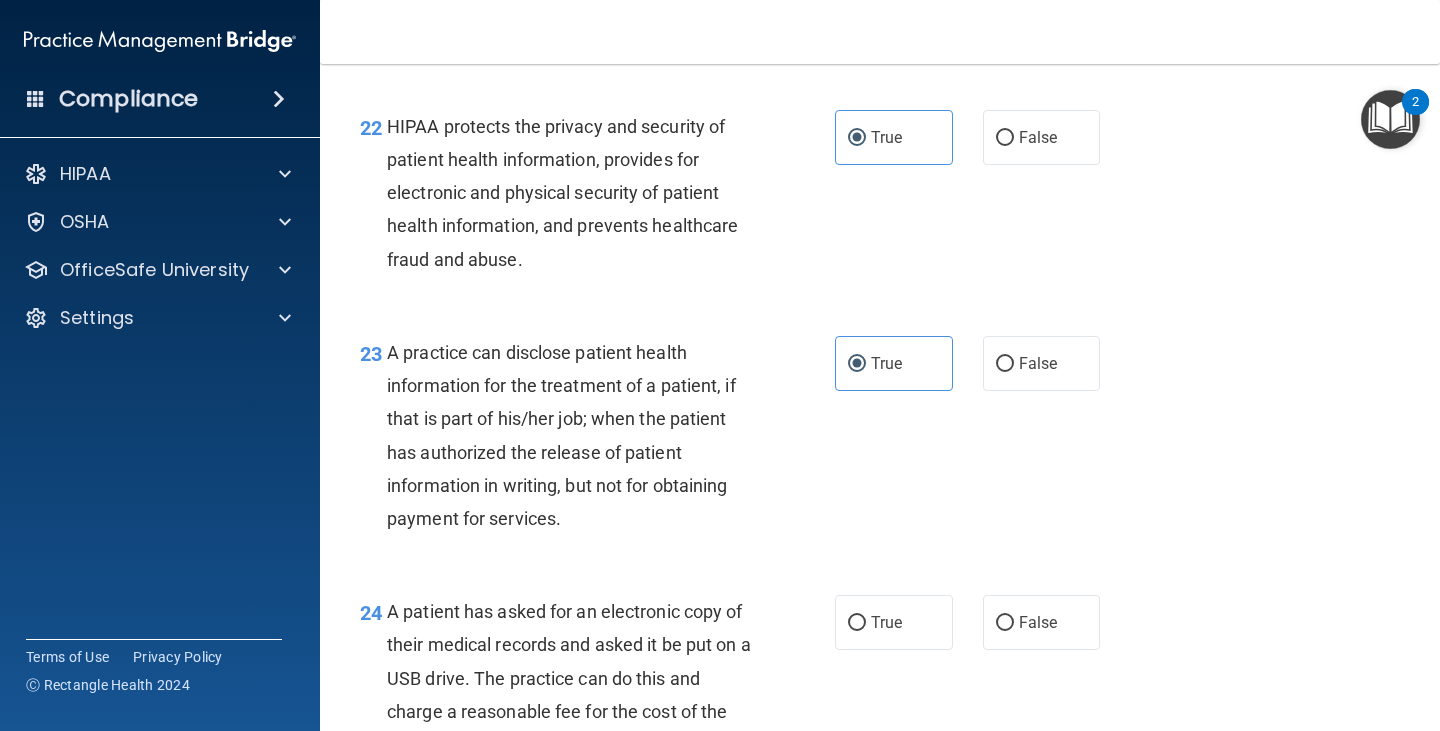 scroll, scrollTop: 4000, scrollLeft: 0, axis: vertical 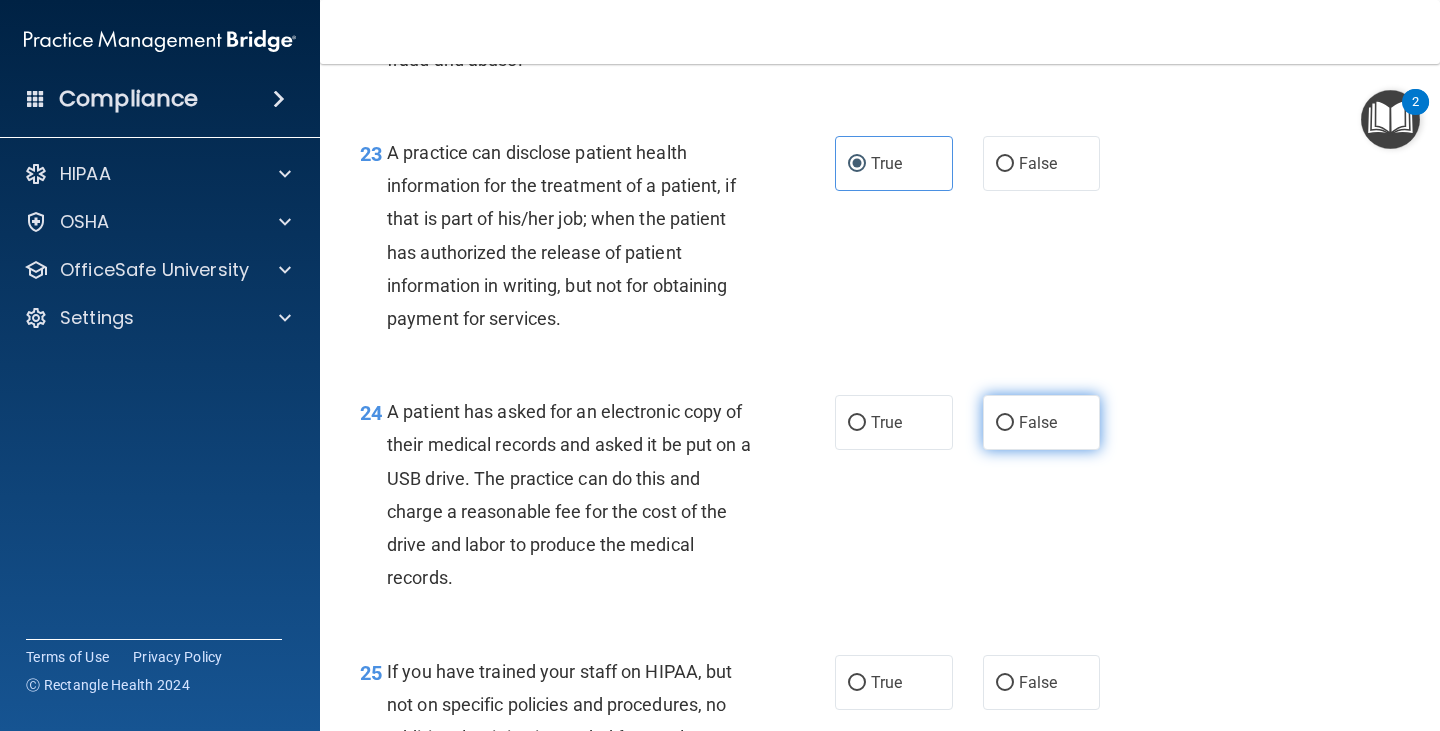 click on "False" at bounding box center [1042, 422] 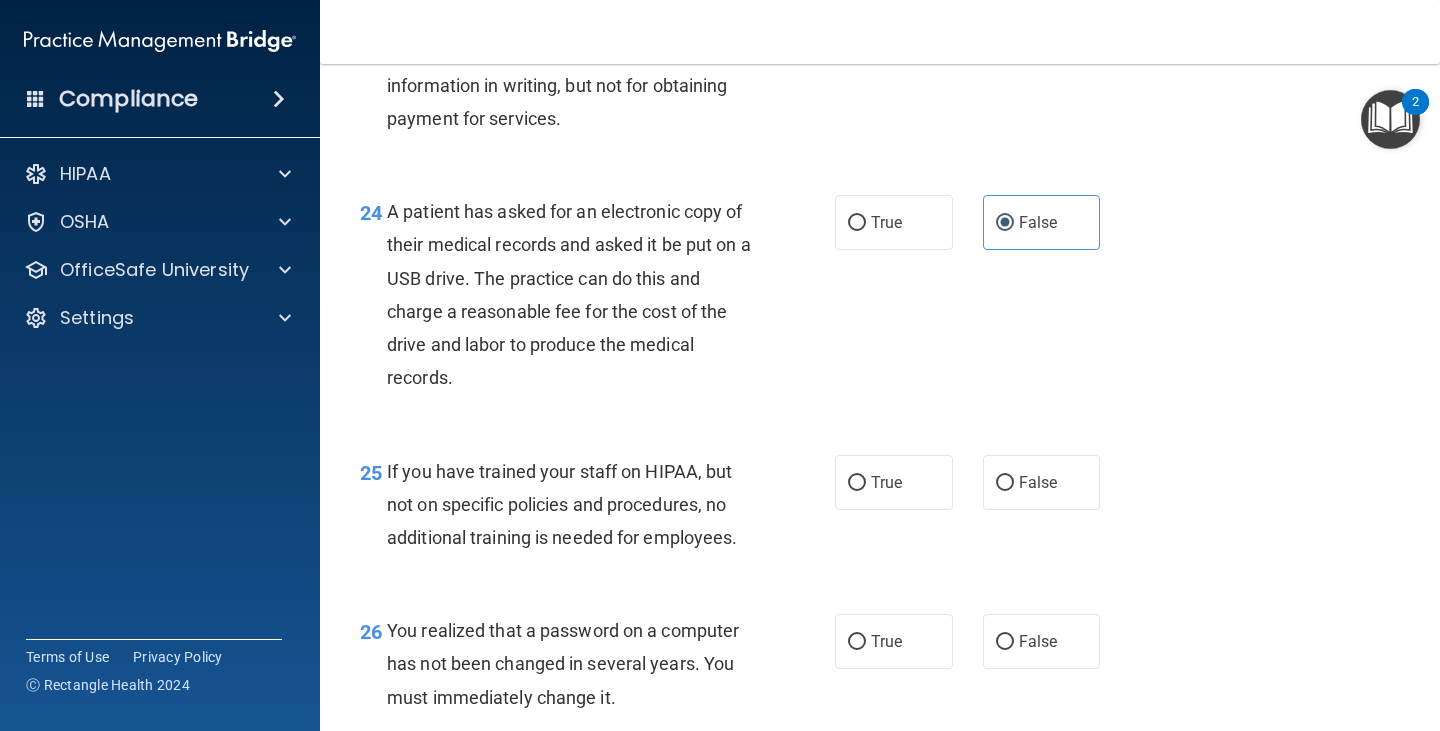 scroll, scrollTop: 4300, scrollLeft: 0, axis: vertical 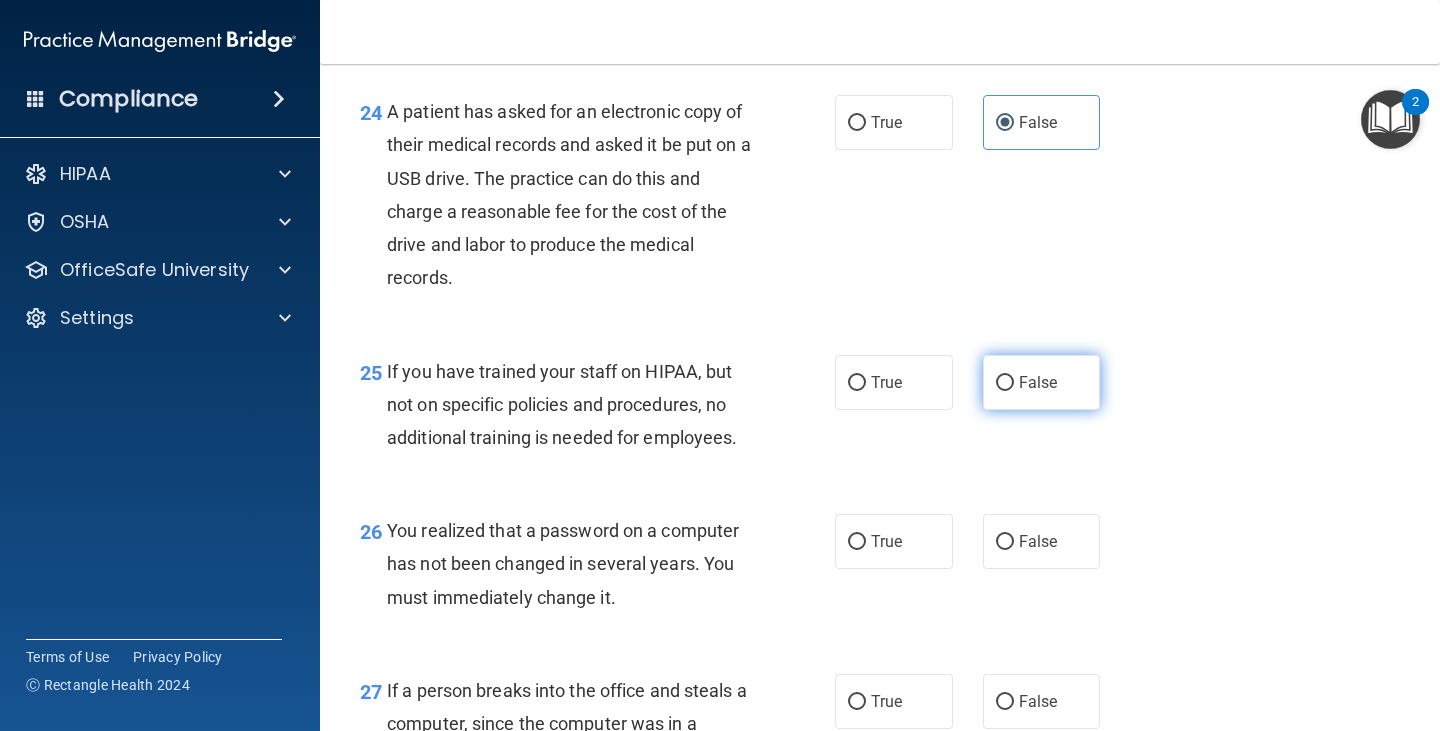 click on "False" at bounding box center (1042, 382) 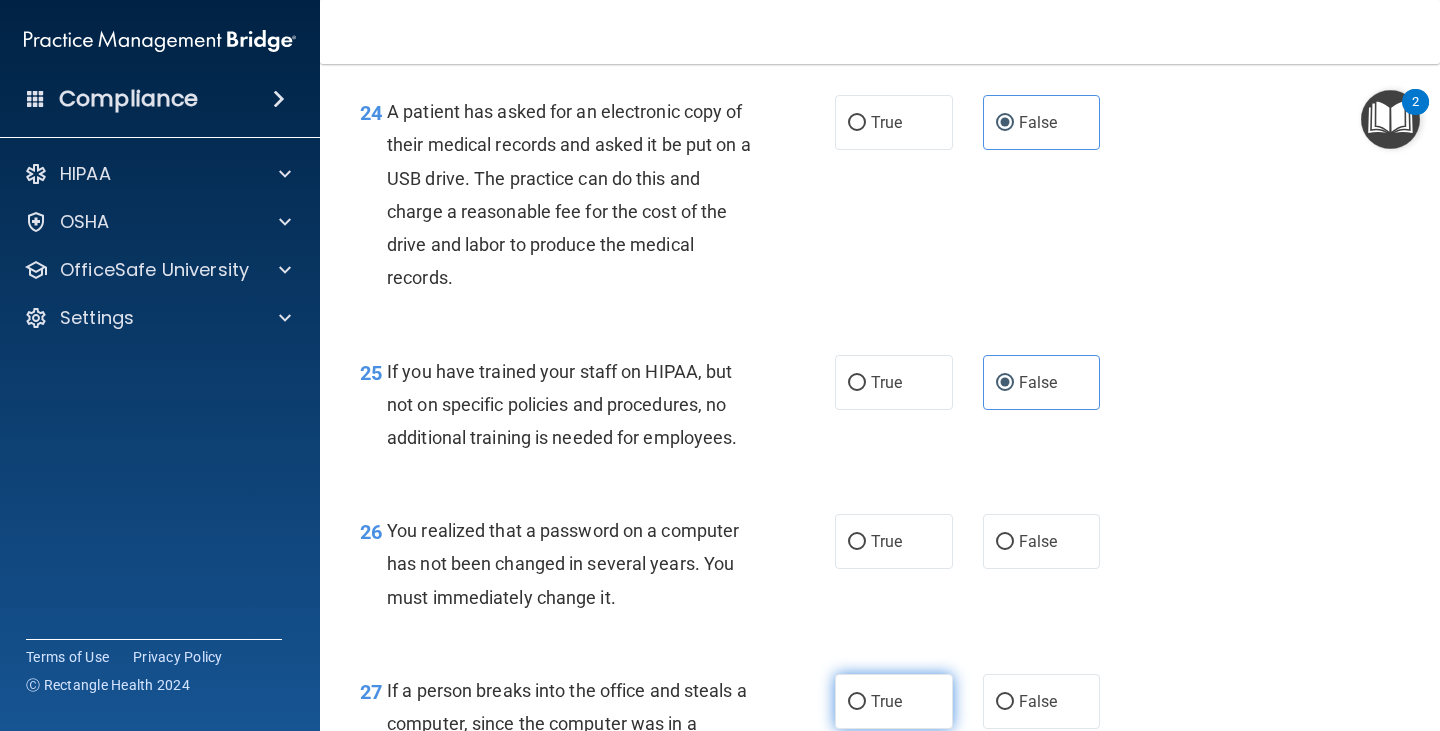 scroll, scrollTop: 4500, scrollLeft: 0, axis: vertical 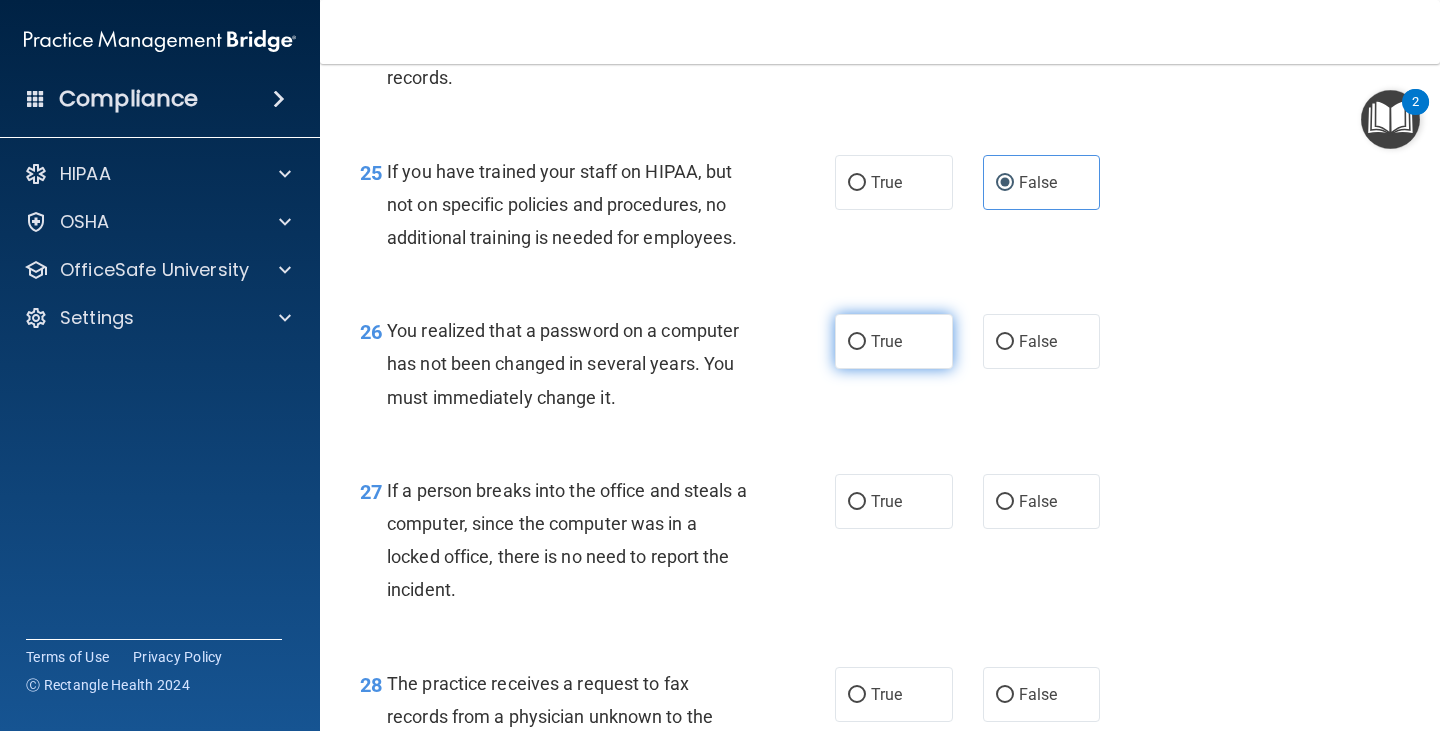 click on "True" at bounding box center (894, 341) 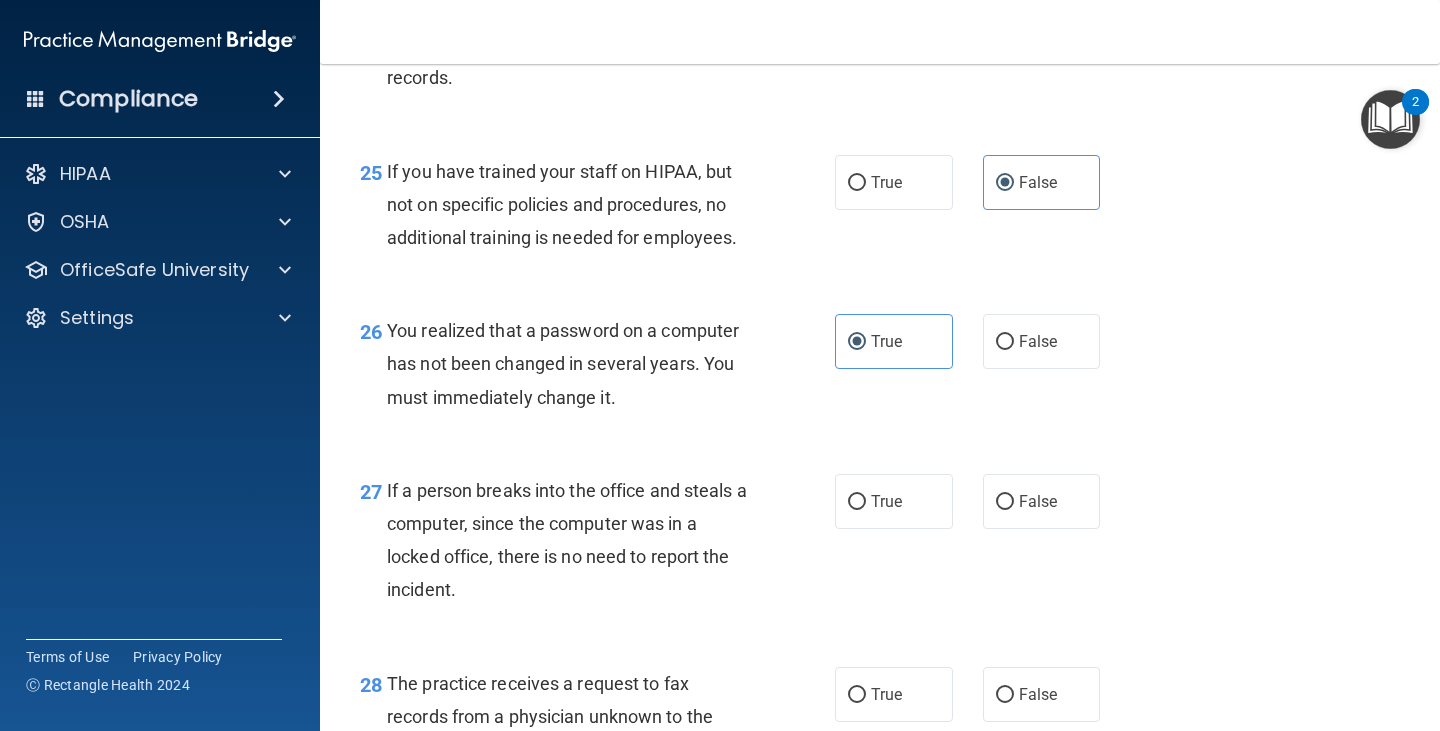 scroll, scrollTop: 4600, scrollLeft: 0, axis: vertical 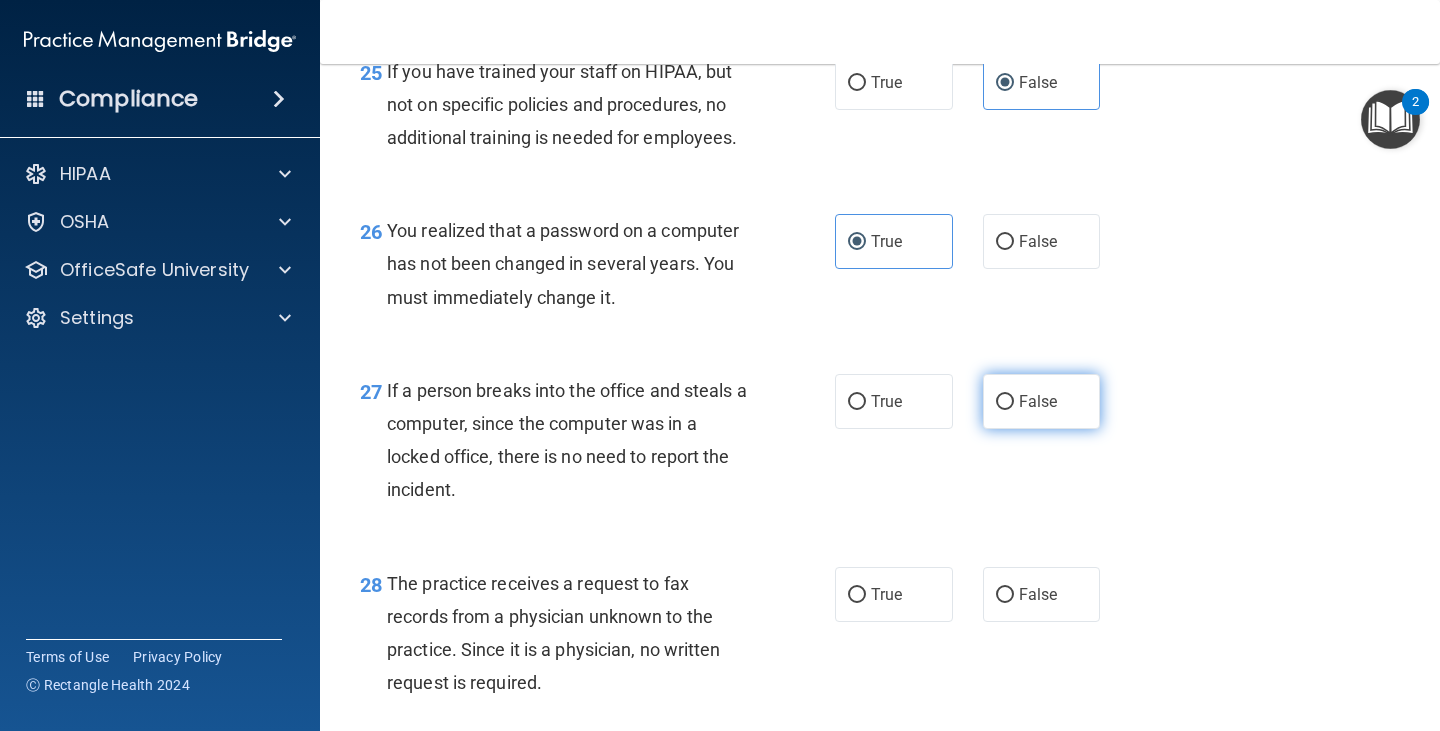 click on "False" at bounding box center (1042, 401) 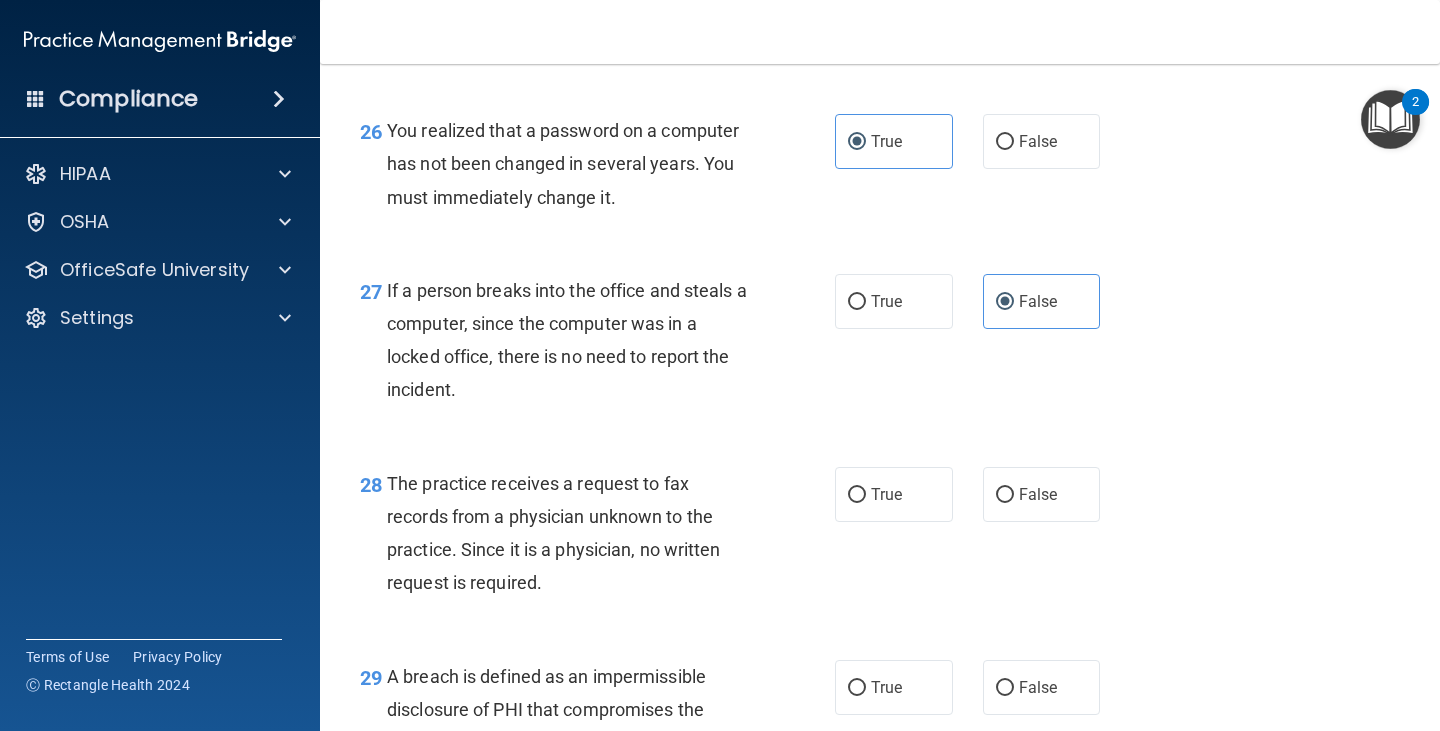 scroll, scrollTop: 4800, scrollLeft: 0, axis: vertical 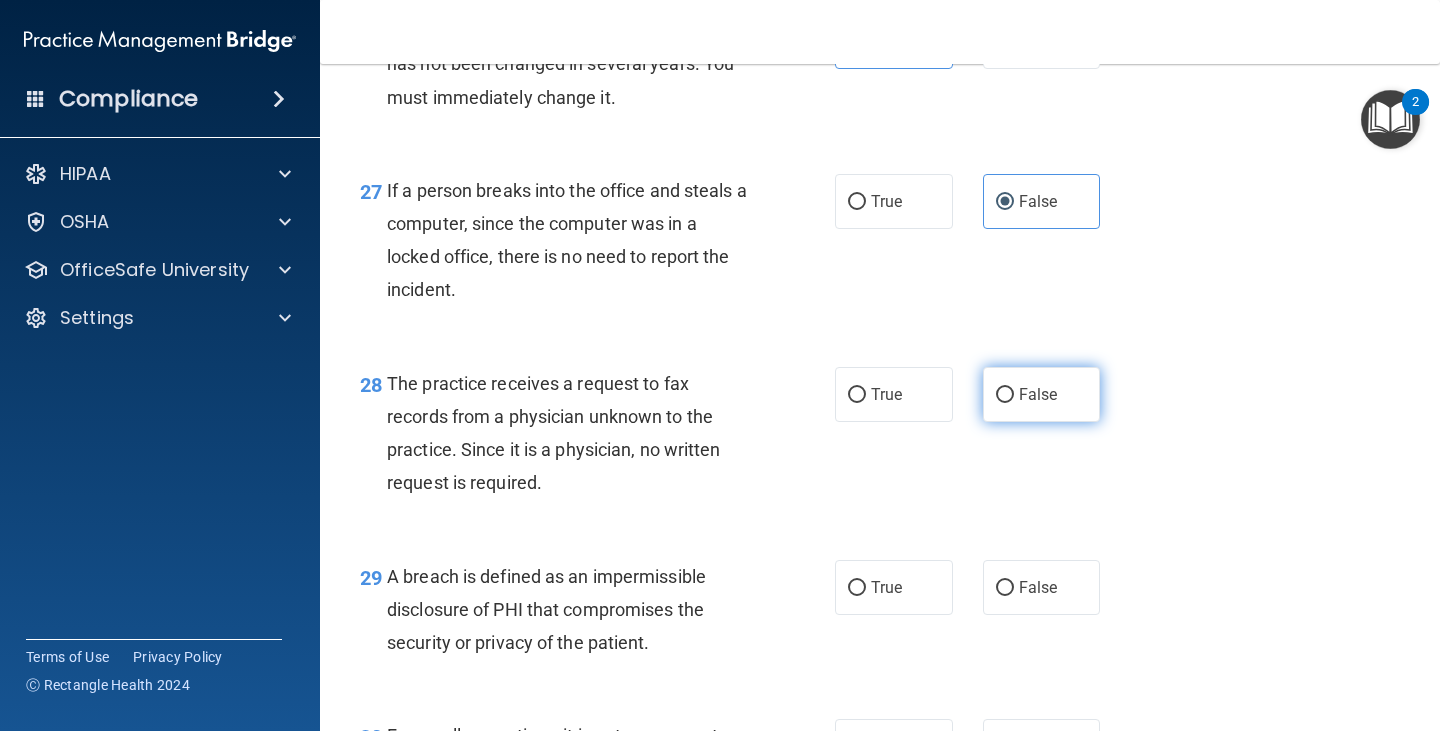 click on "False" at bounding box center (1042, 394) 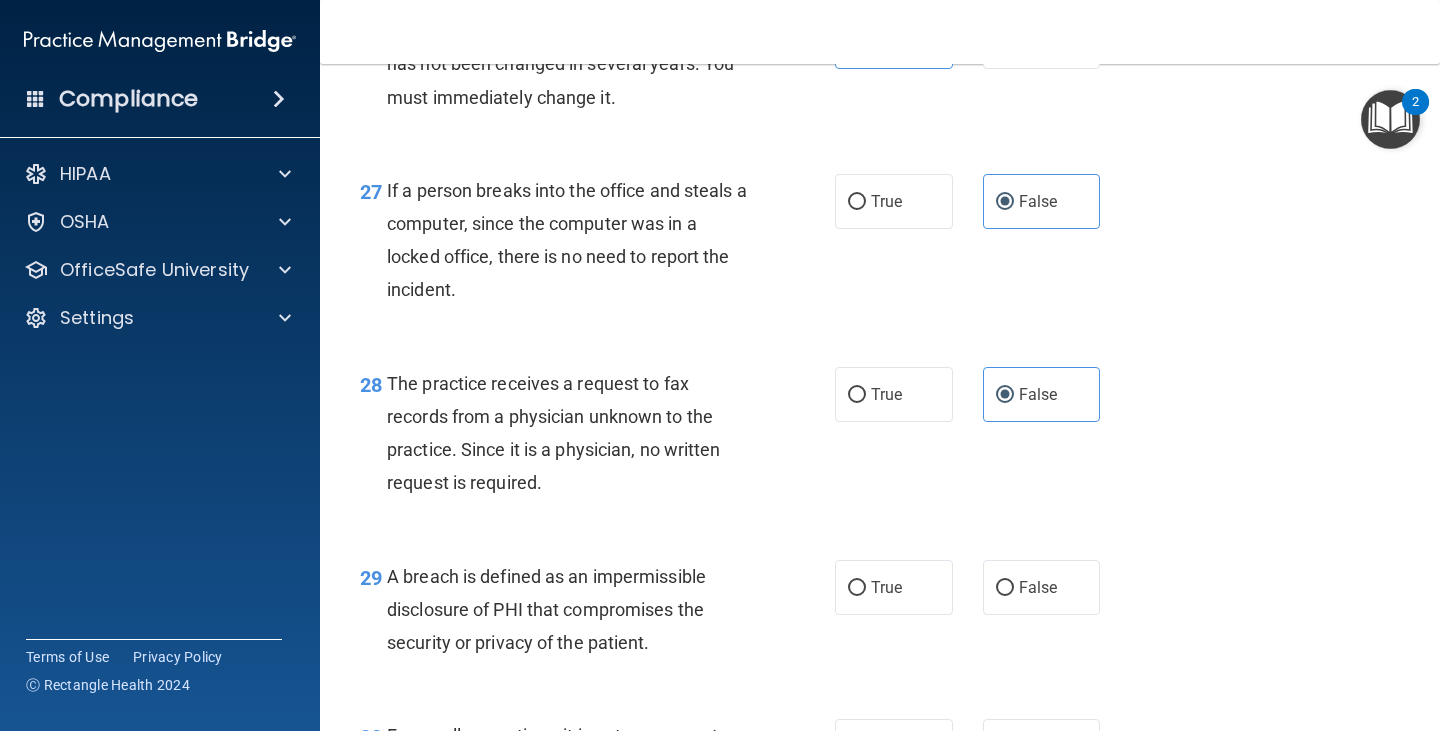 scroll, scrollTop: 4900, scrollLeft: 0, axis: vertical 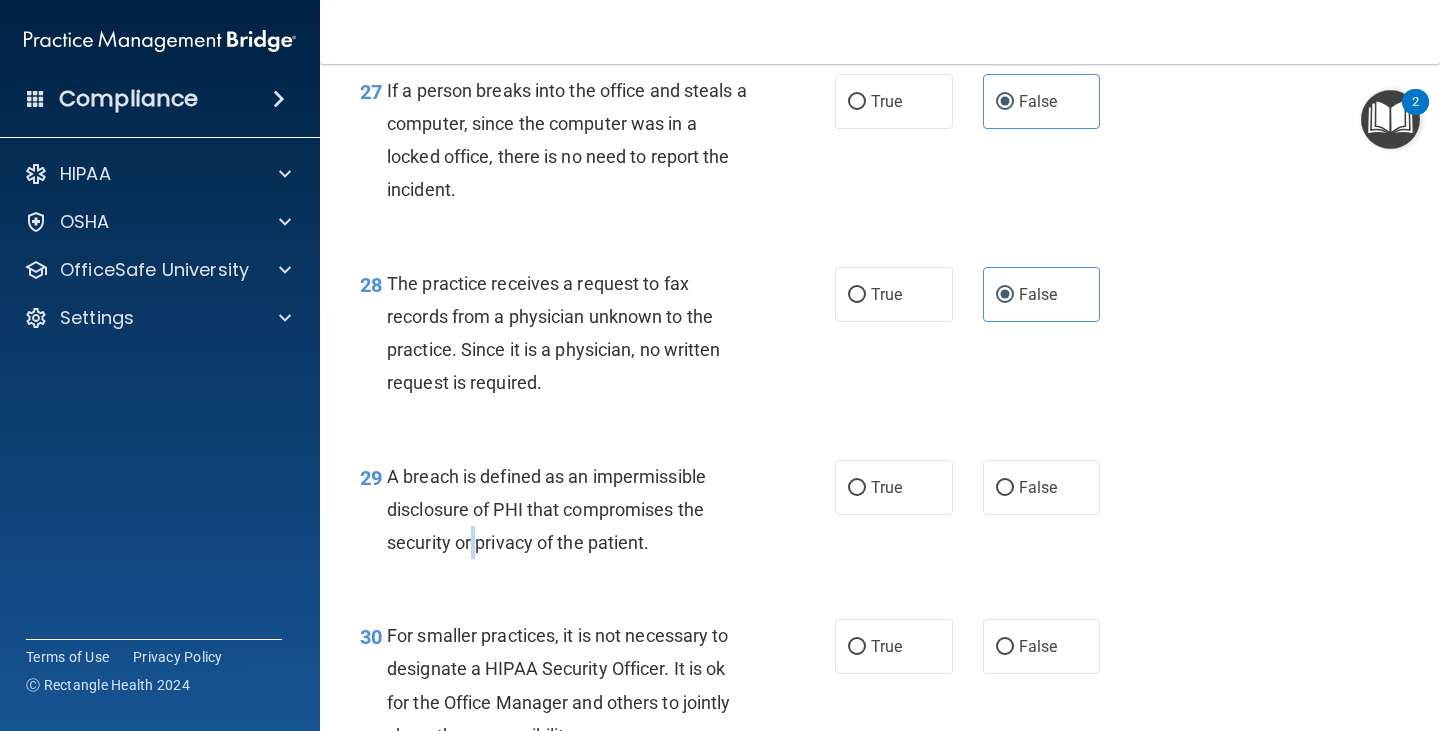 click on "A breach is defined as an impermissible disclosure of PHI that compromises the security or privacy of the patient." at bounding box center (546, 509) 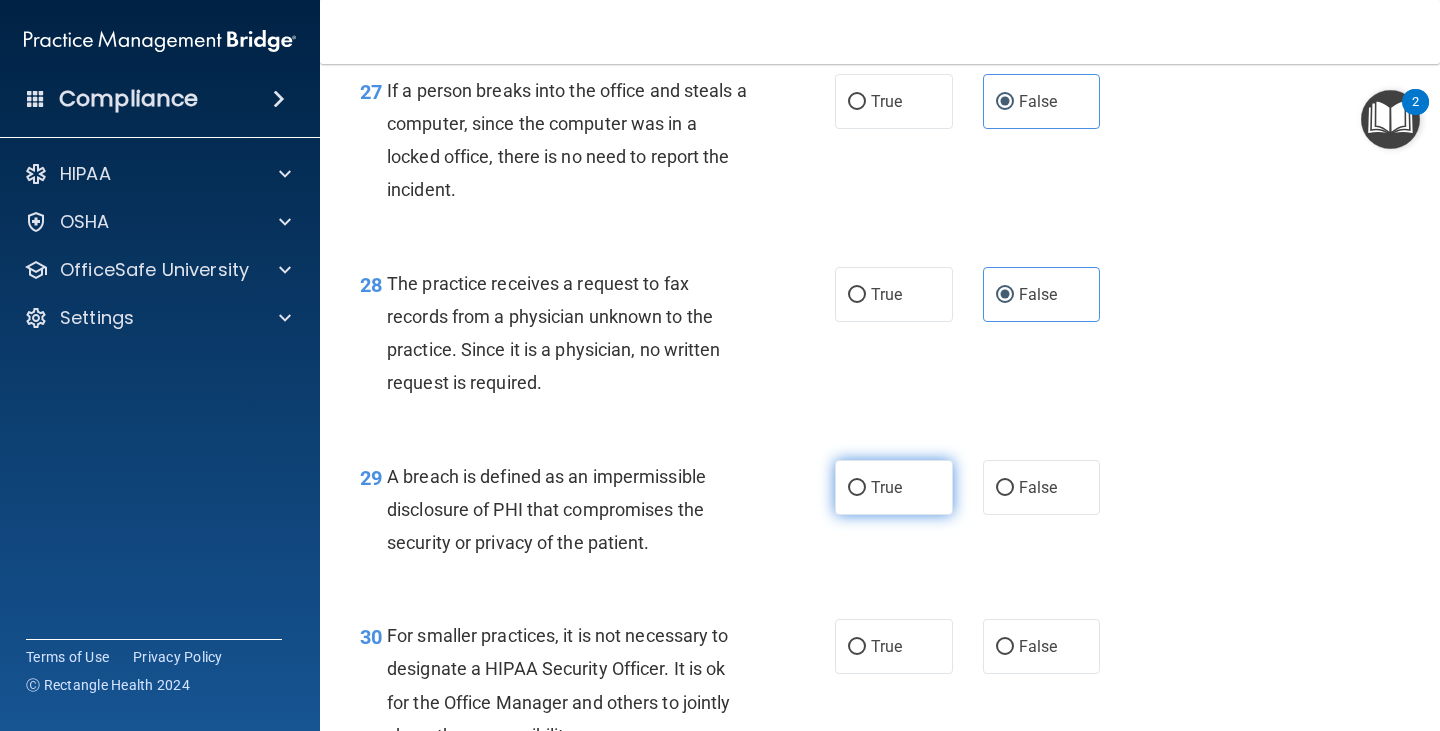 click on "True" at bounding box center (894, 487) 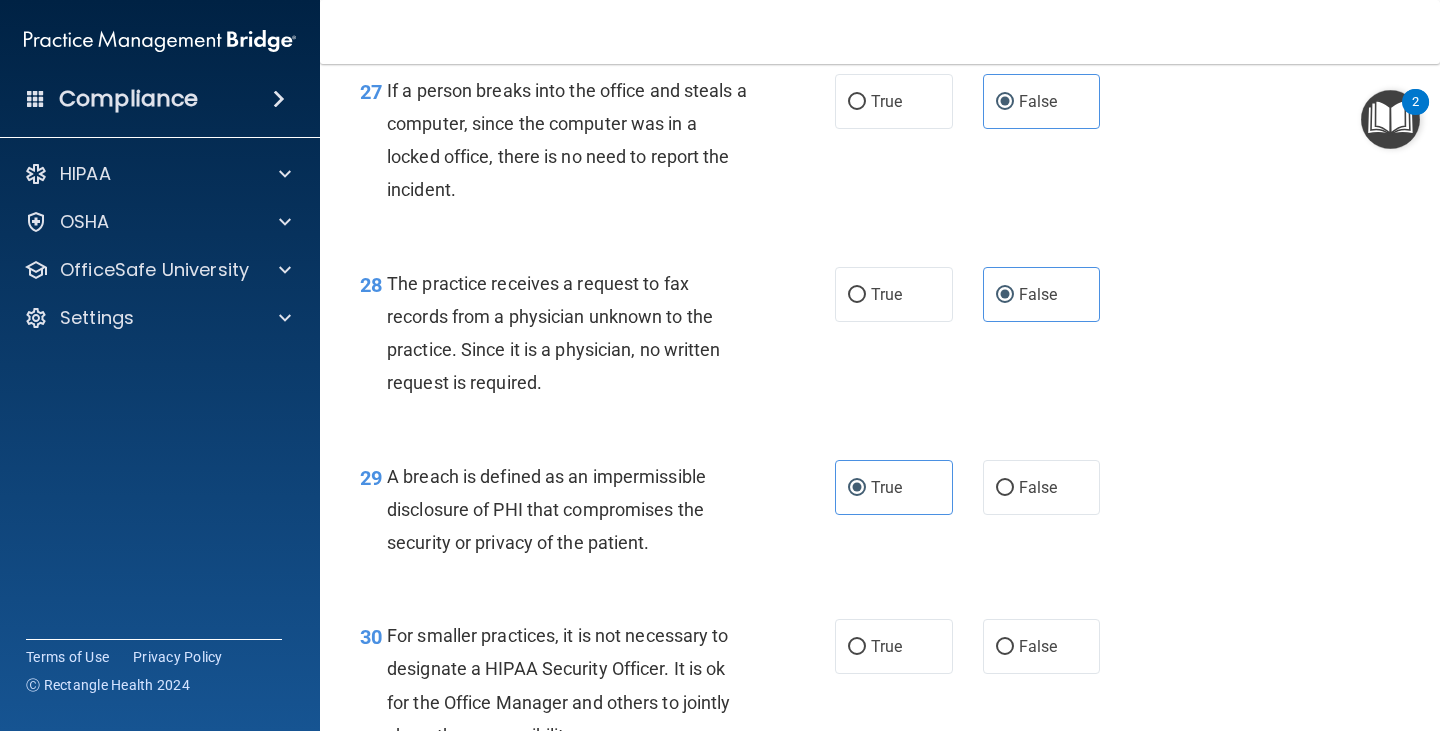 scroll, scrollTop: 5120, scrollLeft: 0, axis: vertical 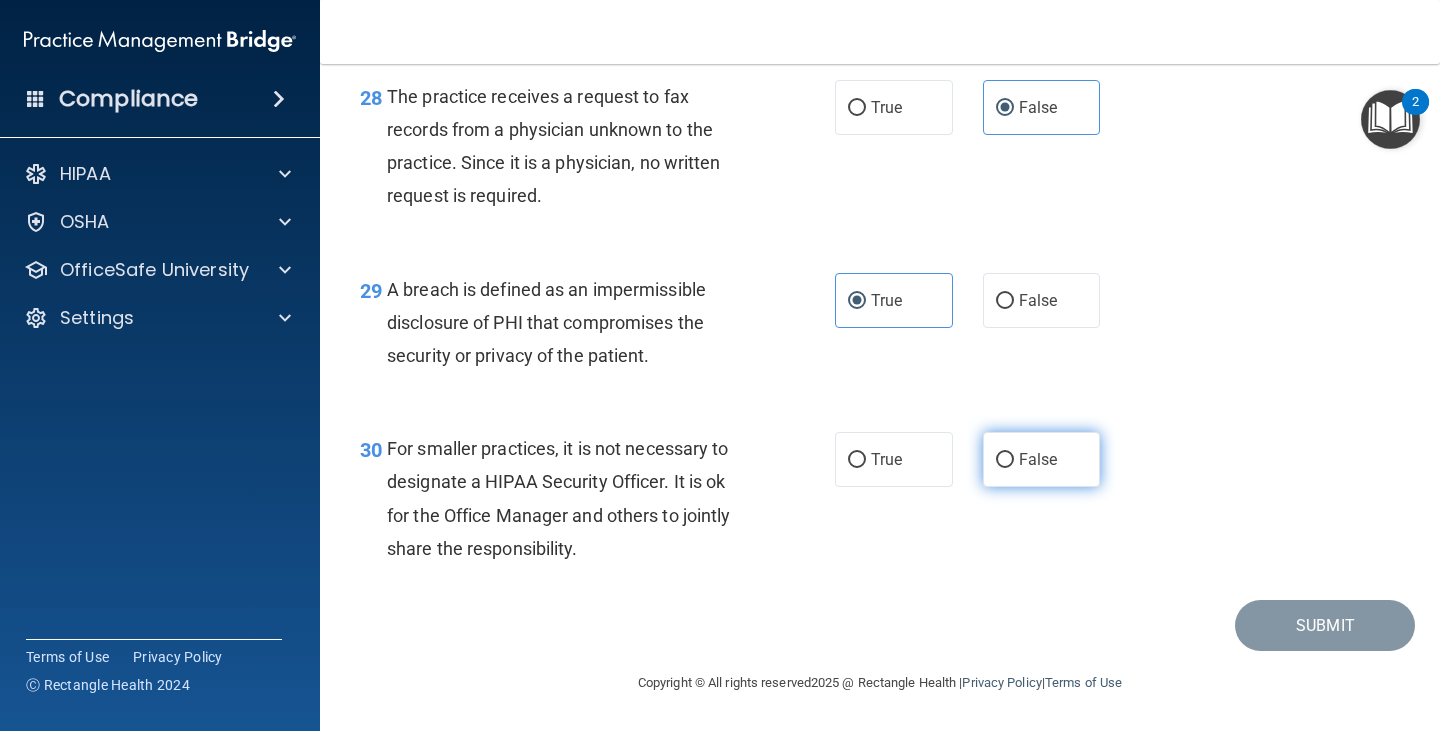 click on "False" at bounding box center (1042, 459) 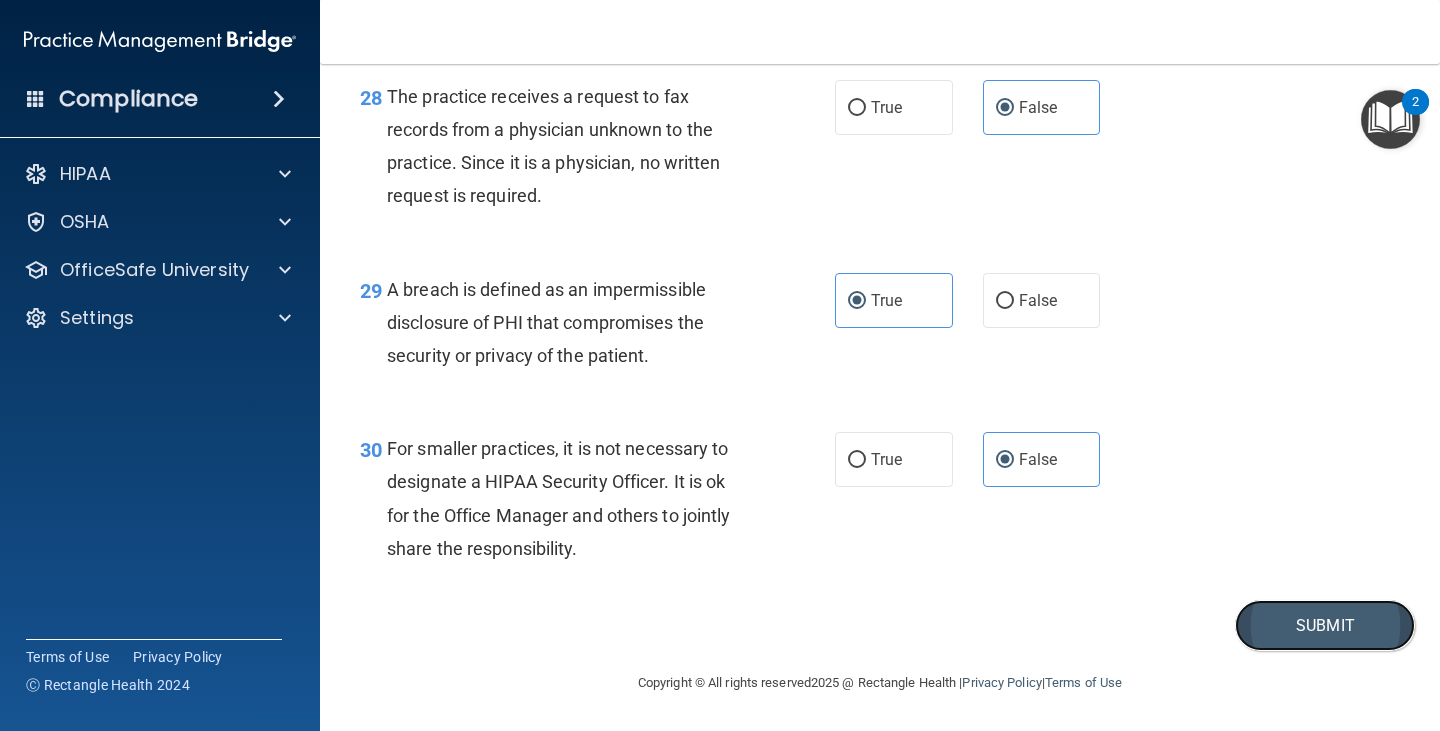 click on "Submit" at bounding box center [1325, 625] 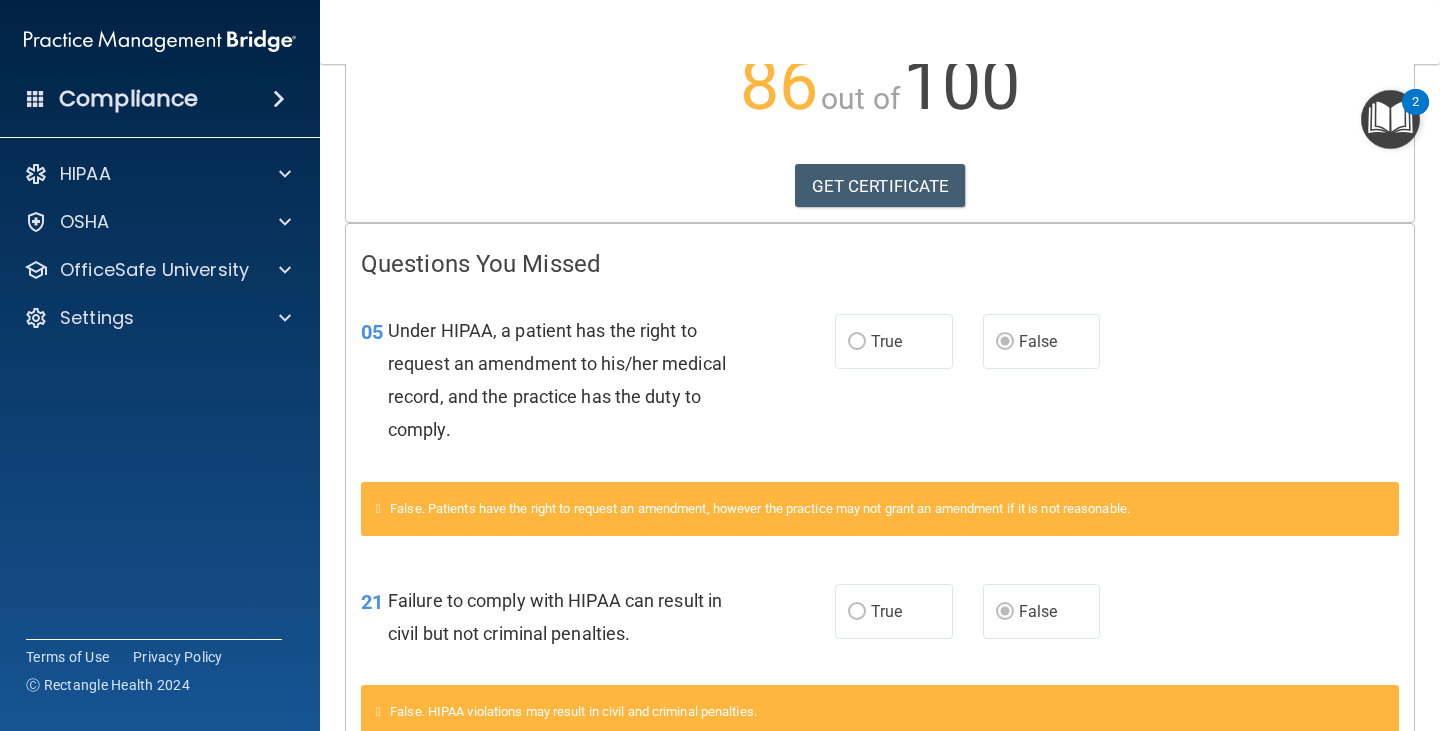 scroll, scrollTop: 0, scrollLeft: 0, axis: both 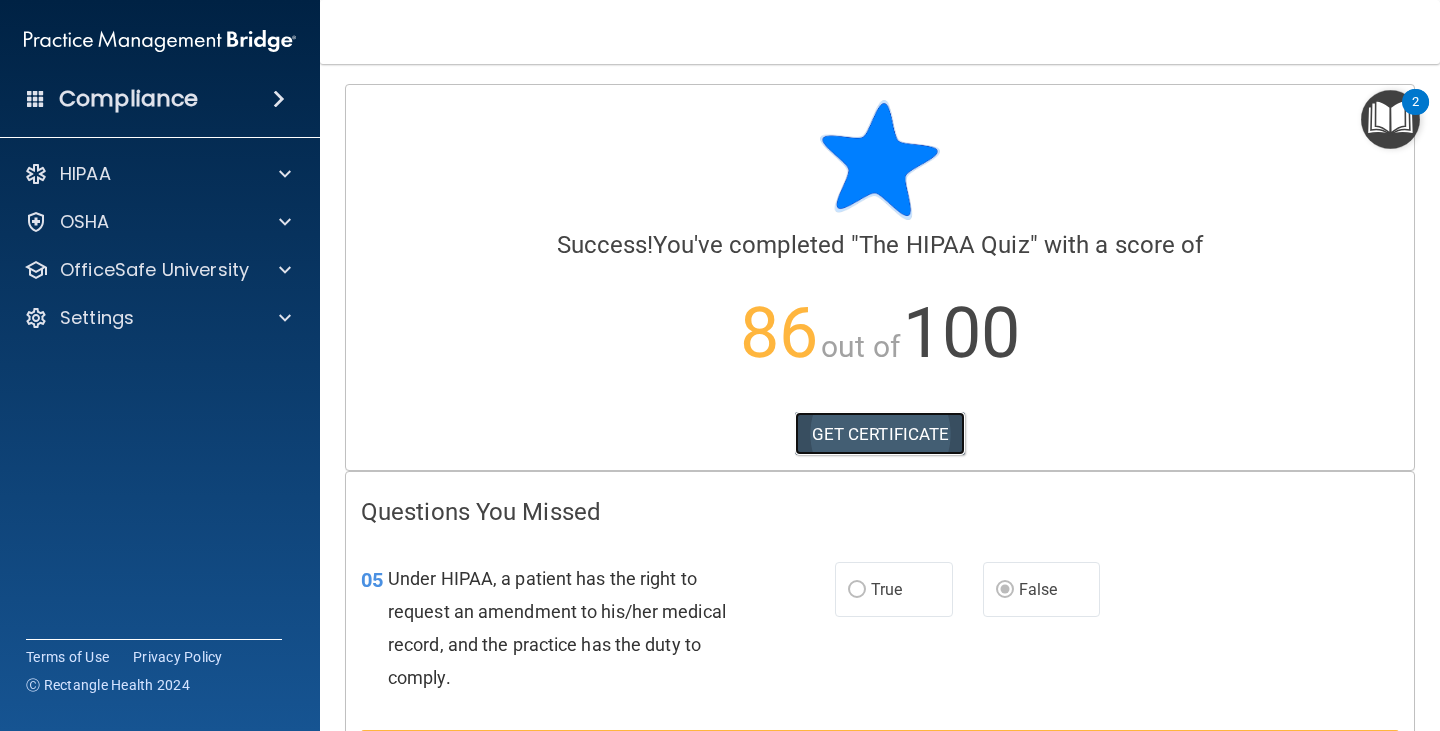click on "GET CERTIFICATE" at bounding box center [880, 434] 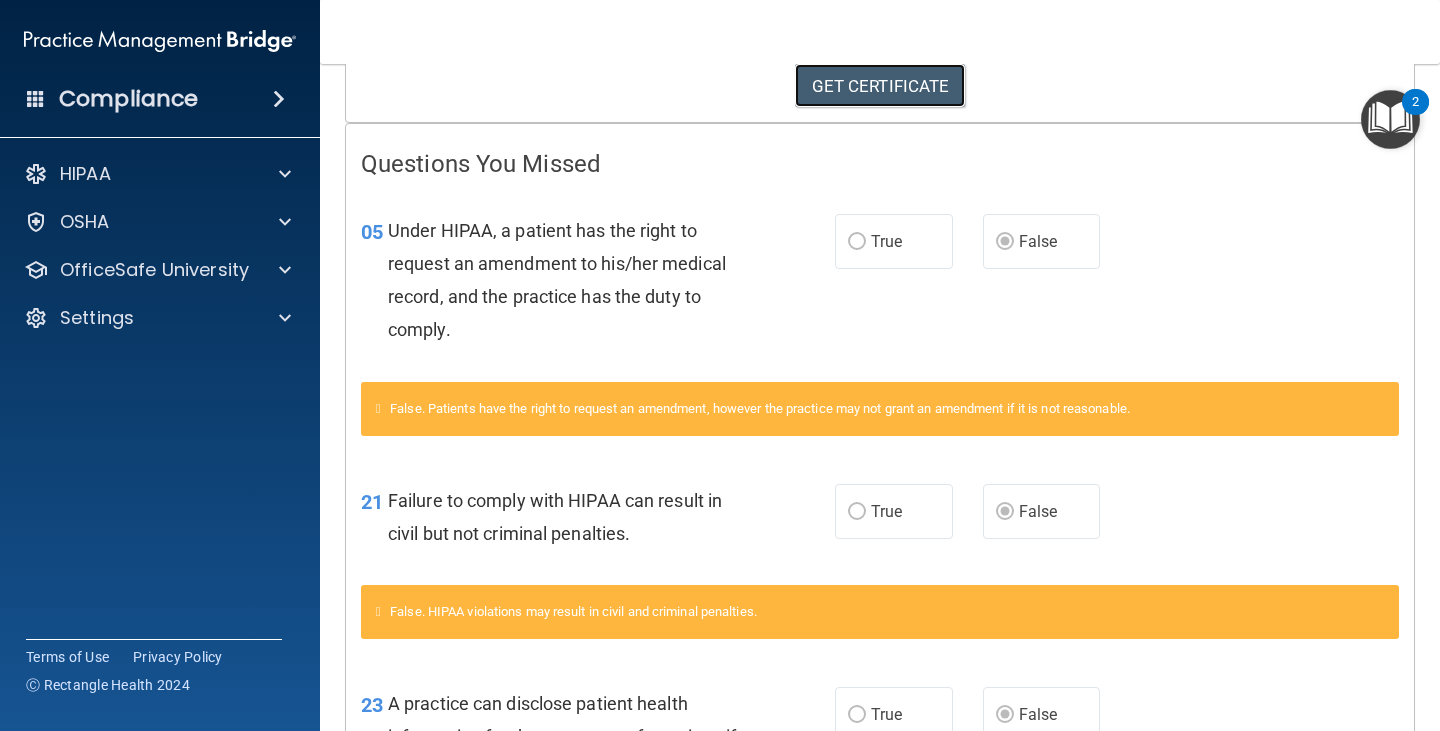 scroll, scrollTop: 0, scrollLeft: 0, axis: both 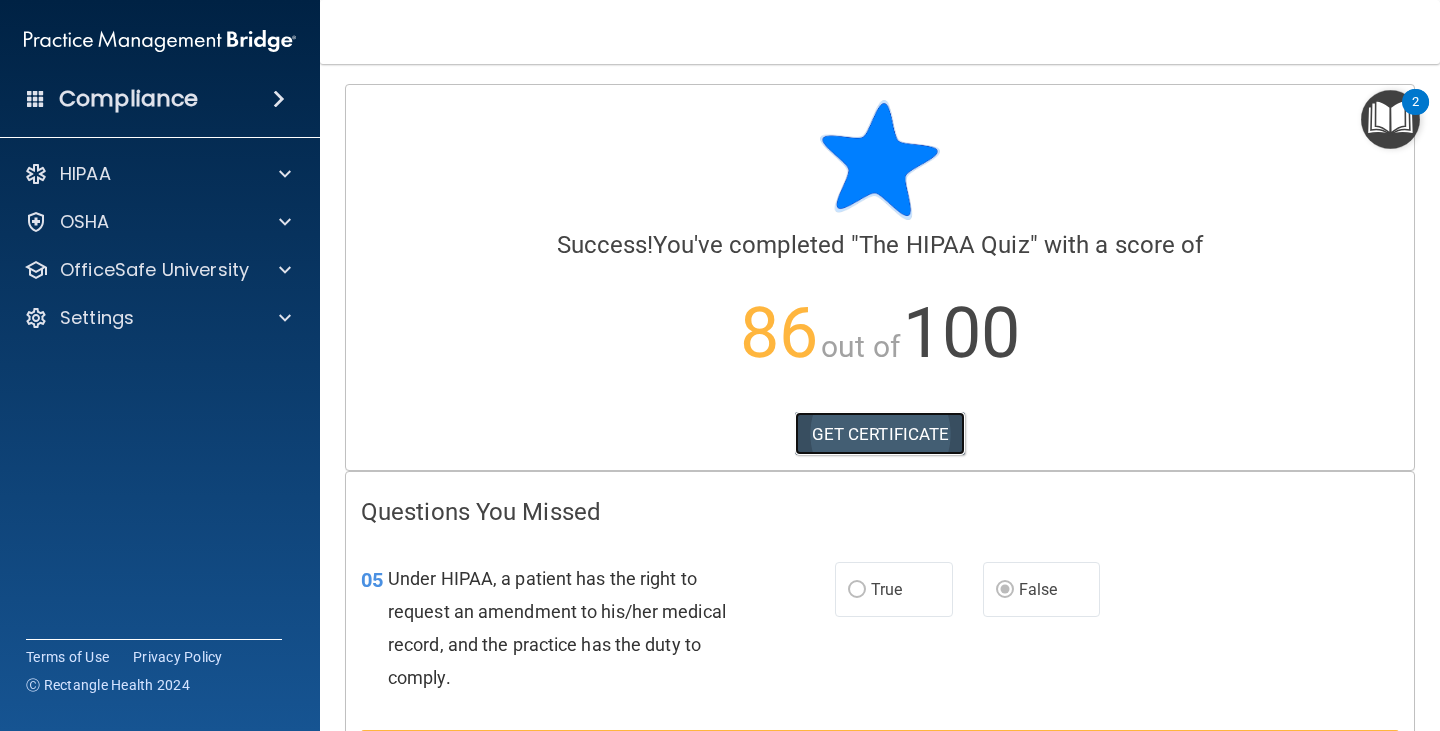 click on "GET CERTIFICATE" at bounding box center (880, 434) 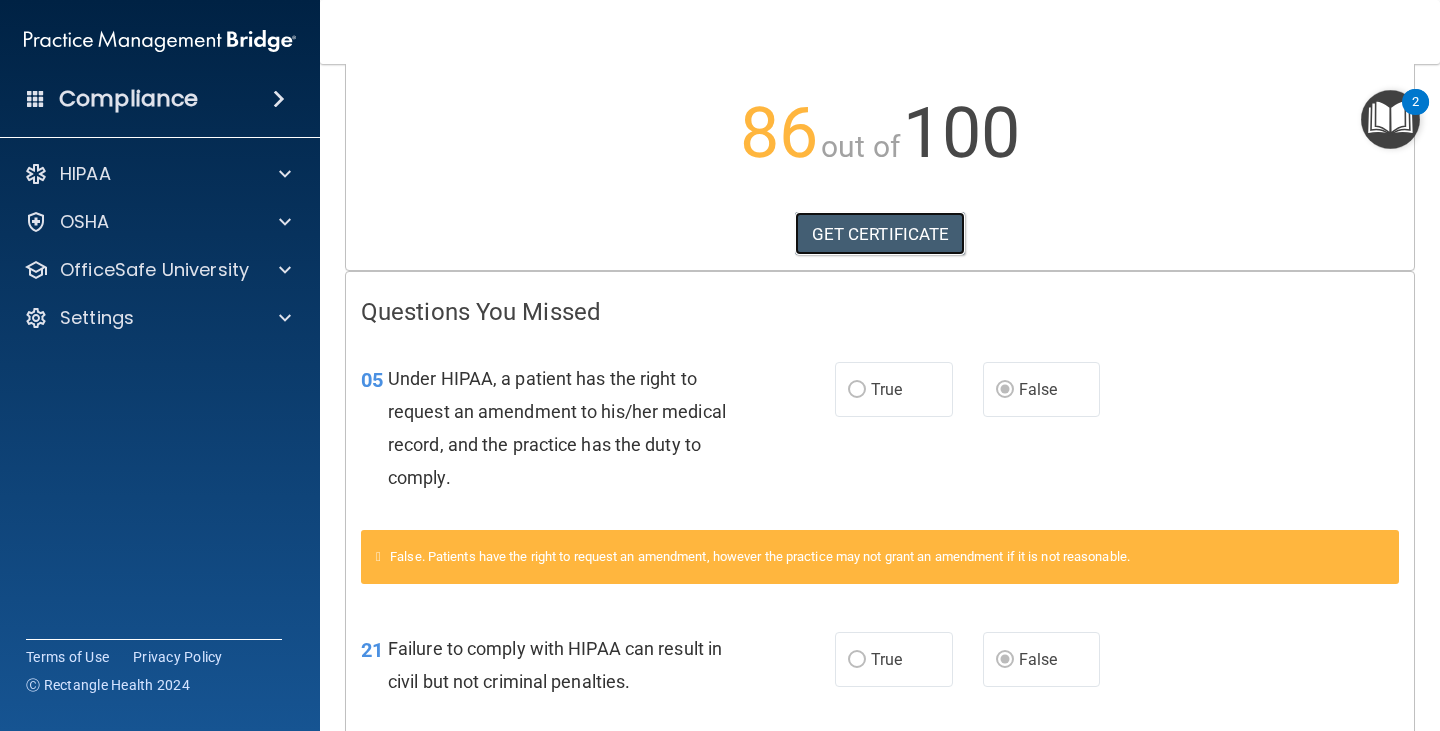 scroll, scrollTop: 0, scrollLeft: 0, axis: both 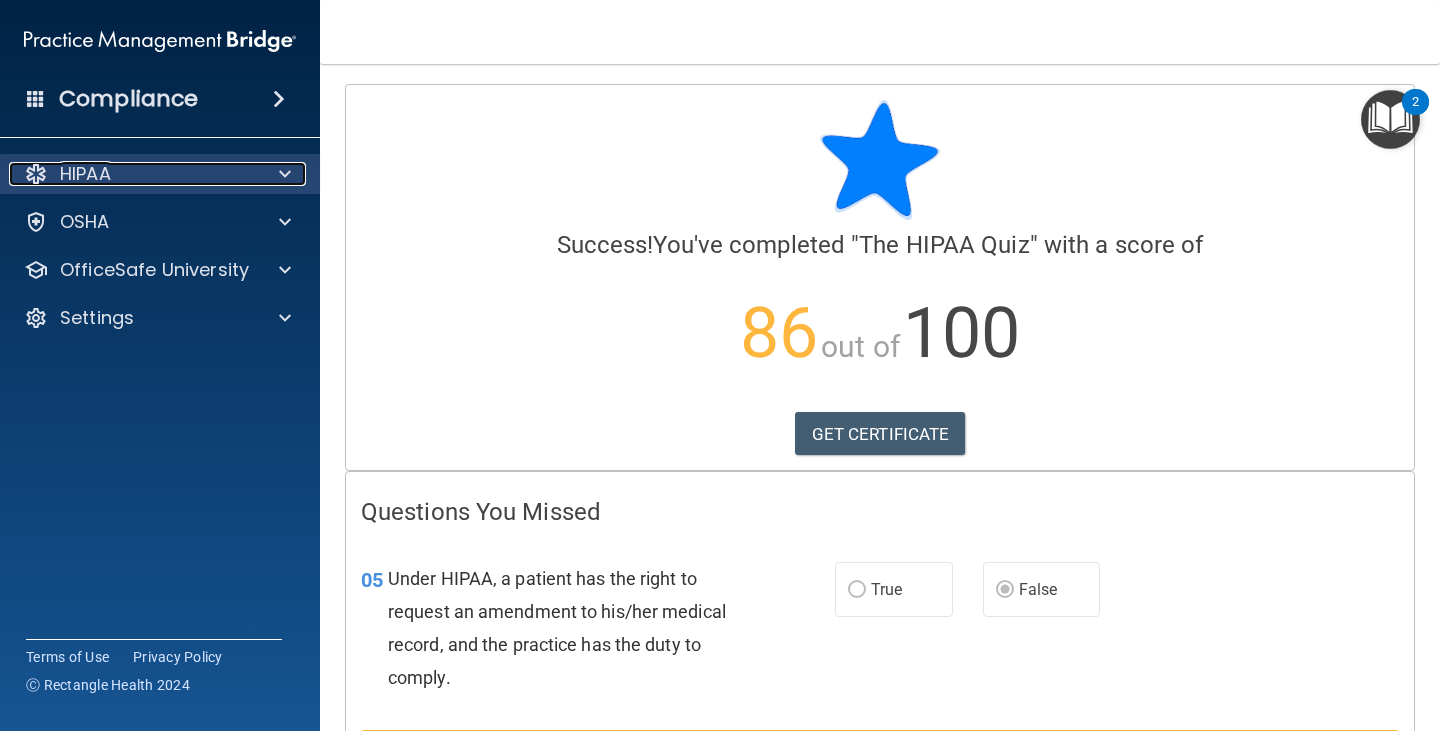 click at bounding box center (282, 174) 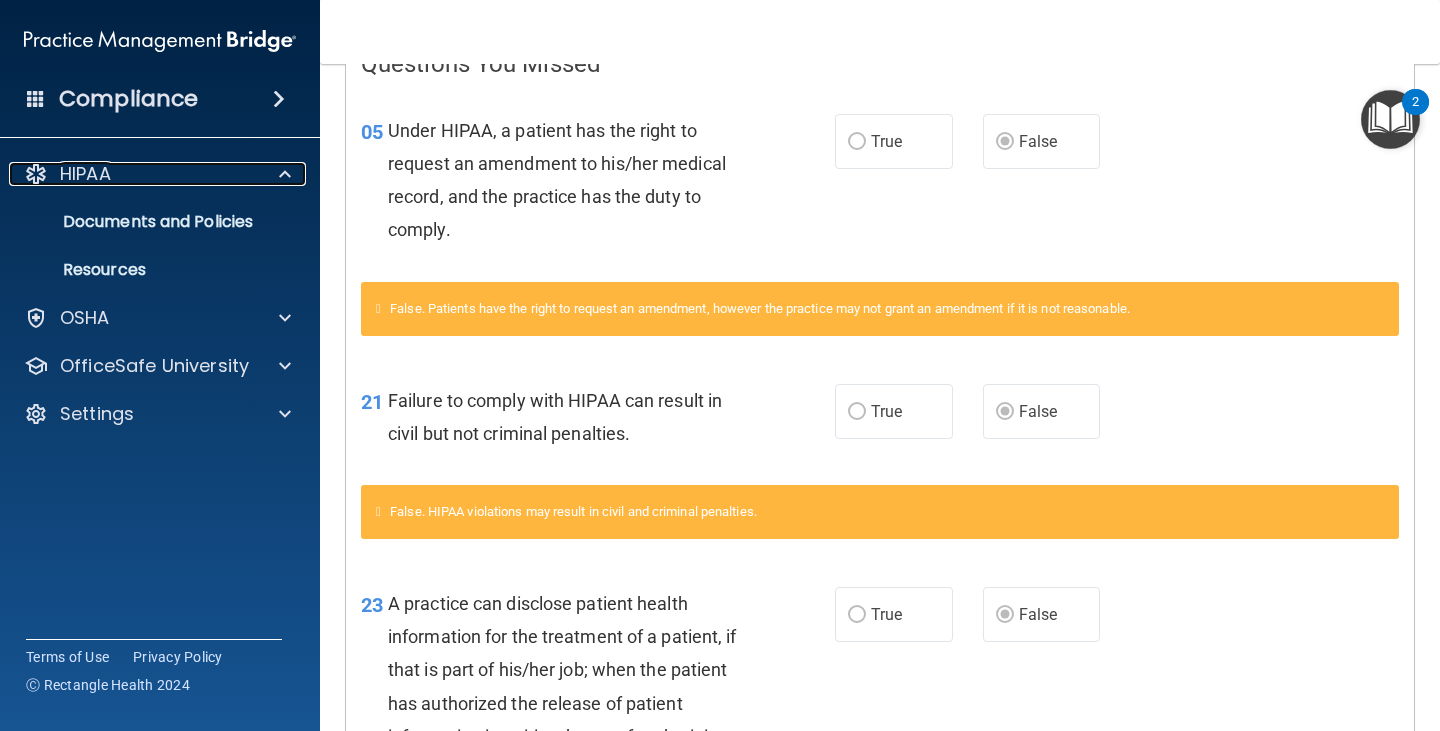 scroll, scrollTop: 0, scrollLeft: 0, axis: both 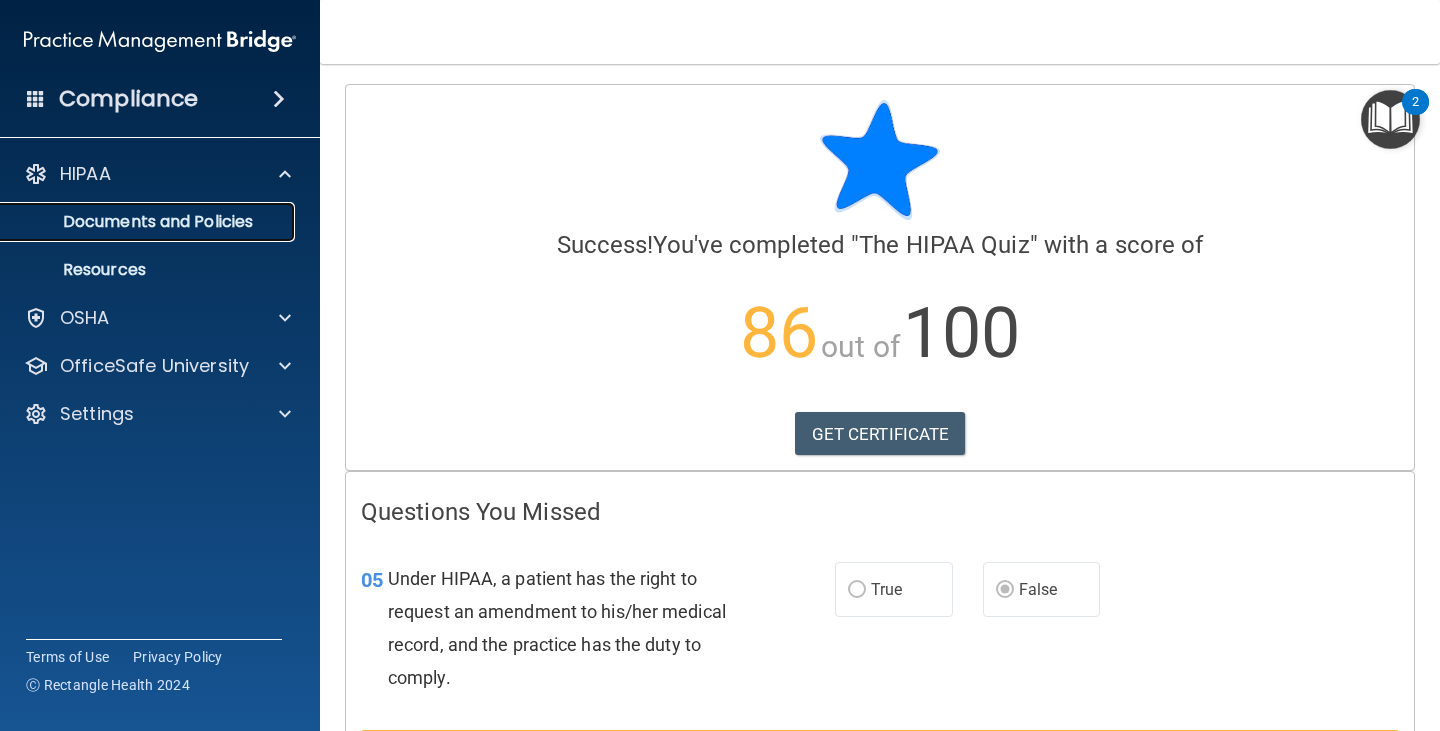 click on "Documents and Policies" at bounding box center (149, 222) 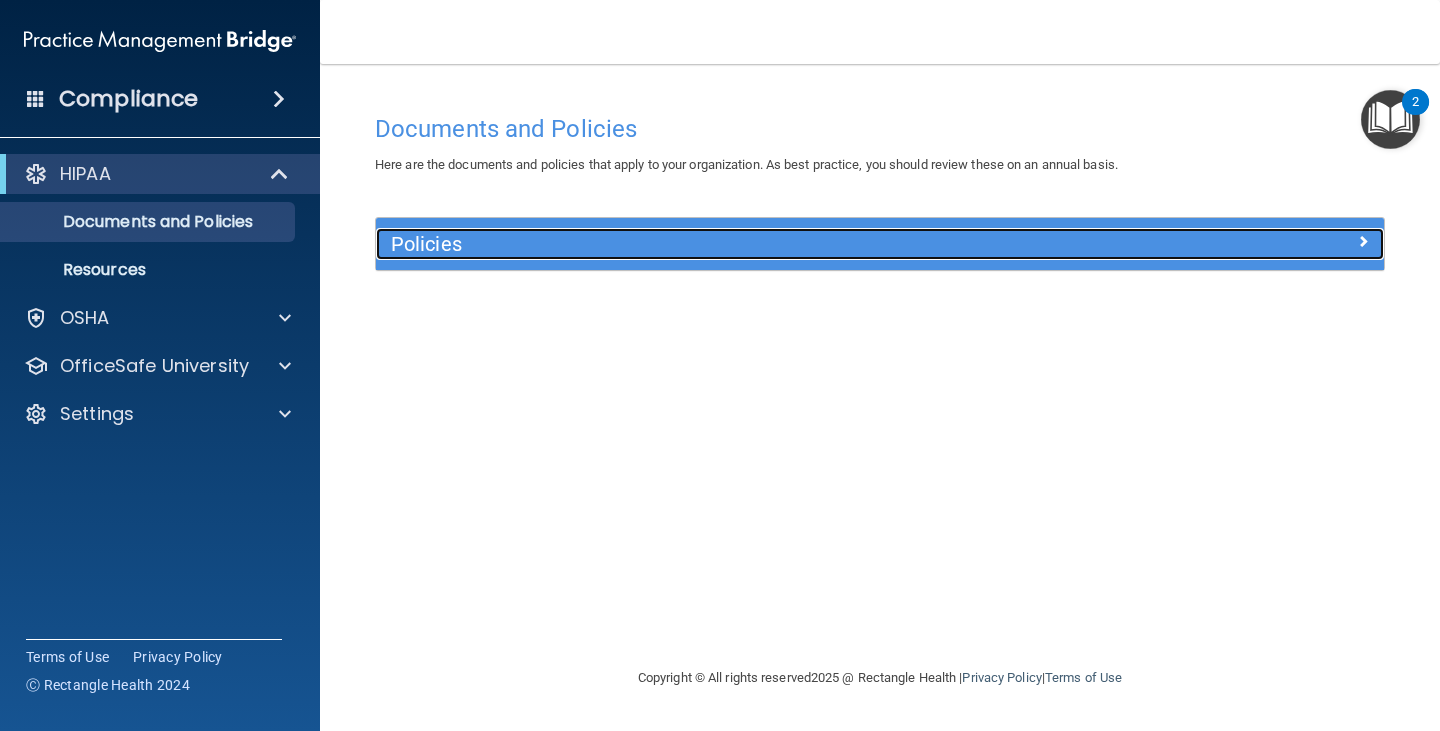 click on "Policies" at bounding box center [754, 244] 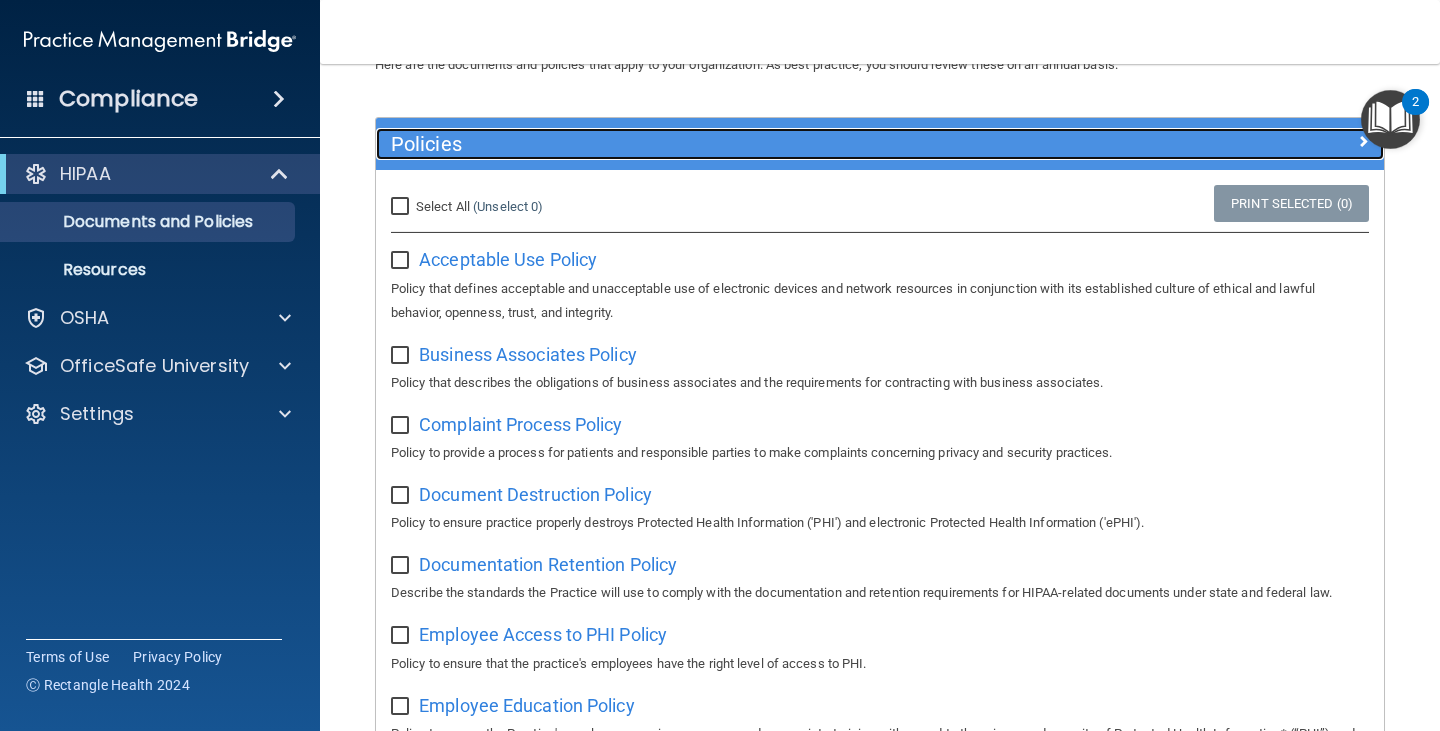 scroll, scrollTop: 200, scrollLeft: 0, axis: vertical 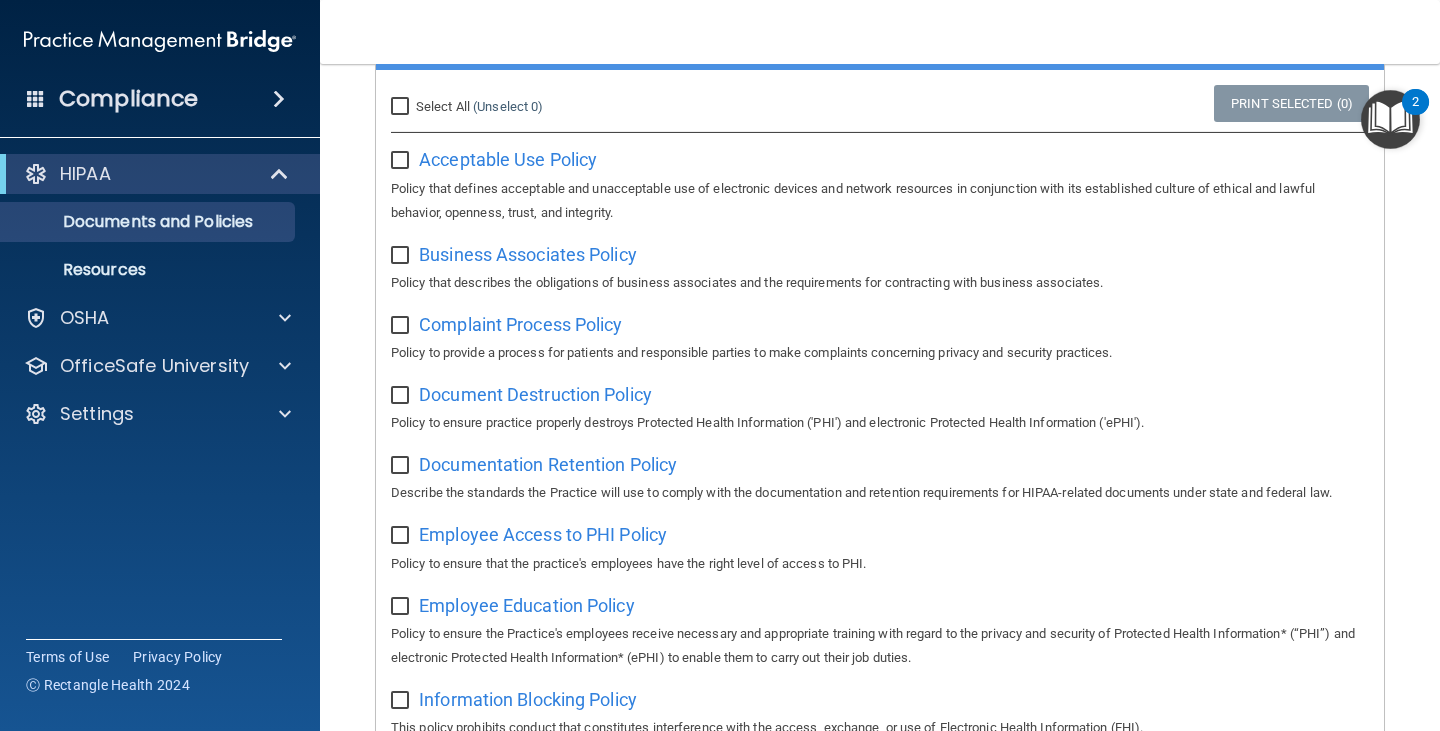 click on "Select All   (Unselect 0)    Unselect All" at bounding box center [402, 107] 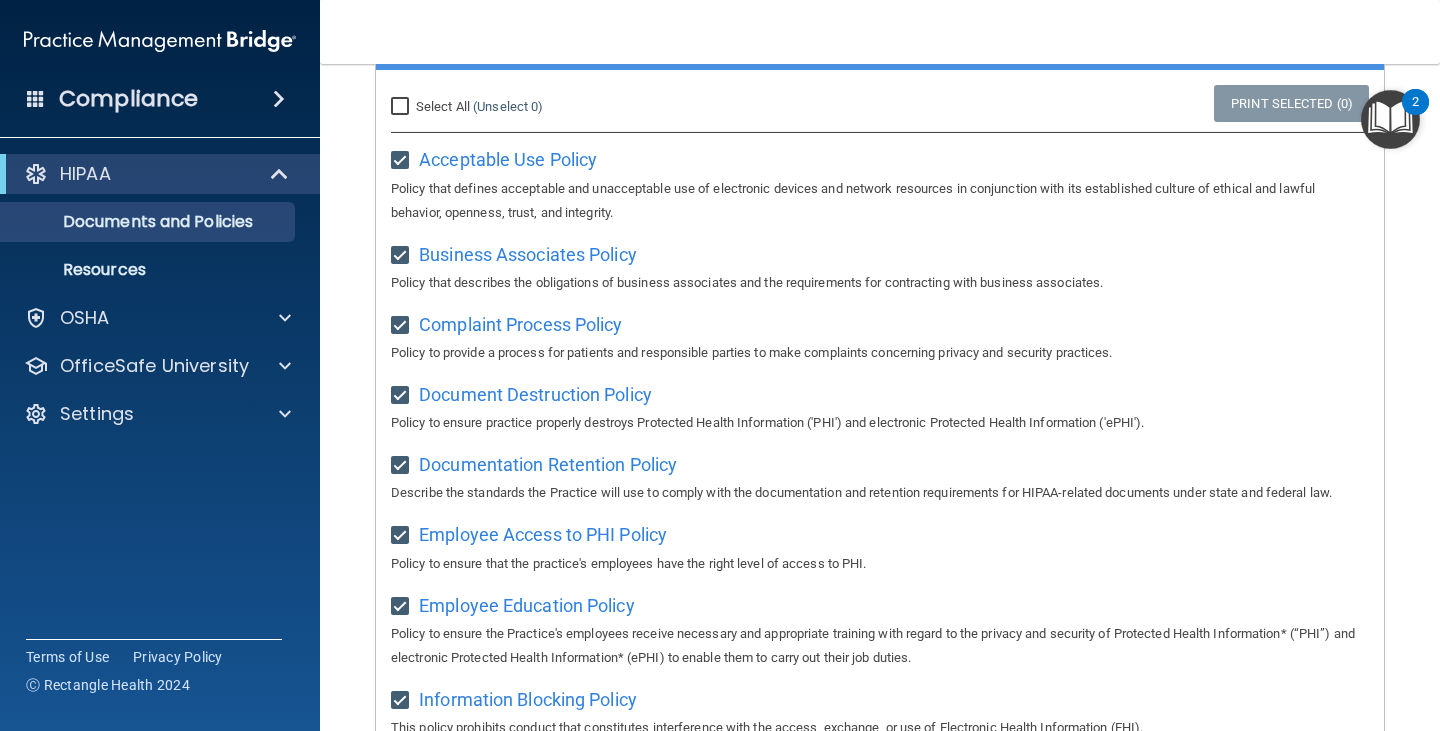 checkbox on "true" 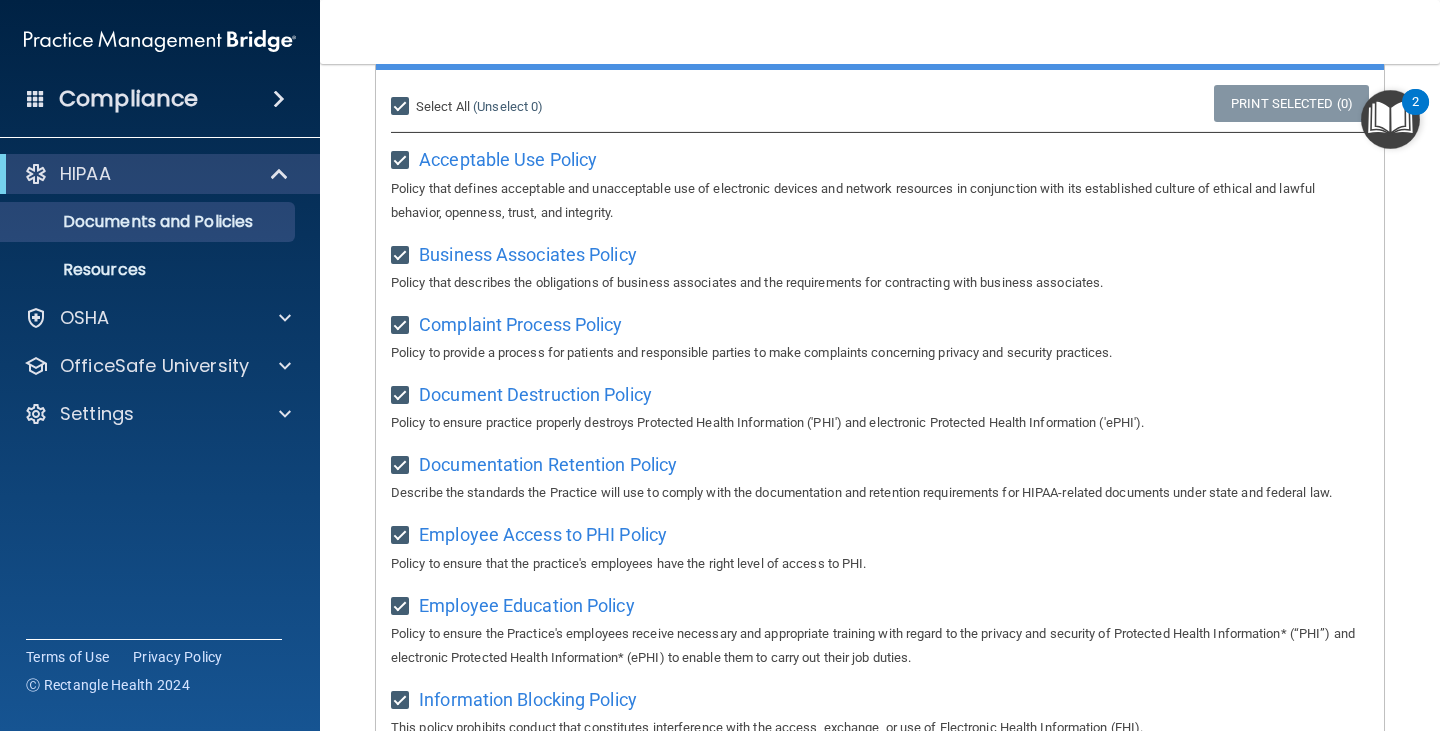 checkbox on "true" 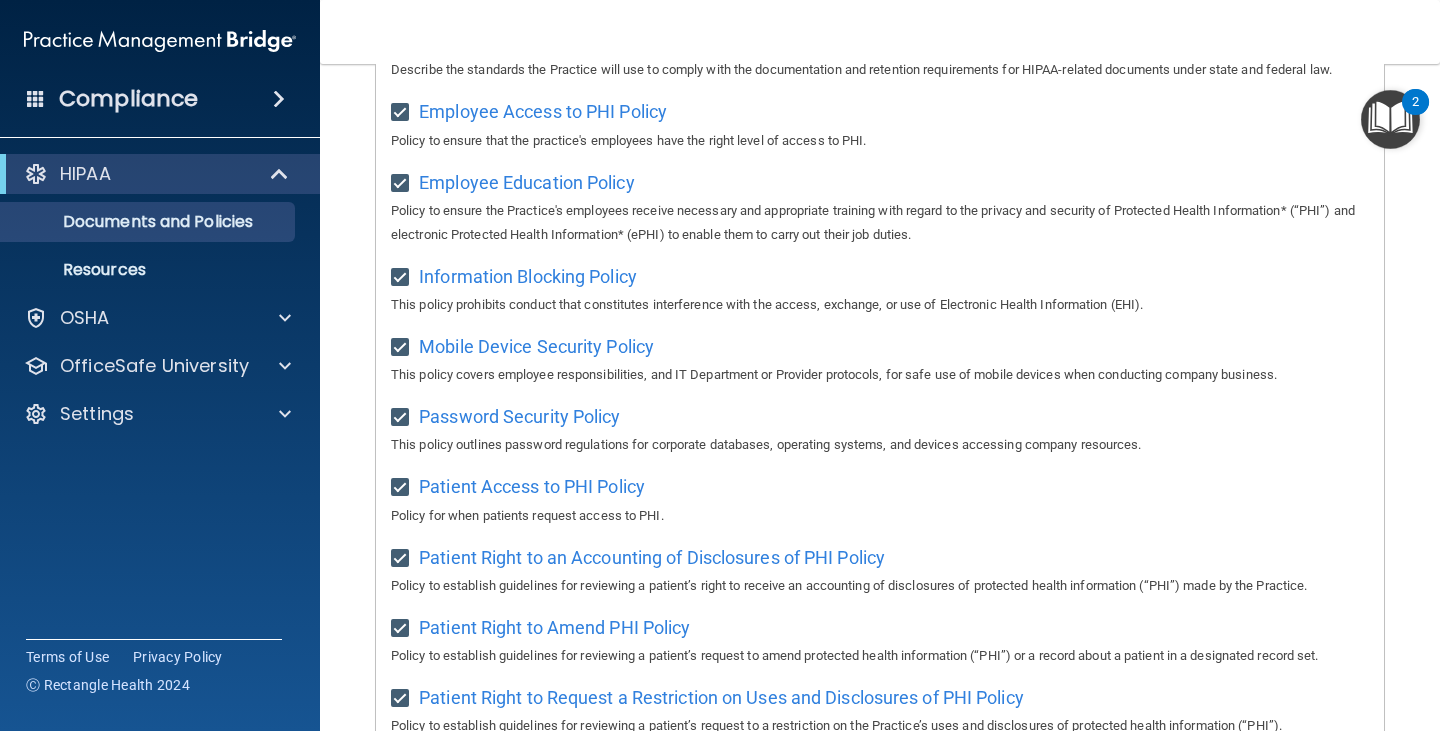 scroll, scrollTop: 0, scrollLeft: 0, axis: both 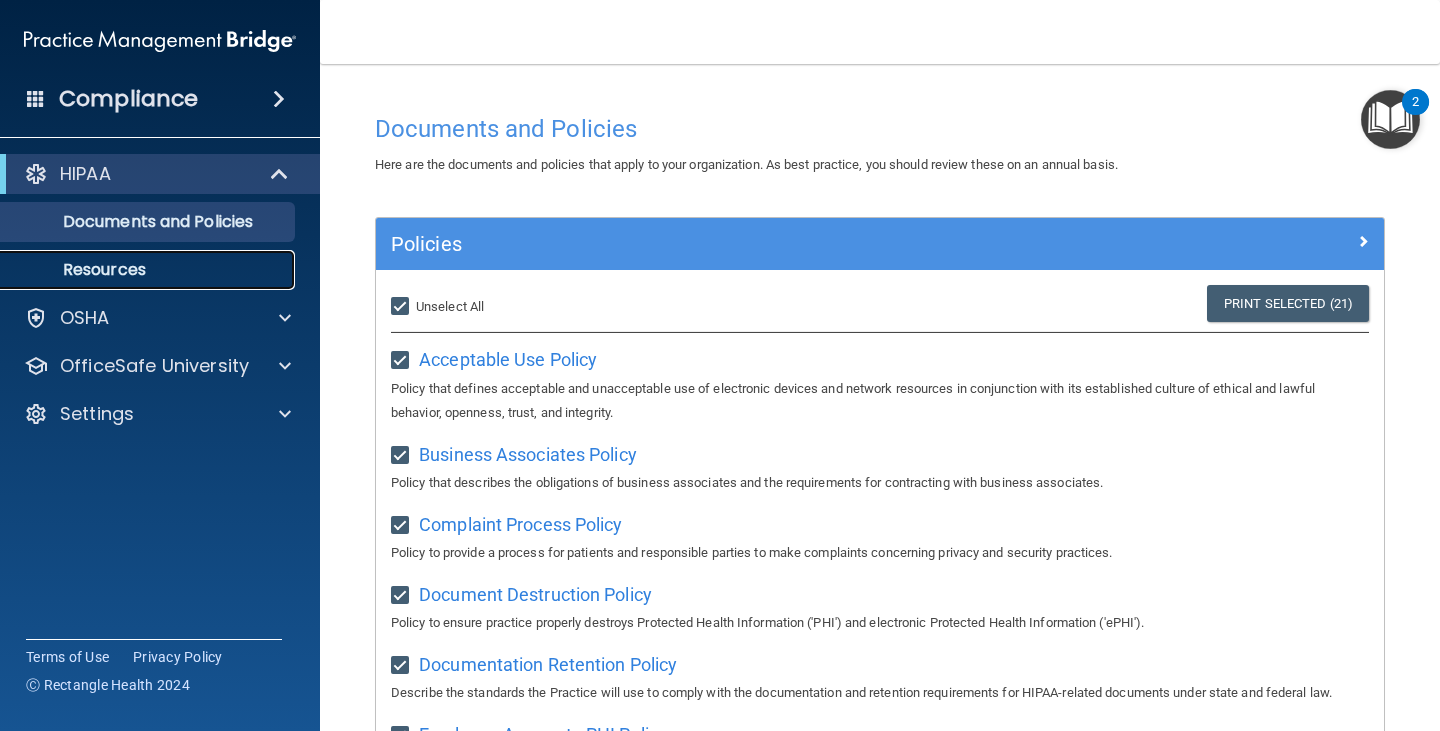 click on "Resources" at bounding box center (137, 270) 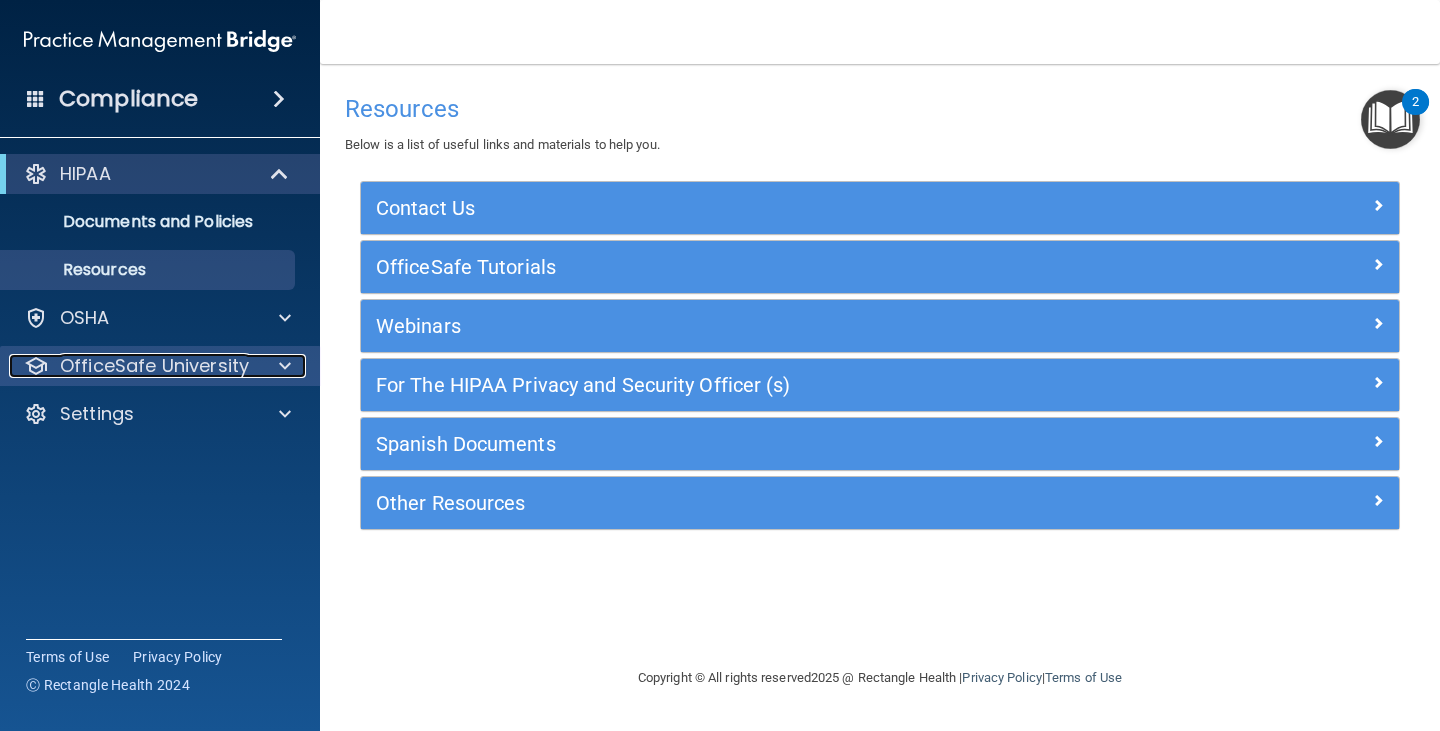click on "OfficeSafe University" at bounding box center [154, 366] 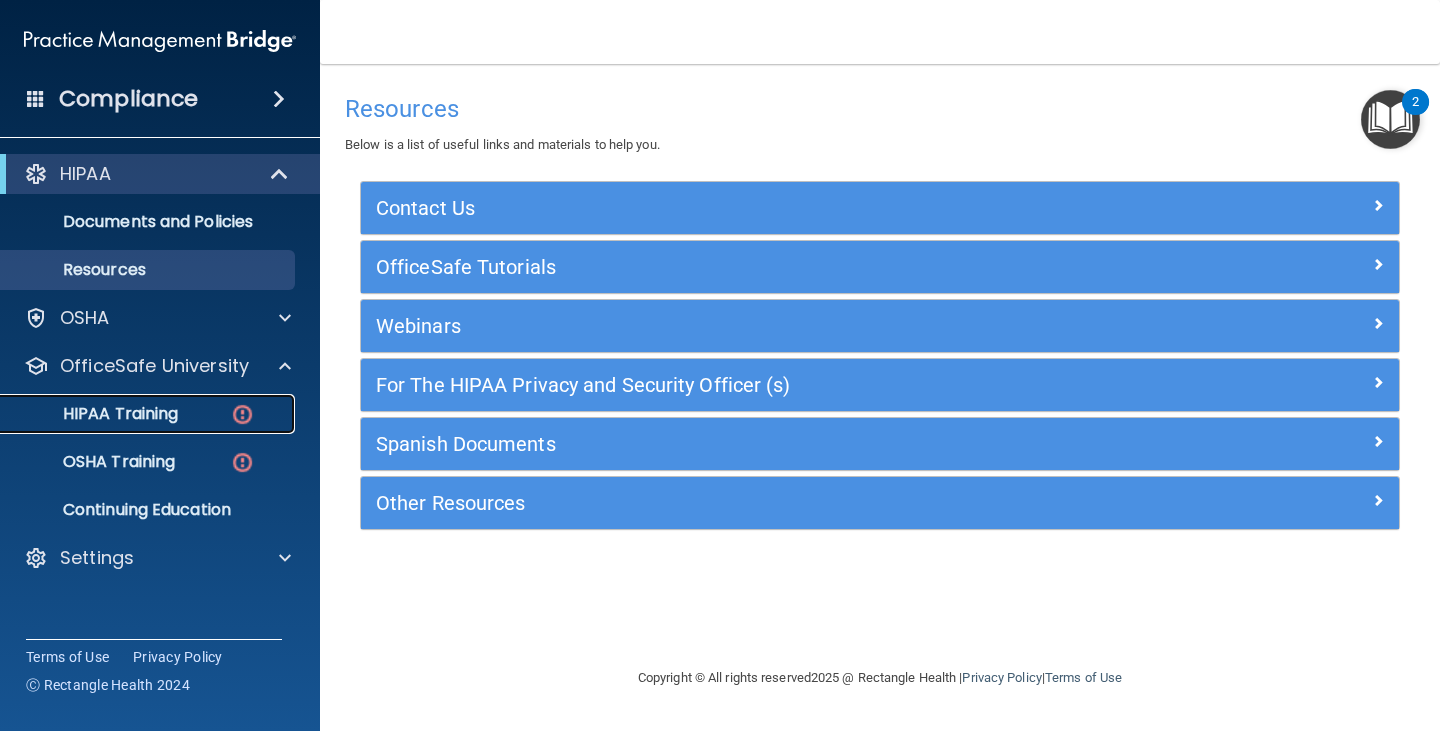 click on "HIPAA Training" at bounding box center (95, 414) 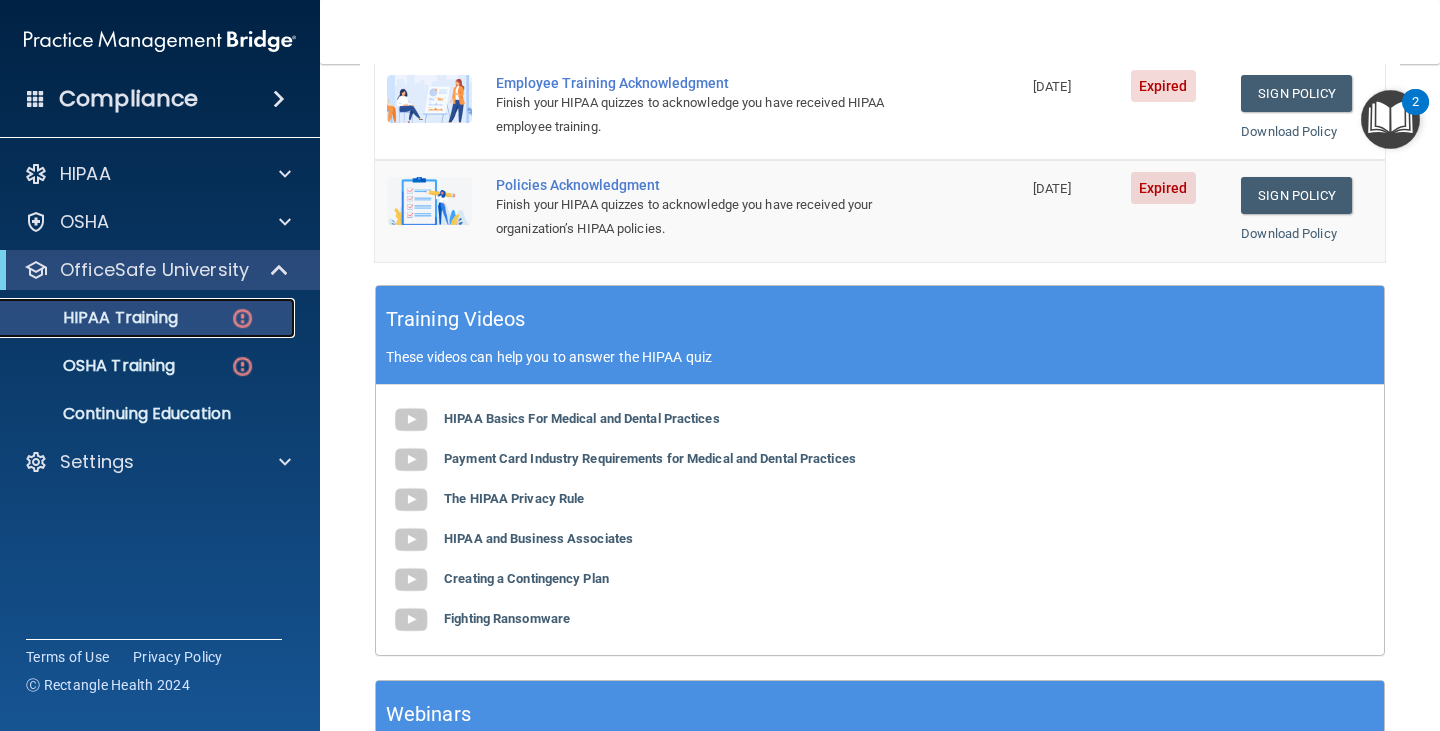 scroll, scrollTop: 775, scrollLeft: 0, axis: vertical 